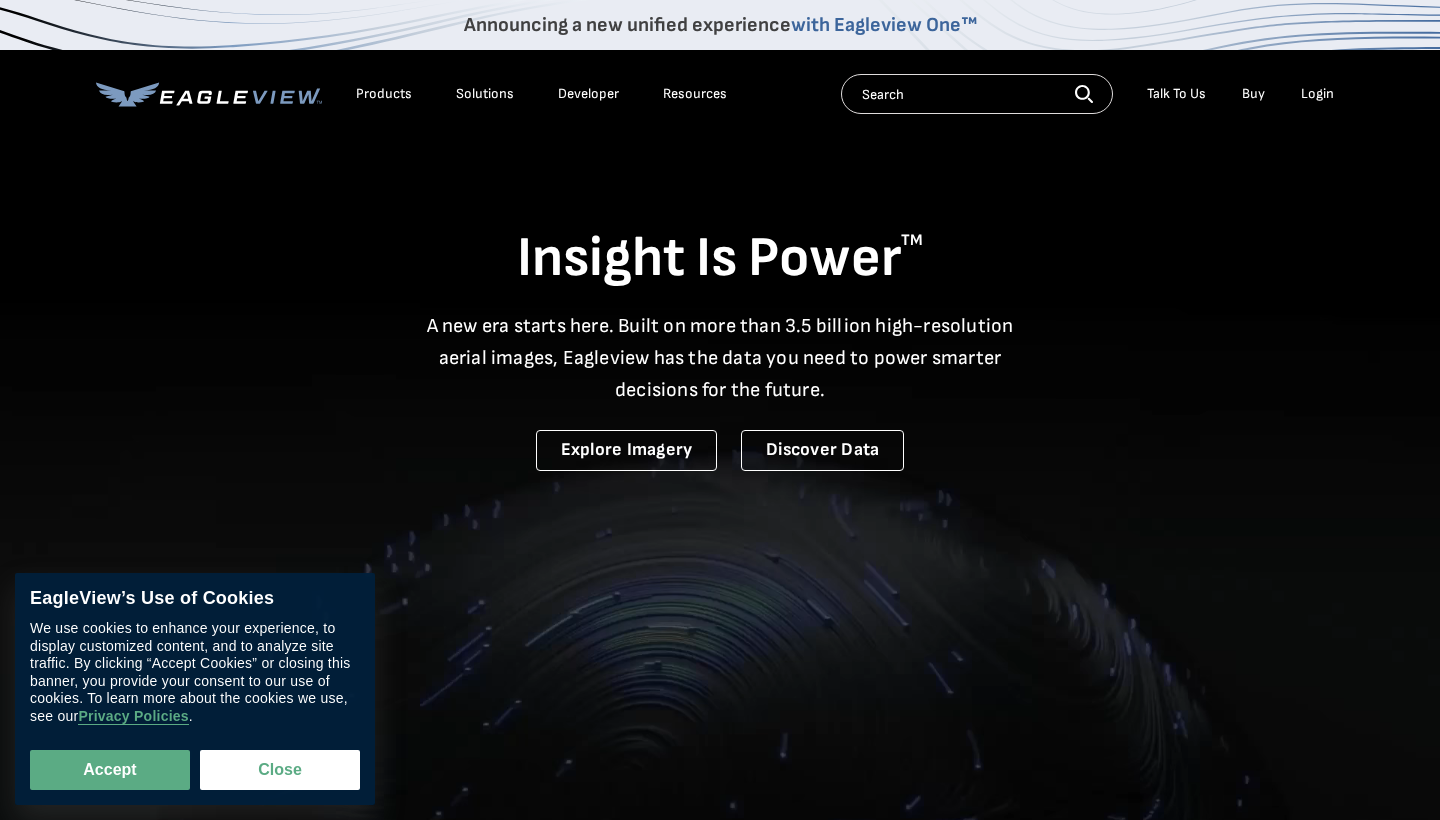 scroll, scrollTop: 0, scrollLeft: 0, axis: both 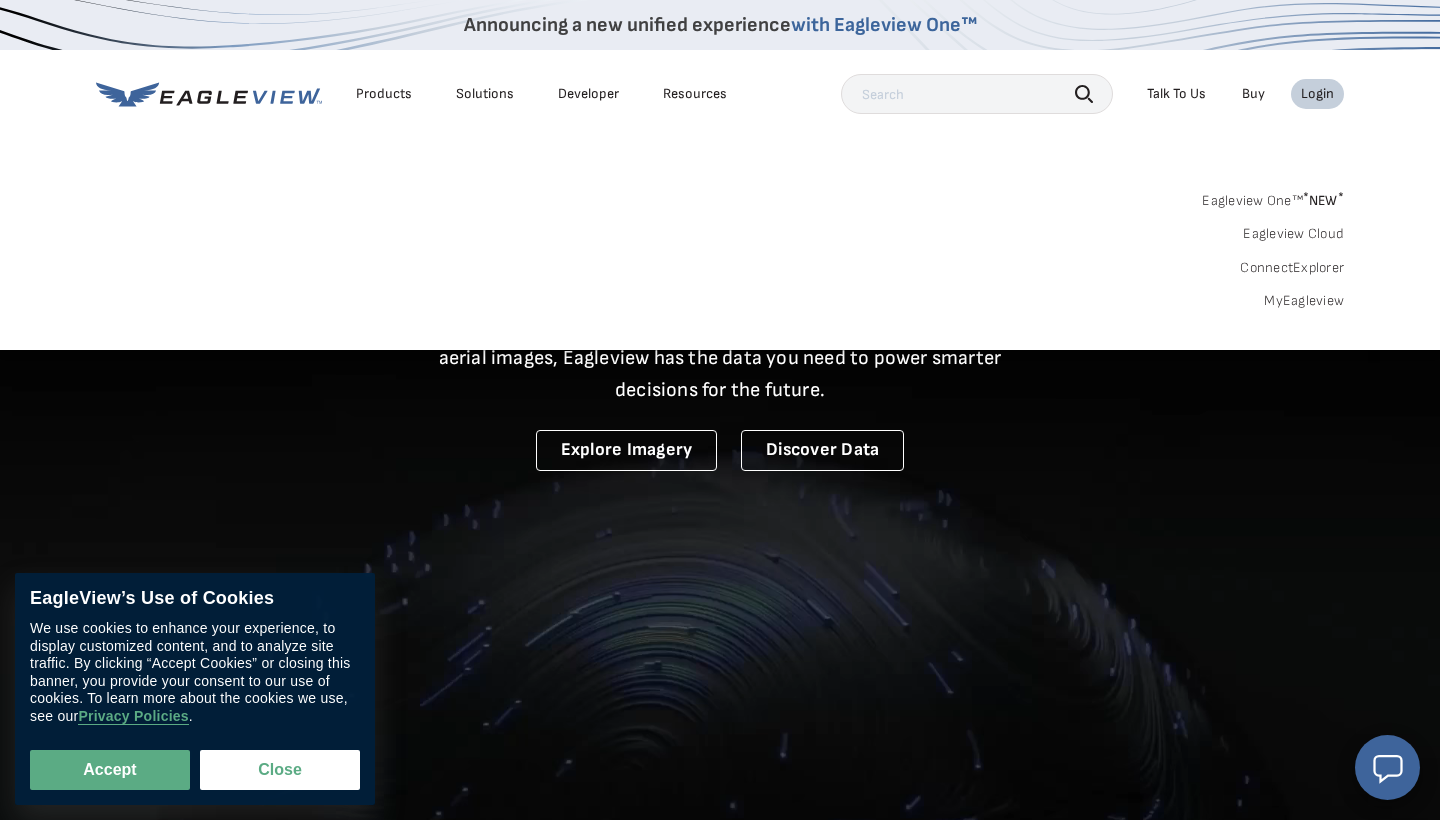 click on "Login" at bounding box center (1317, 94) 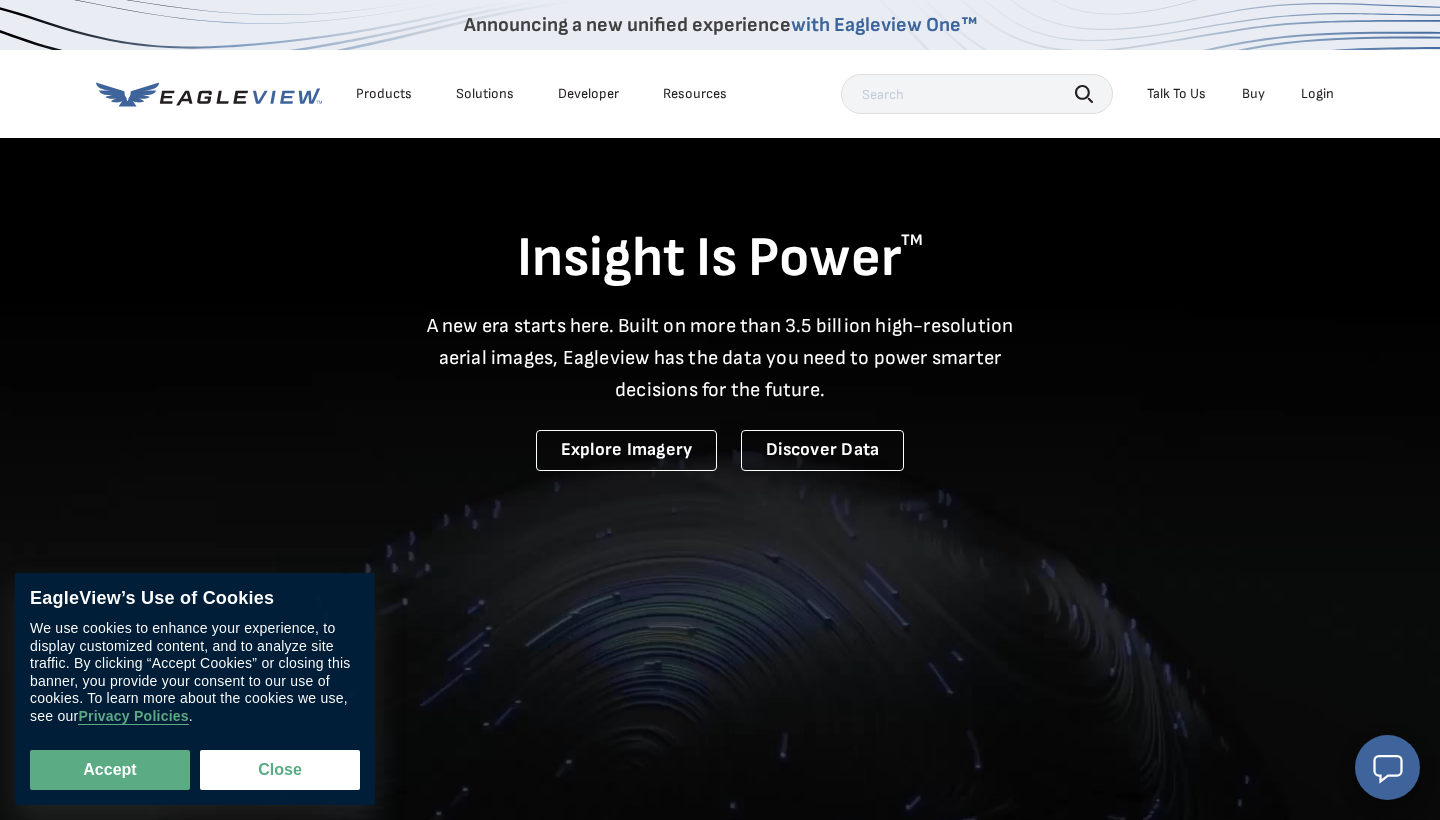 click on "Login" at bounding box center [1317, 94] 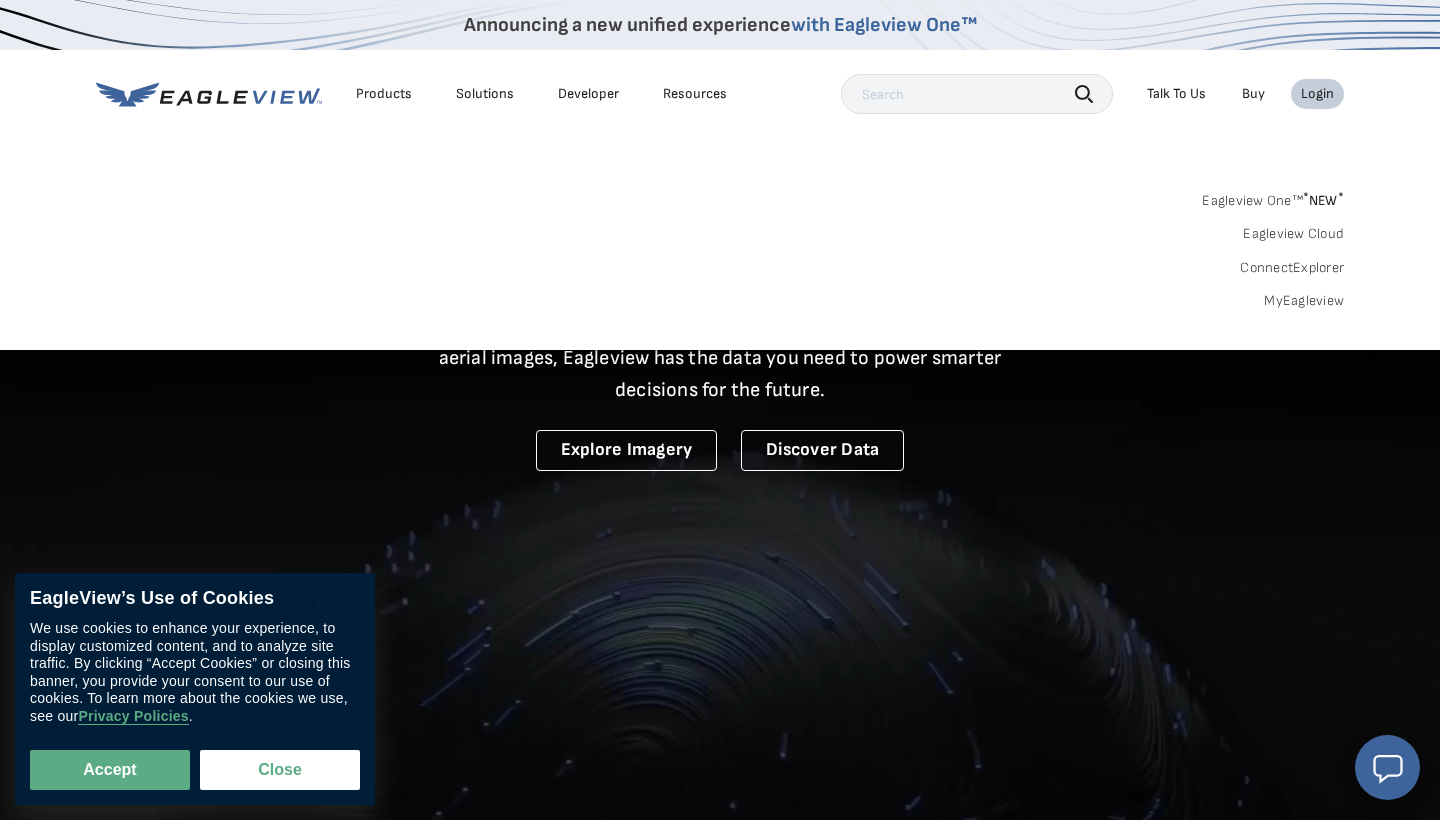 click on "Login" at bounding box center [1317, 94] 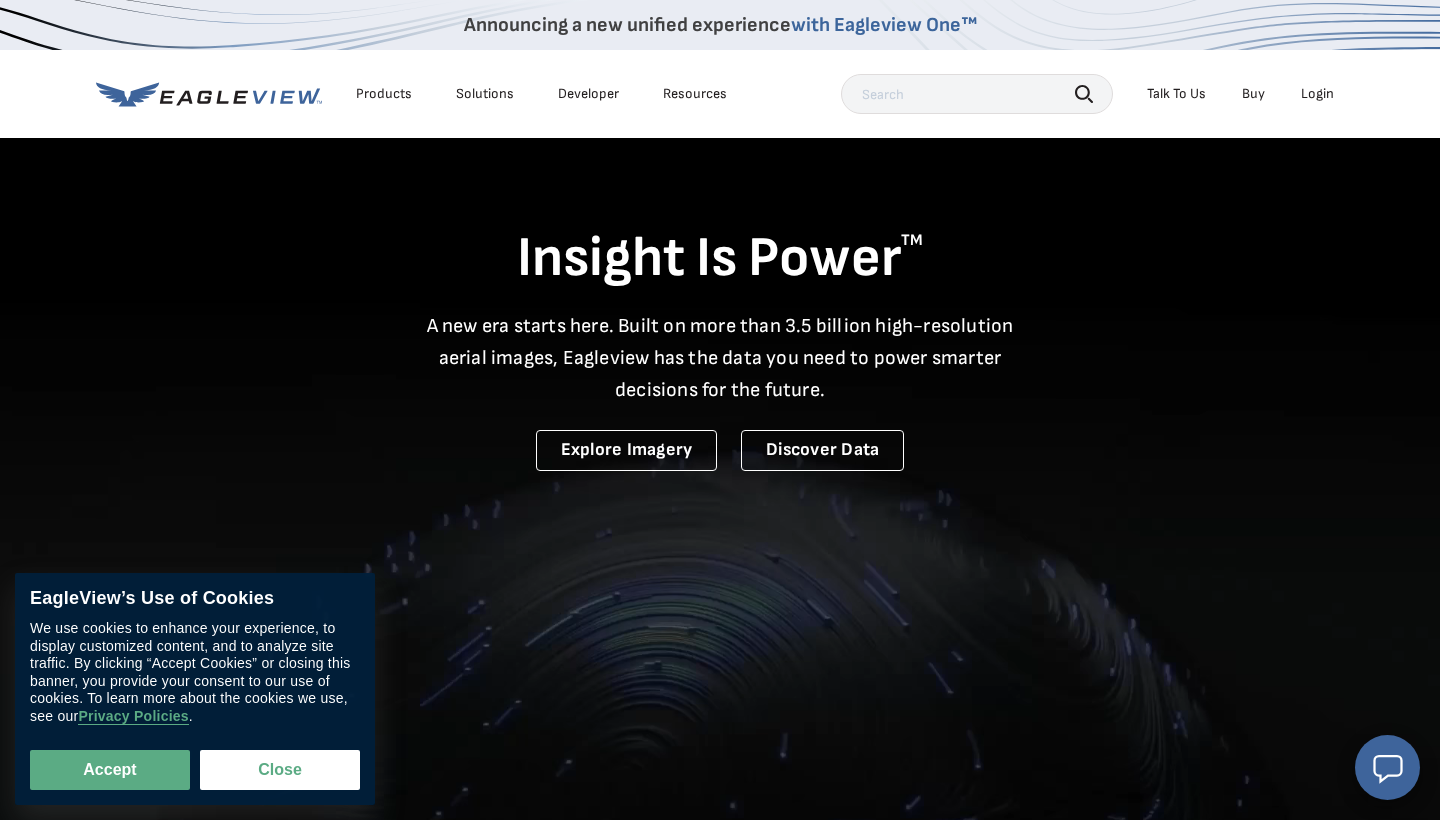click on "Login" at bounding box center (1317, 94) 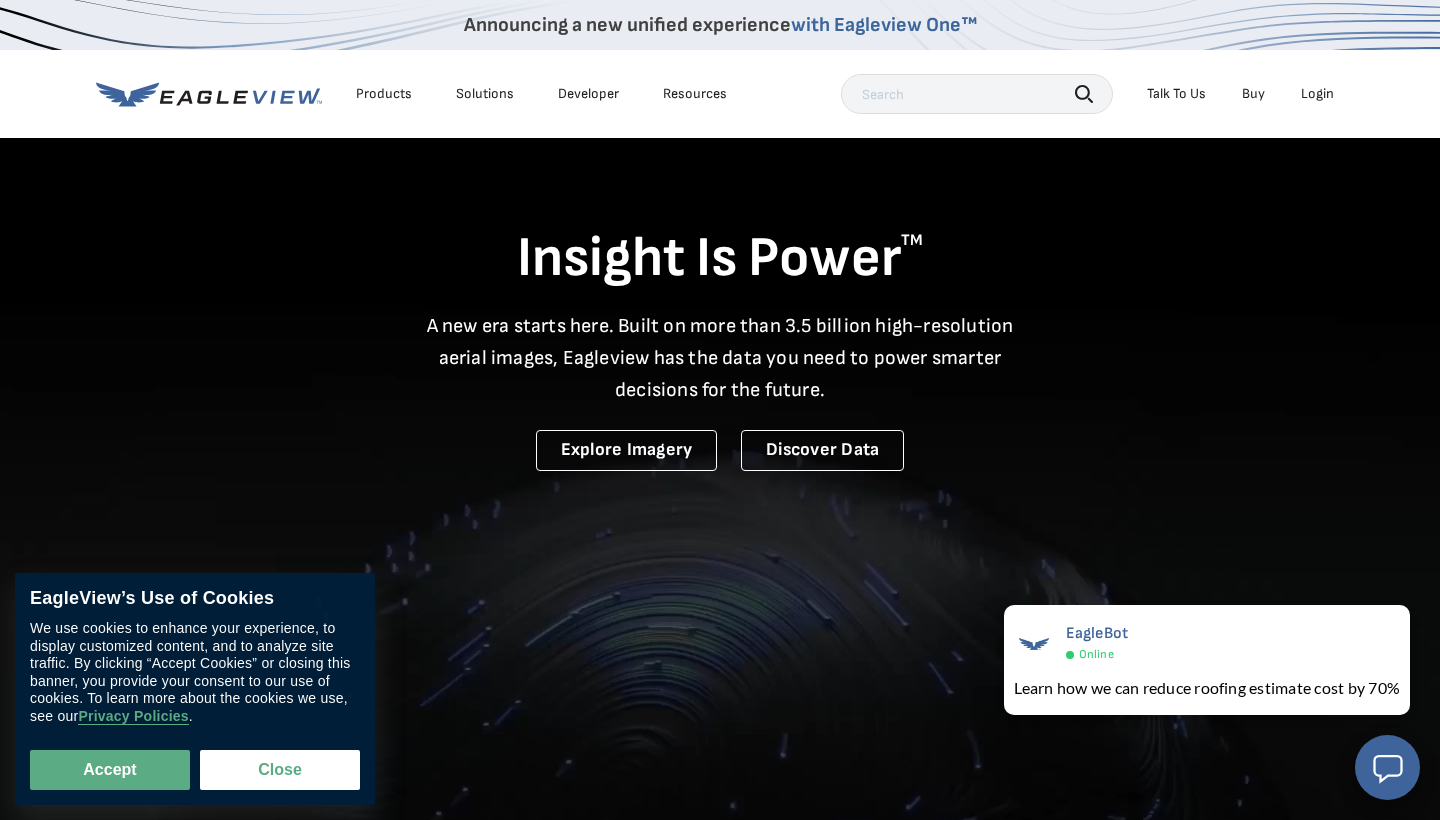 click on "Insight Is Power TM
A new era starts here. Built on more than 3.5 billion high-resolution aerial images, Eagleview has the data you need to power smarter decisions for the future.
Explore Imagery
Discover Data" at bounding box center [720, 303] 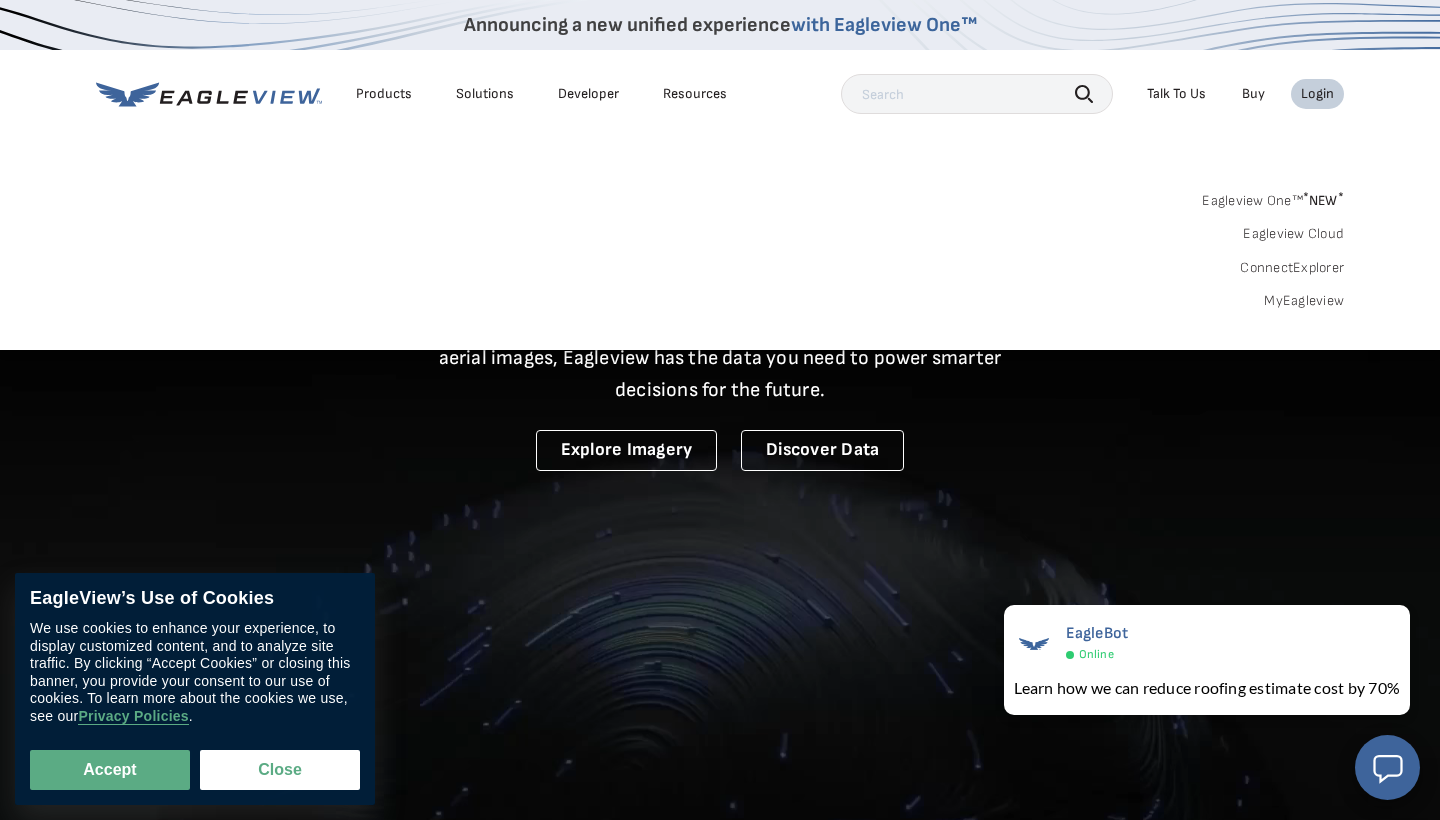 click on "Login" at bounding box center (1317, 94) 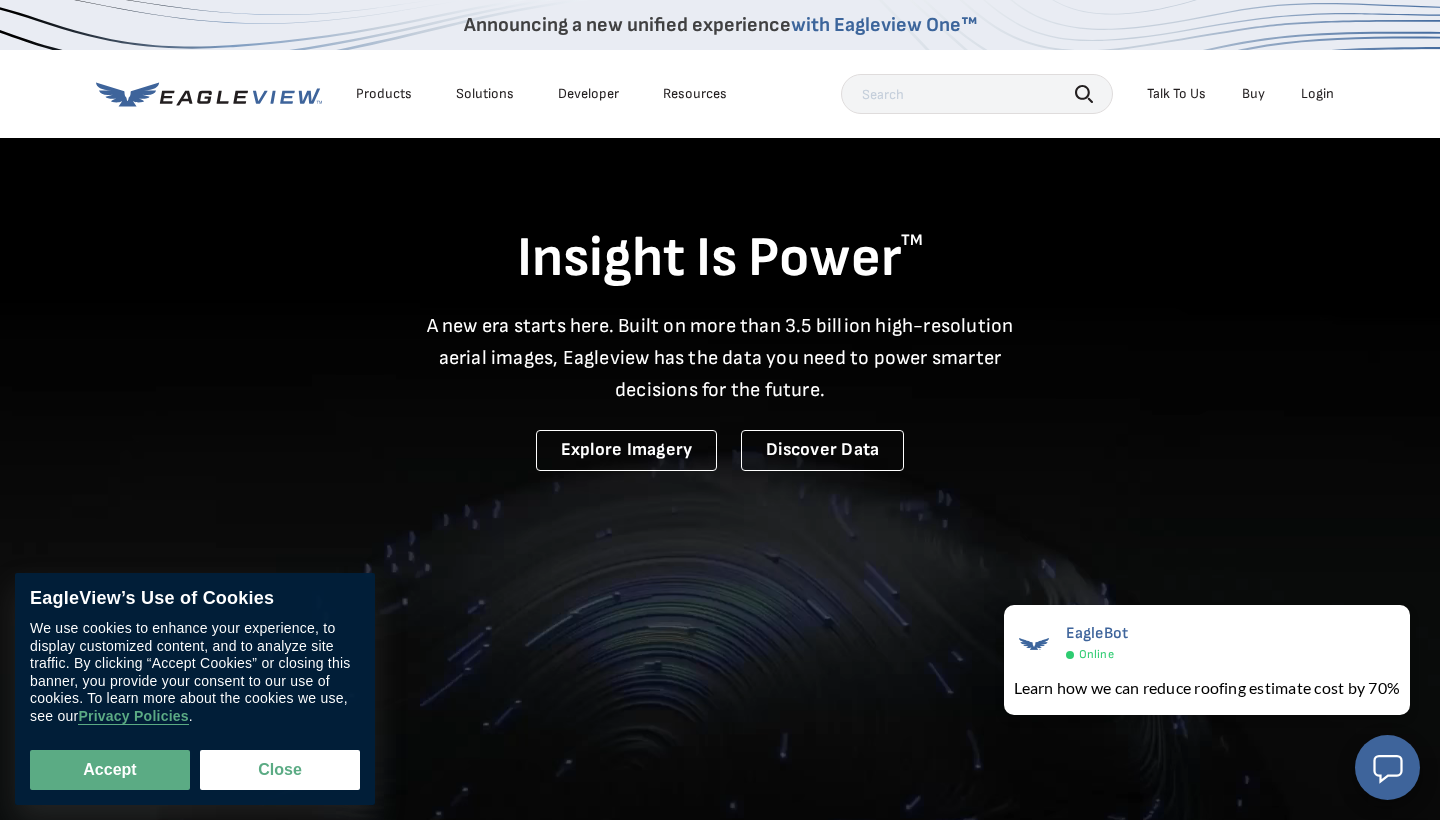 click on "Login" at bounding box center [1317, 94] 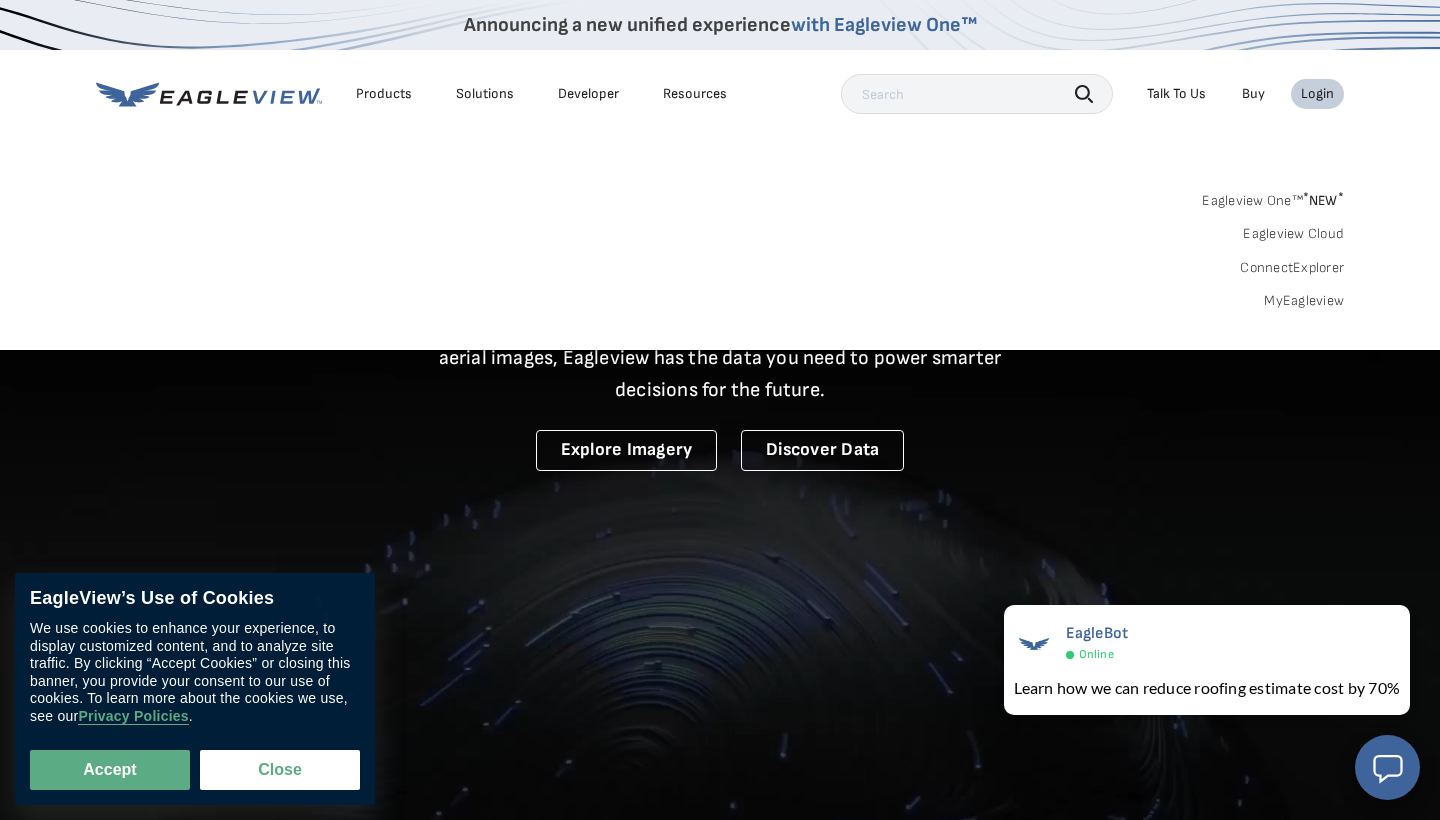 drag, startPoint x: 1282, startPoint y: 200, endPoint x: 1274, endPoint y: 243, distance: 43.737854 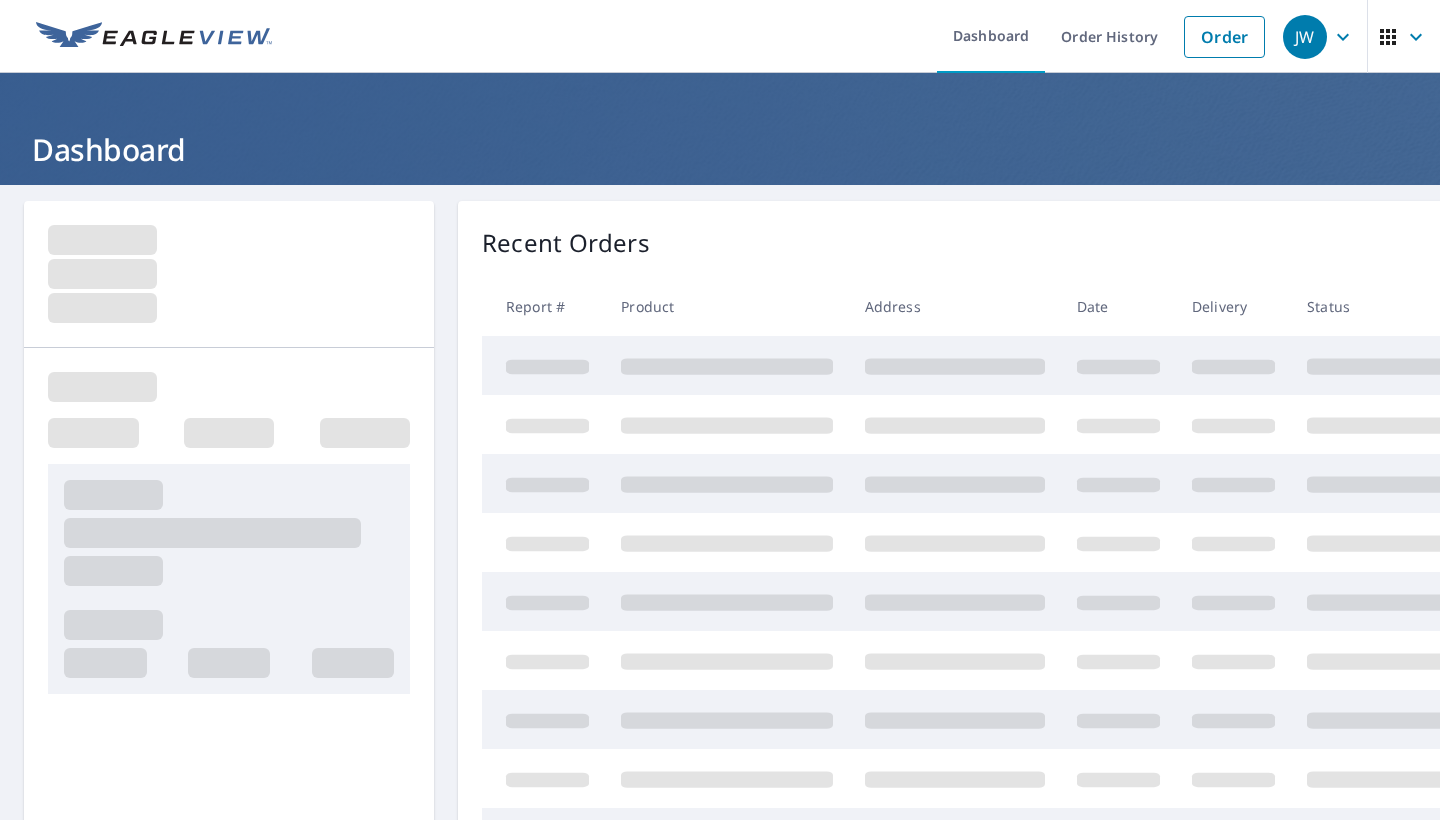 scroll, scrollTop: 0, scrollLeft: 0, axis: both 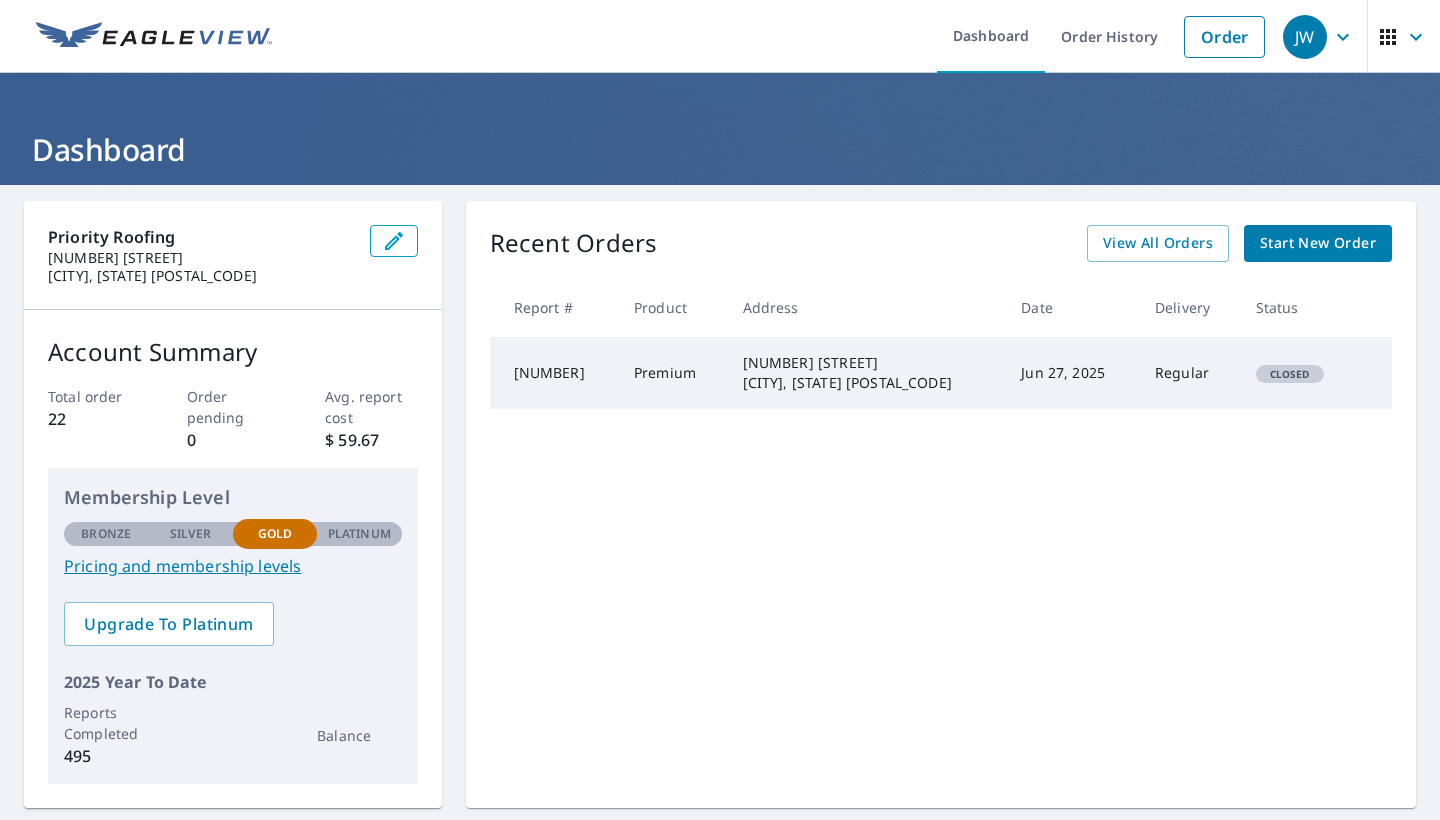 click on "Start New Order" at bounding box center [1318, 243] 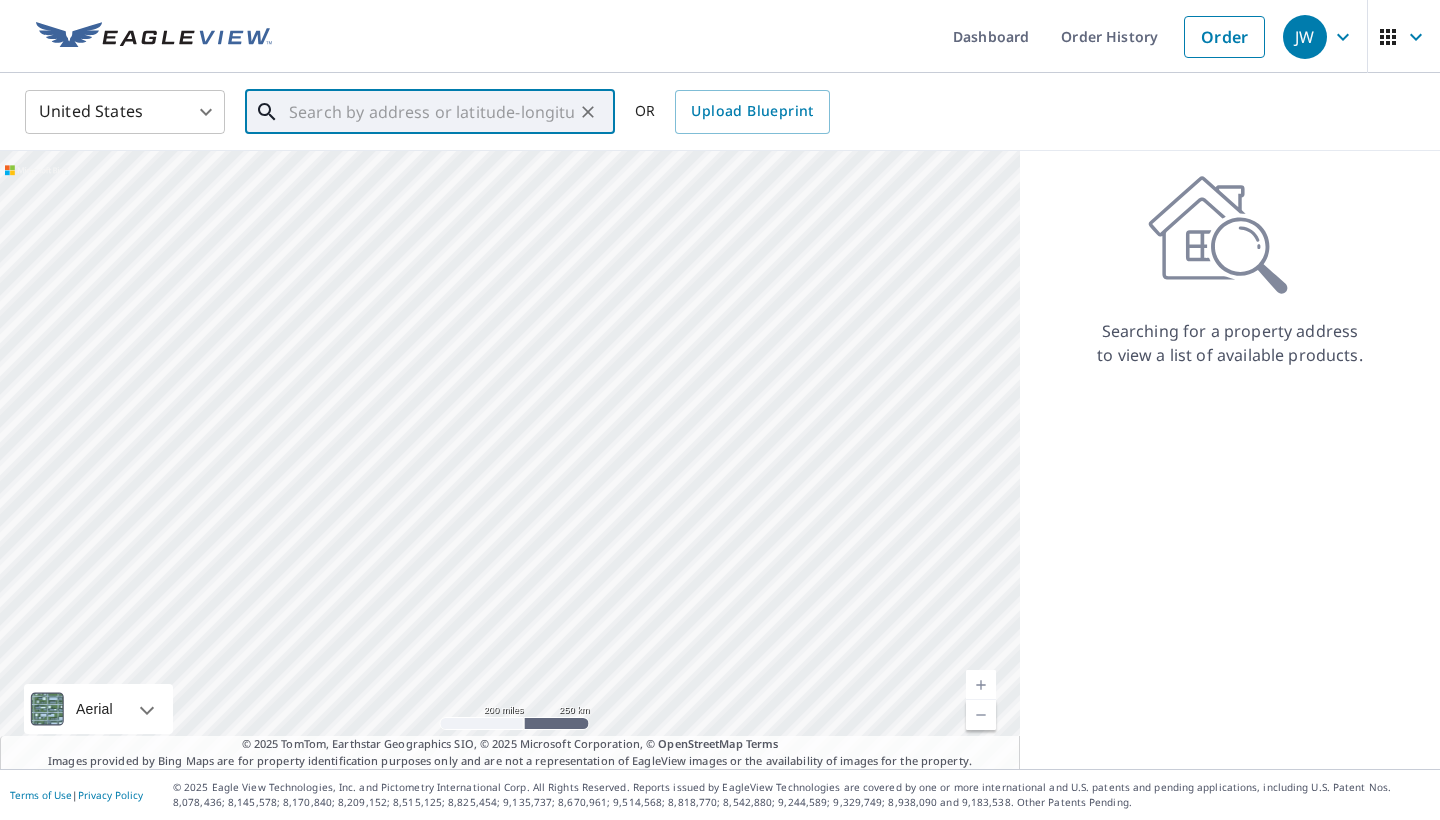 click at bounding box center [431, 112] 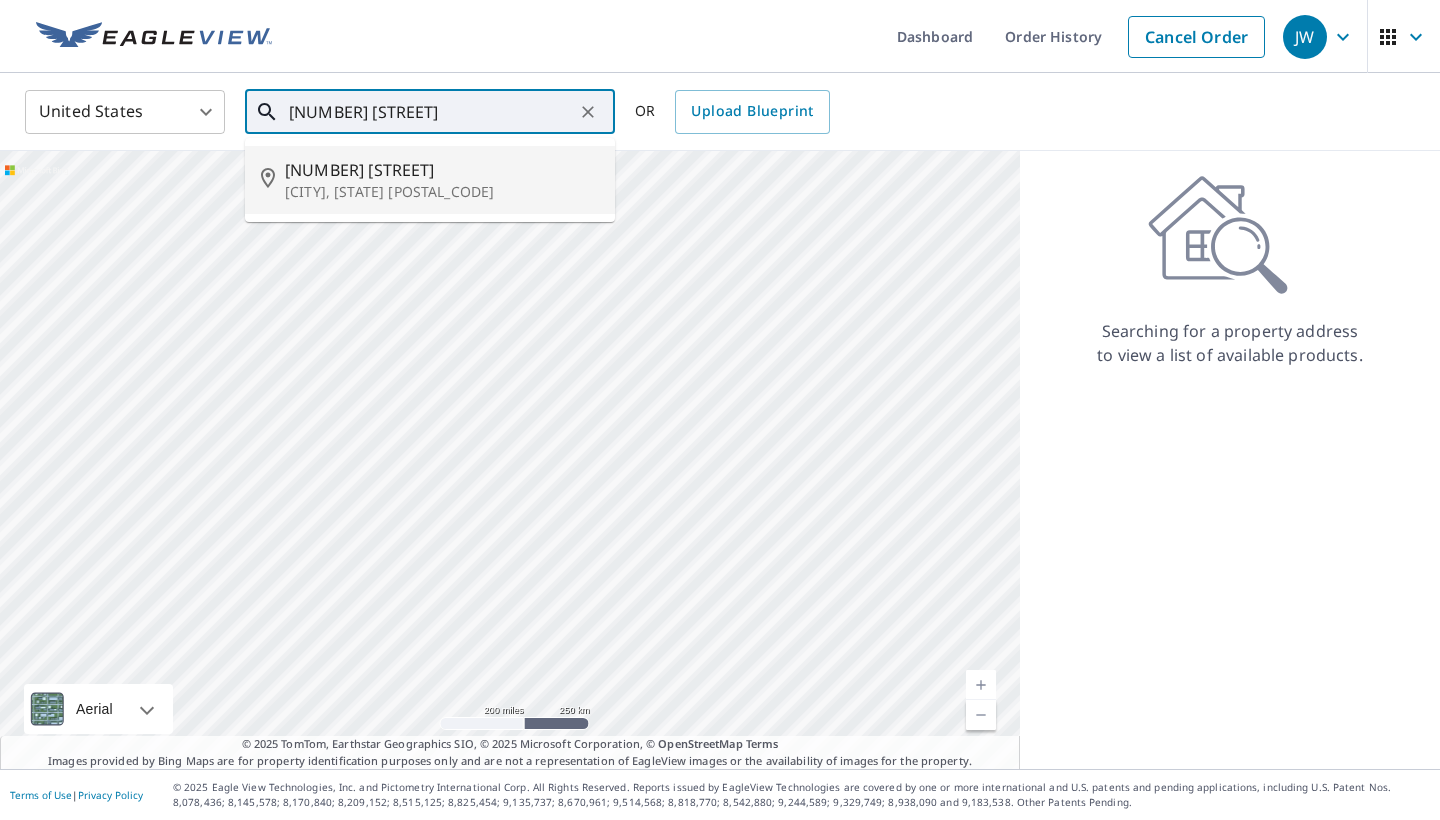 click on "[NUMBER] [STREET]" at bounding box center (442, 170) 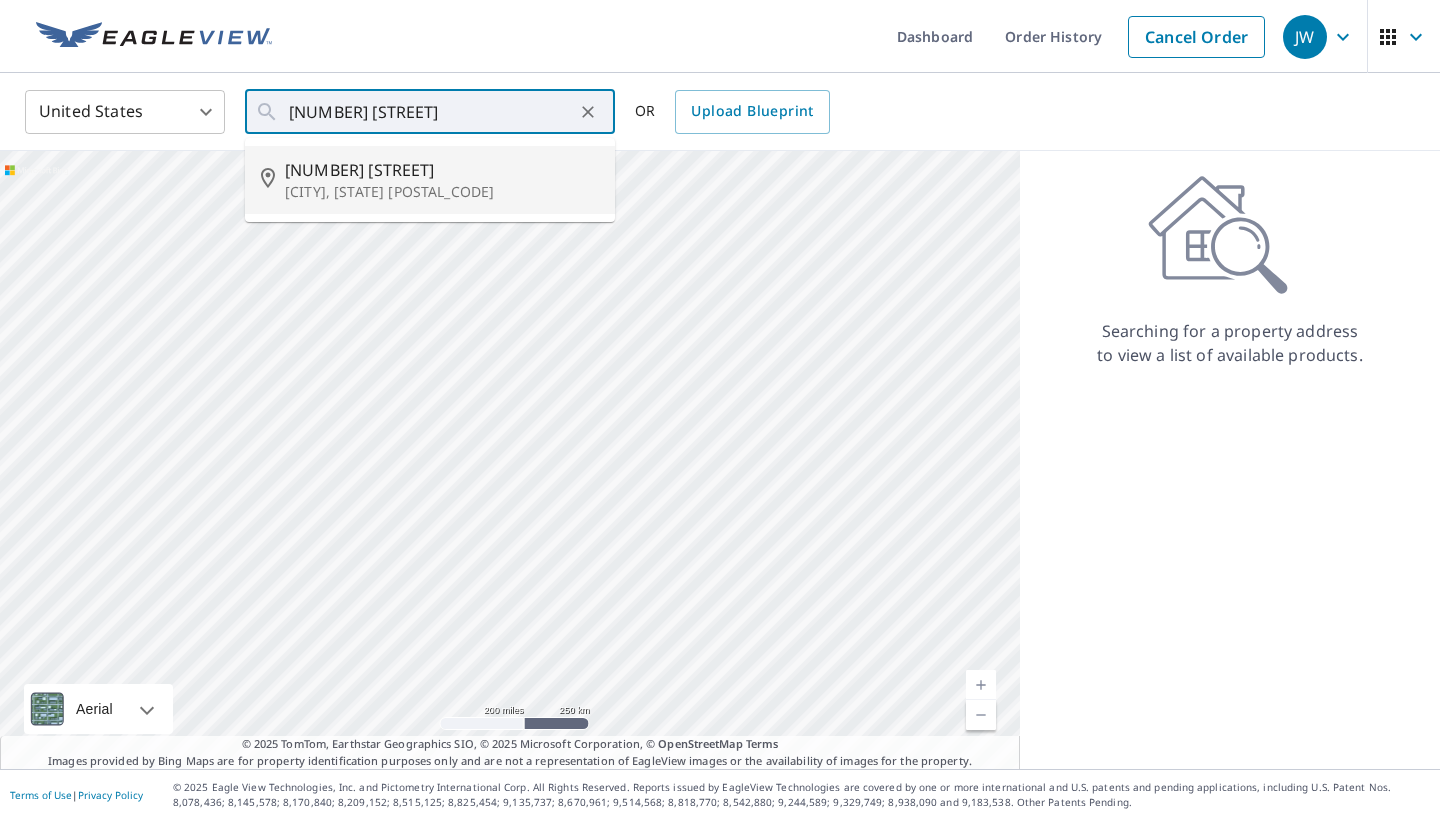 type on "[NUMBER] [STREET] [CITY], [STATE] [POSTAL_CODE]" 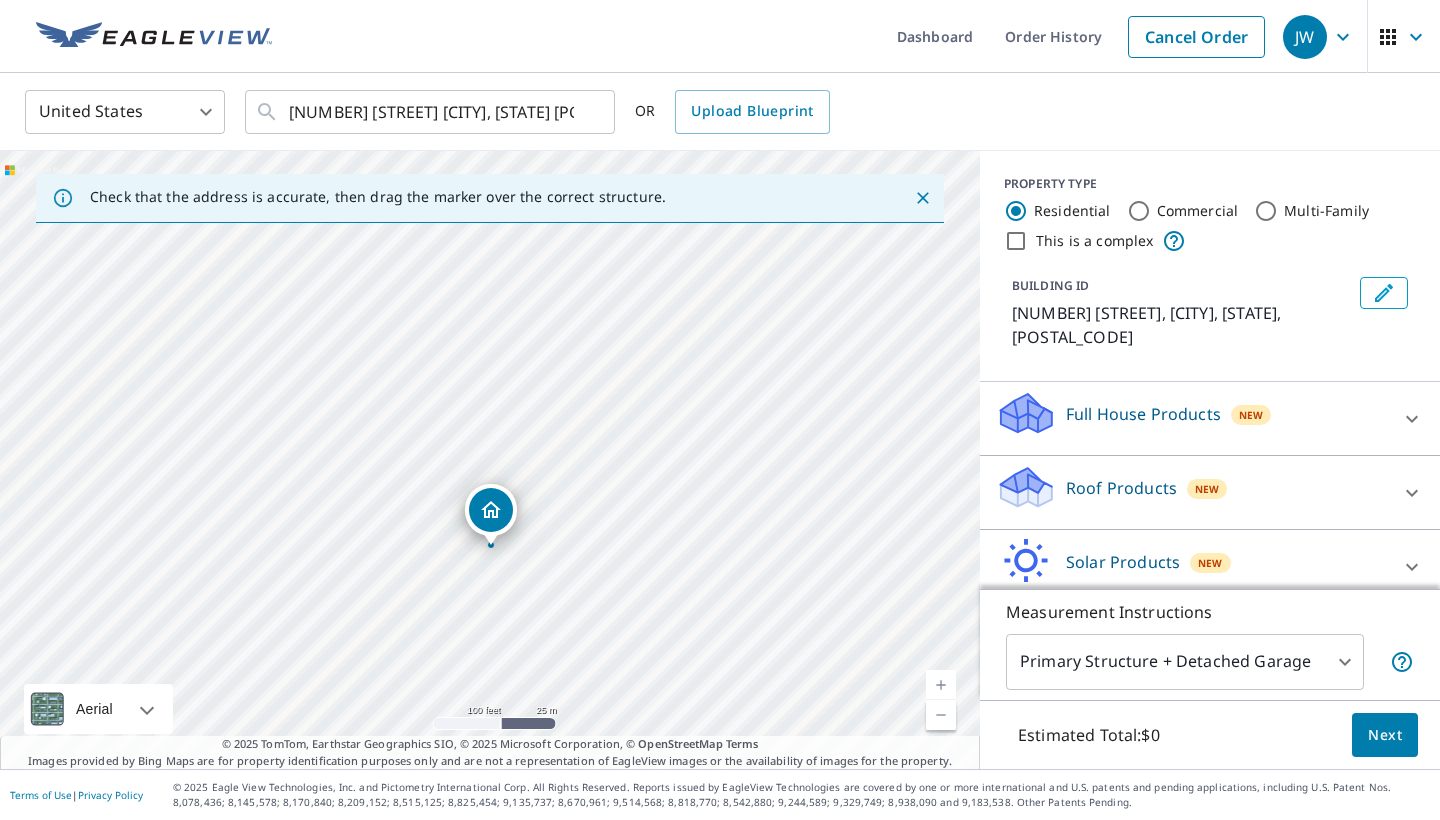 scroll, scrollTop: 0, scrollLeft: 0, axis: both 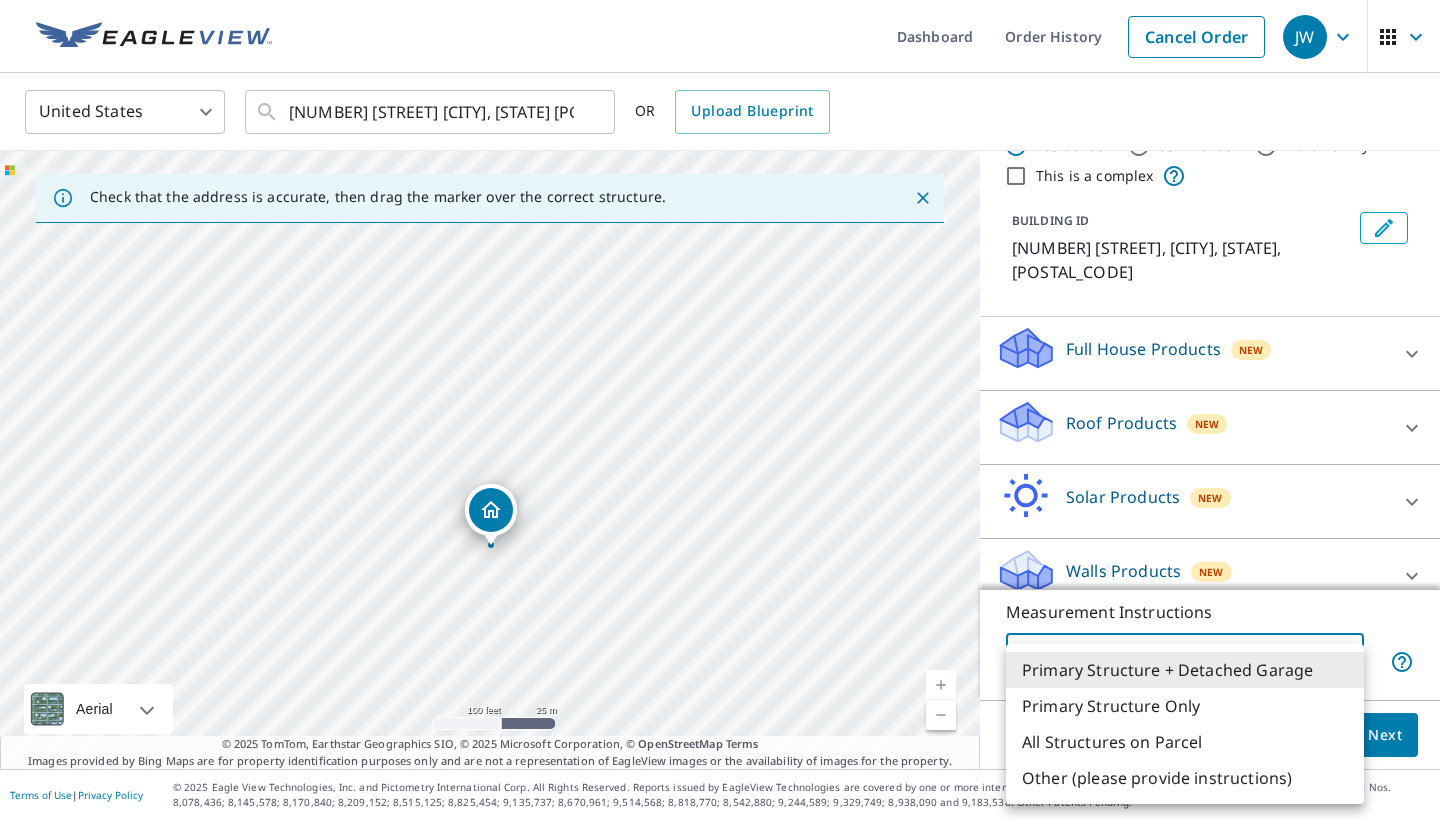 click on "JW JW
Dashboard Order History Cancel Order JW United States US ​ [NUMBER] [STREET] [CITY], [STATE] [POSTAL_CODE] ​ OR Upload Blueprint Check that the address is accurate, then drag the marker over the correct structure. [NUMBER] [STREET] [CITY], [STATE] [POSTAL_CODE] Aerial Road A standard road map Aerial A detailed look from above Labels Labels 100 feet 25 m © 2025 TomTom, © Vexcel Imaging, © 2025 Microsoft Corporation,  © OpenStreetMap Terms © 2025 TomTom, Earthstar Geographics SIO, © 2025 Microsoft Corporation, ©   OpenStreetMap   Terms Images provided by Bing Maps are for property identification purposes only and are not a representation of EagleView images or the availability of images for the property. PROPERTY TYPE Residential Commercial Multi-Family This is a complex BUILDING ID [NUMBER] [STREET], [CITY], [STATE], [POSTAL_CODE] Full House Products New Full House™ $91 Roof Products New Premium $24.25 - $75.5 QuickSquares™ $18 Gutter $13.75 Bid Perfect™ $18 Solar Products New Inform Essentials+ $63.25 New 1" at bounding box center [720, 410] 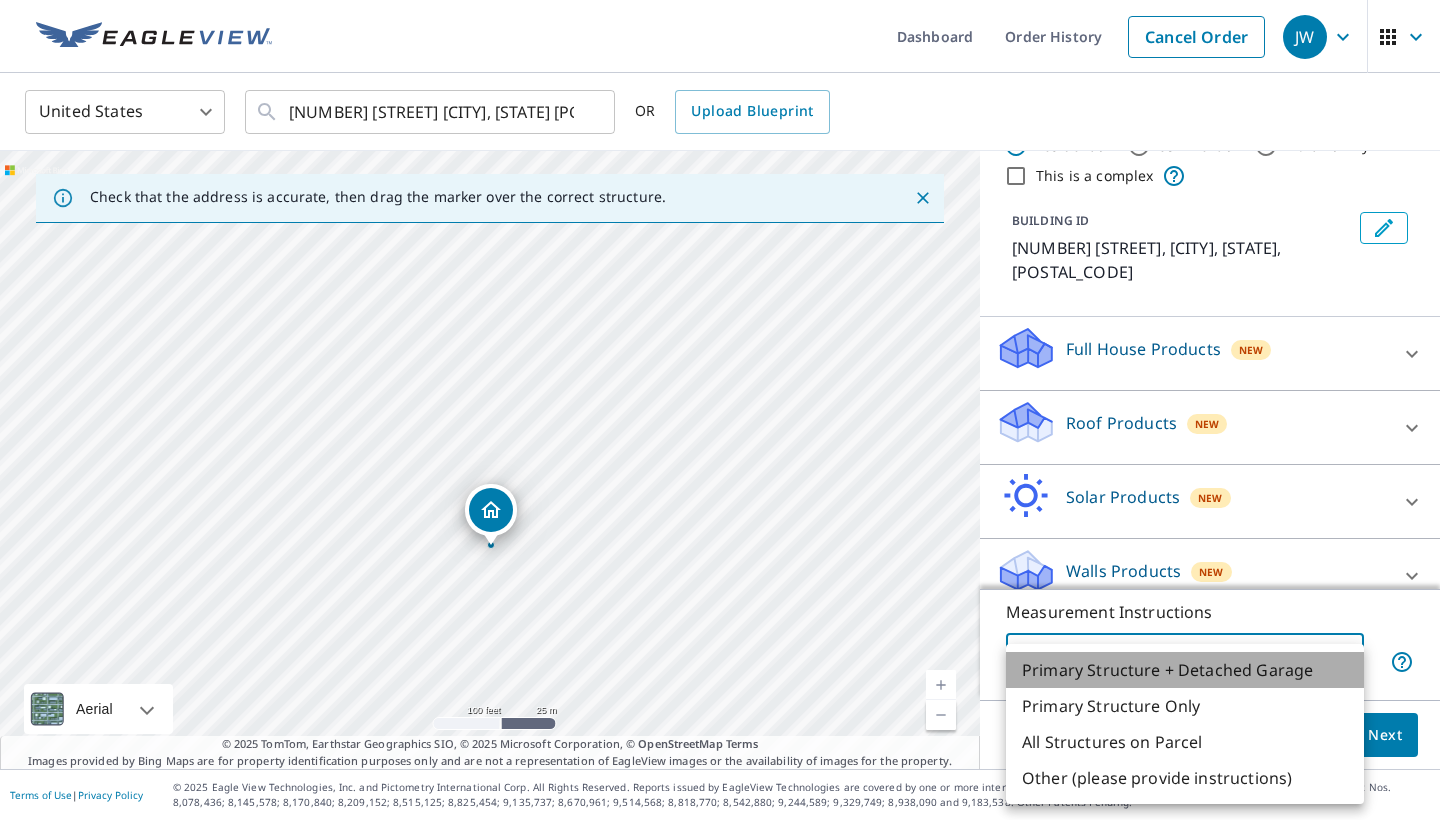 click on "Primary Structure + Detached Garage" at bounding box center [1185, 670] 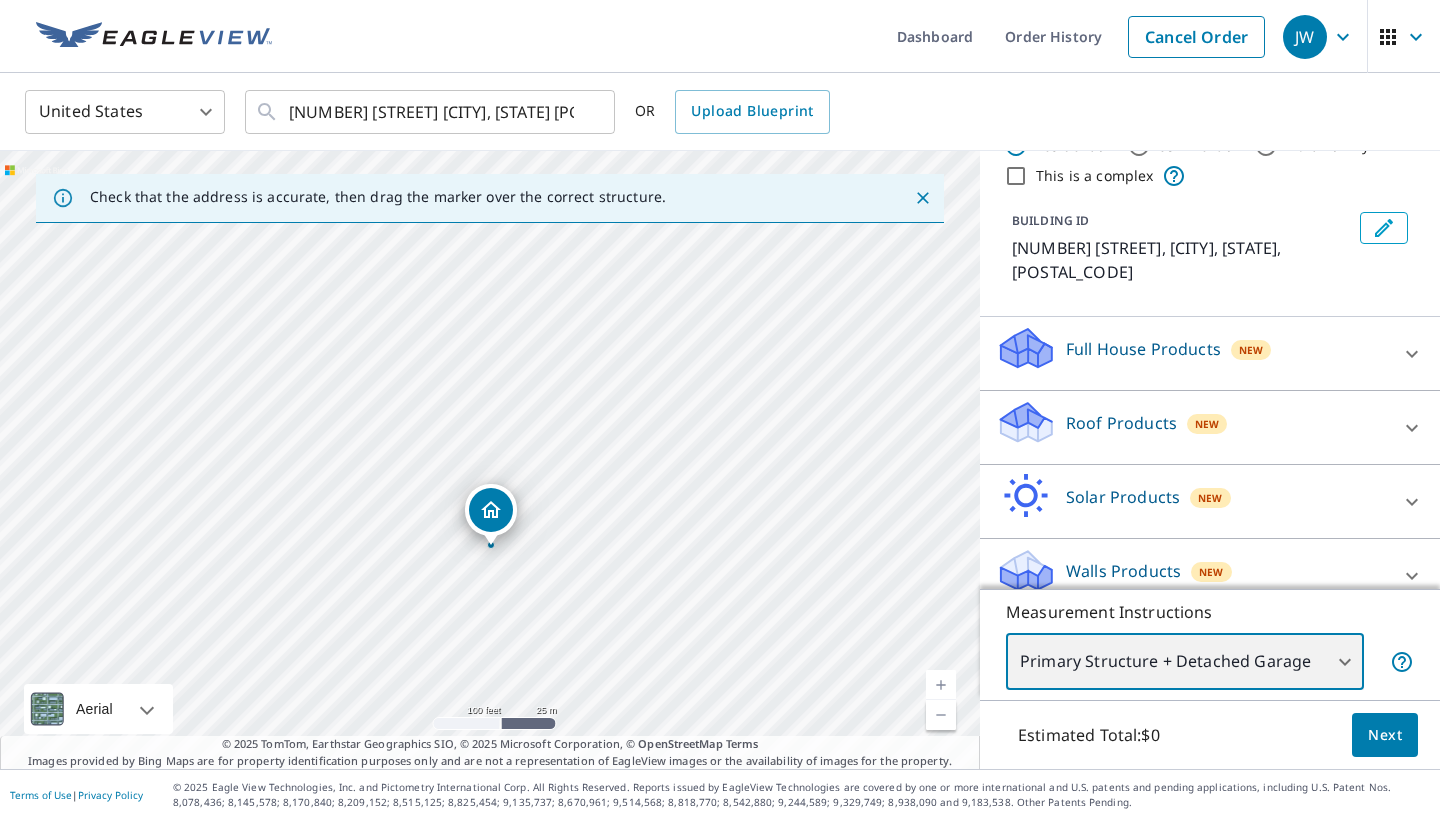 scroll, scrollTop: 0, scrollLeft: 0, axis: both 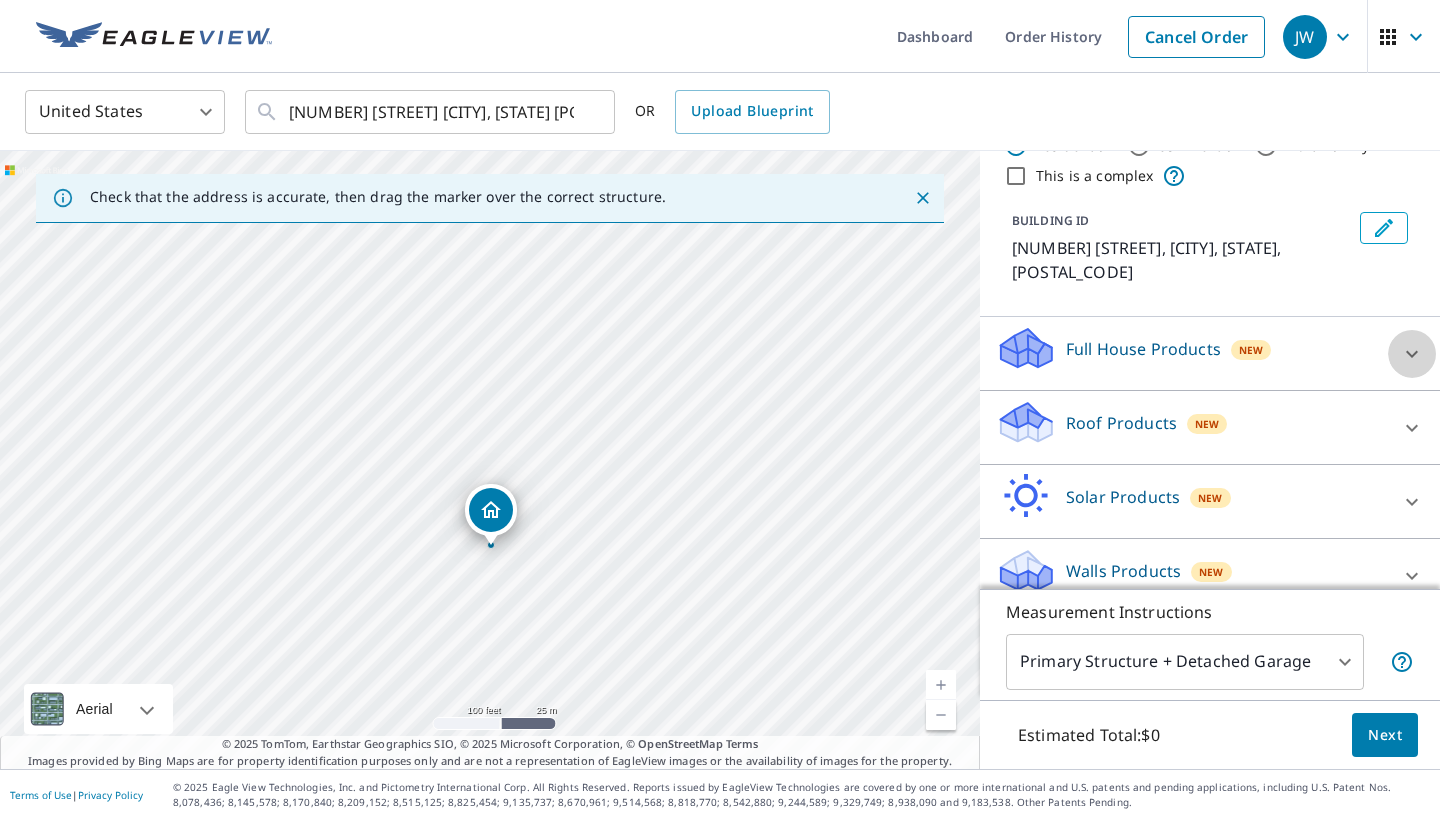 click 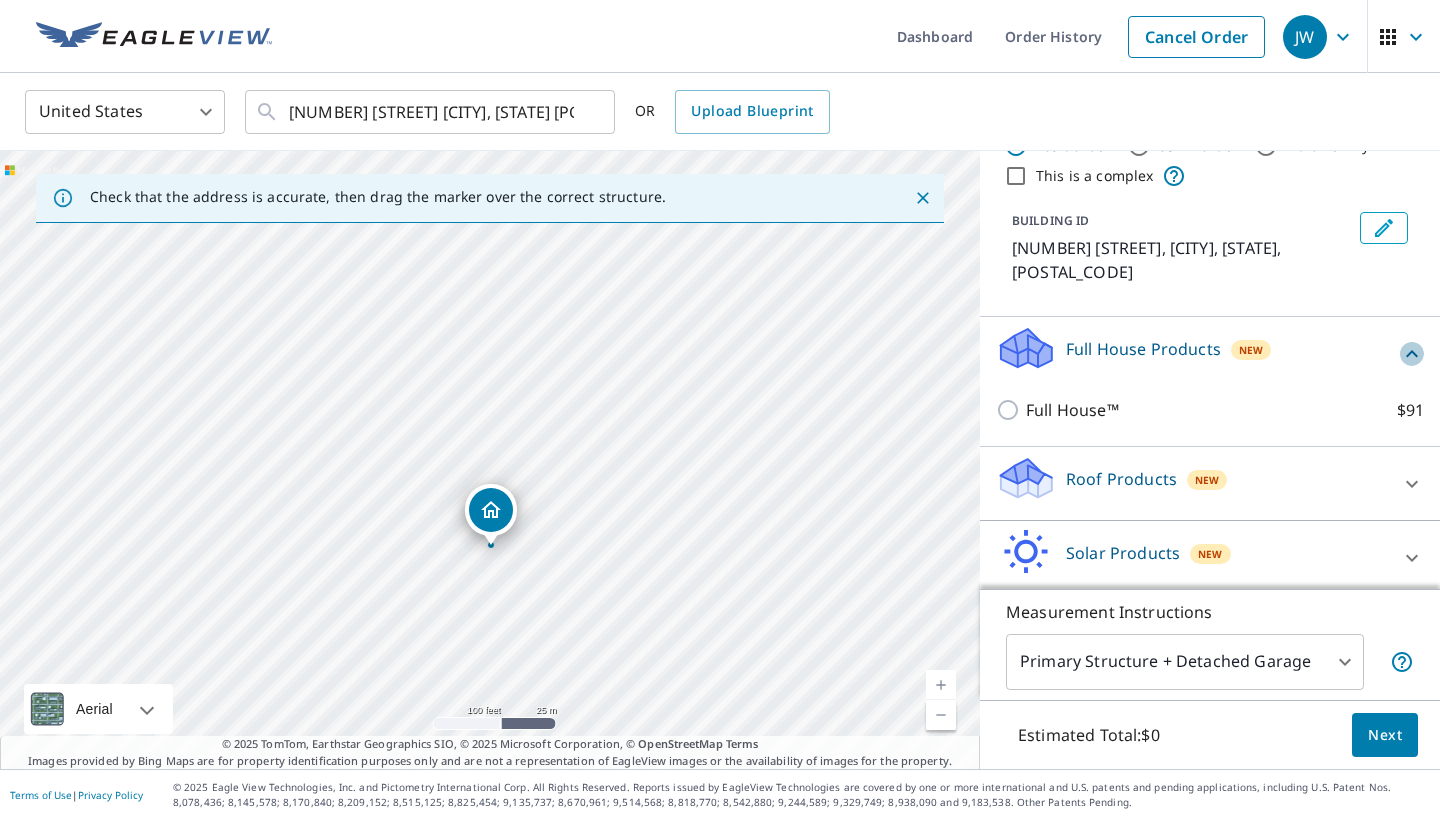 click 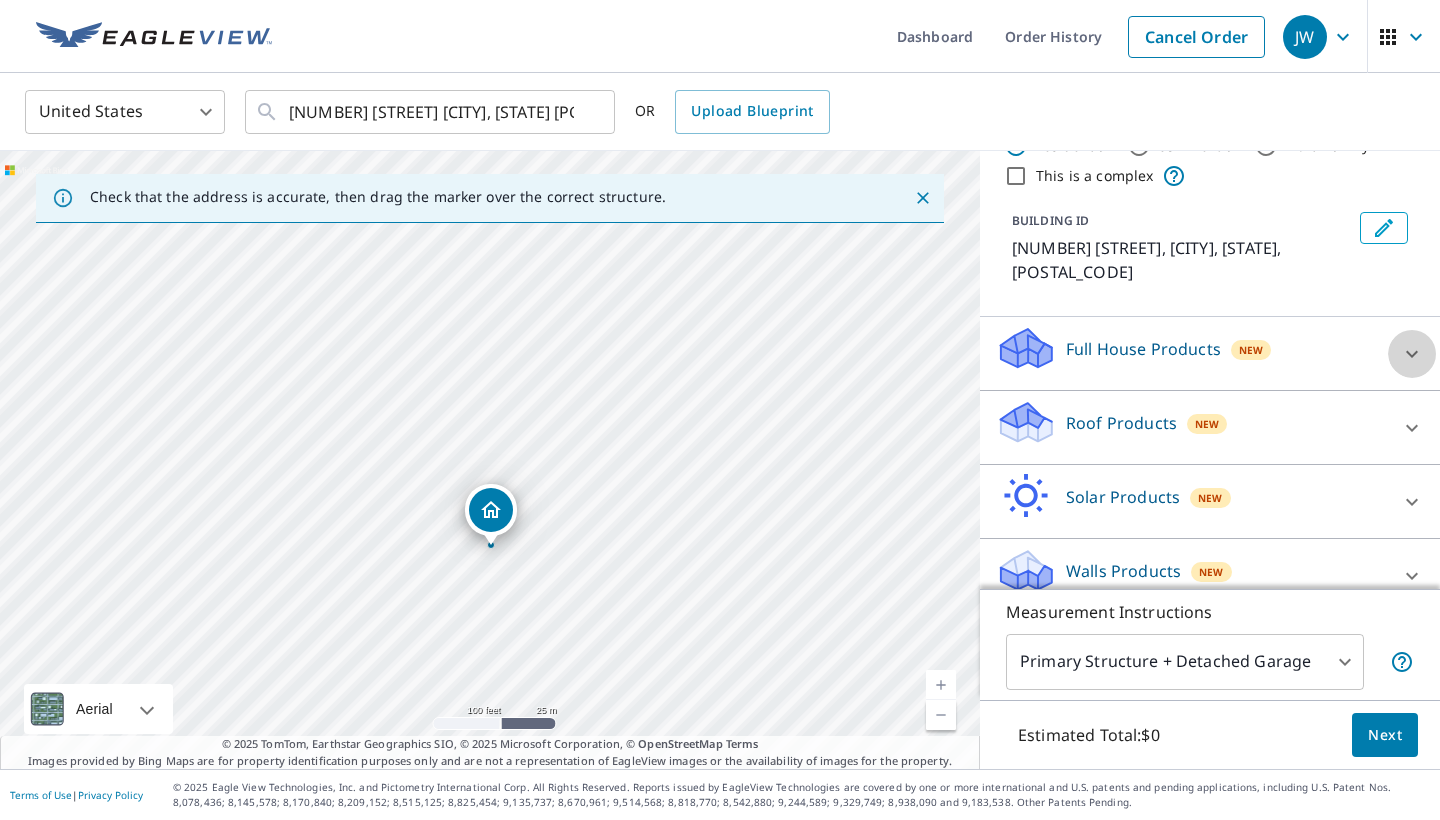click 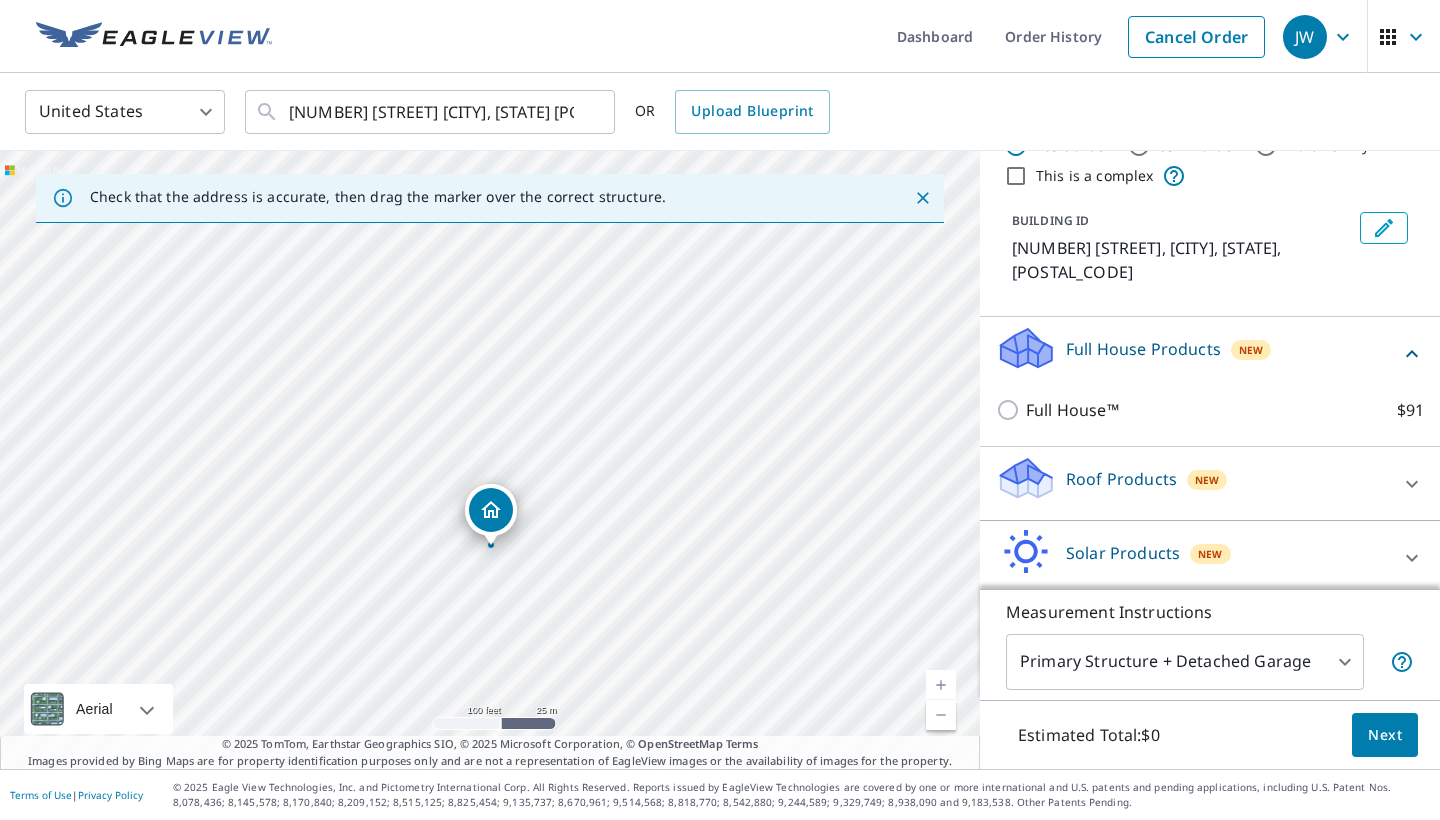click 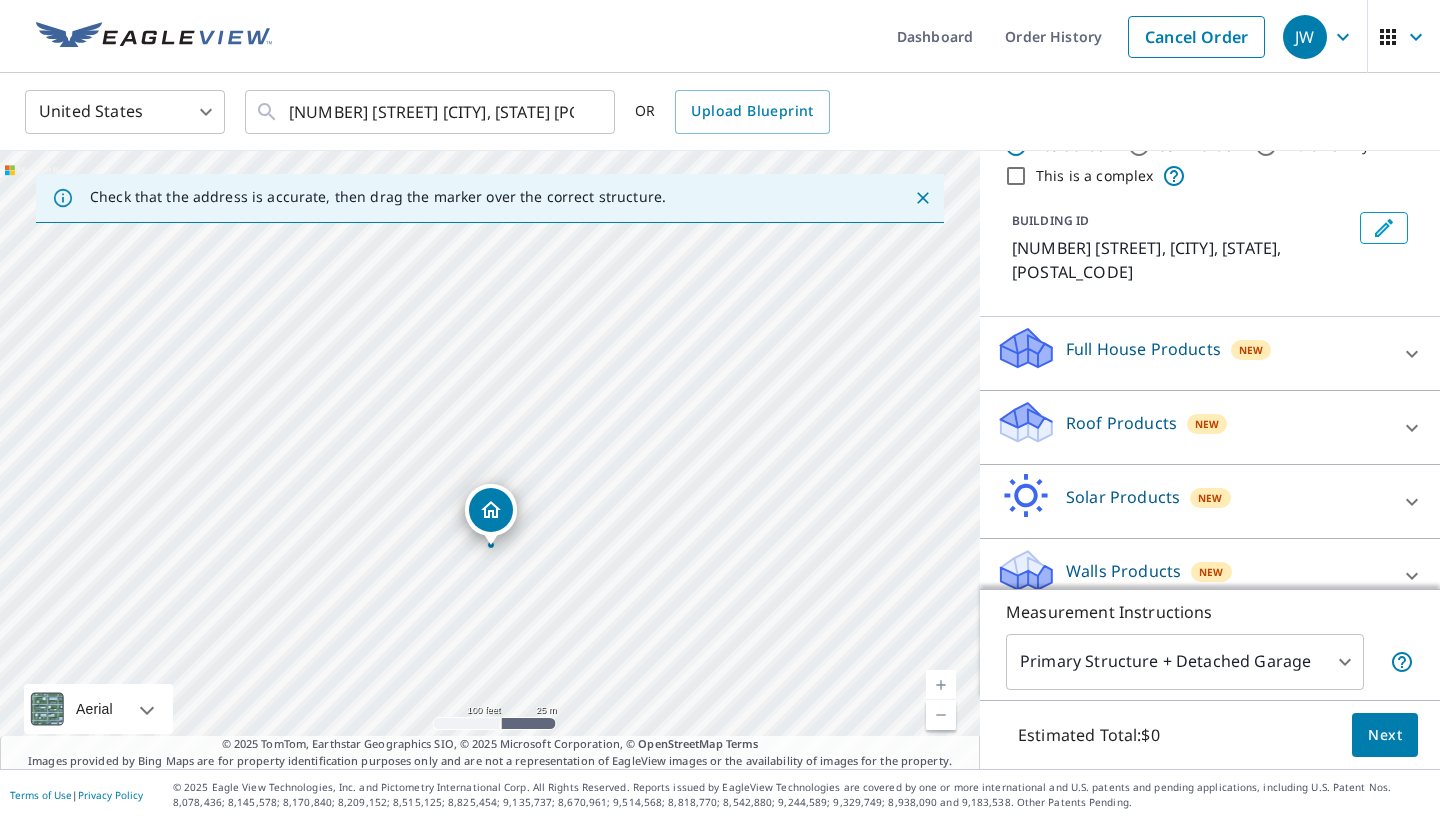 click 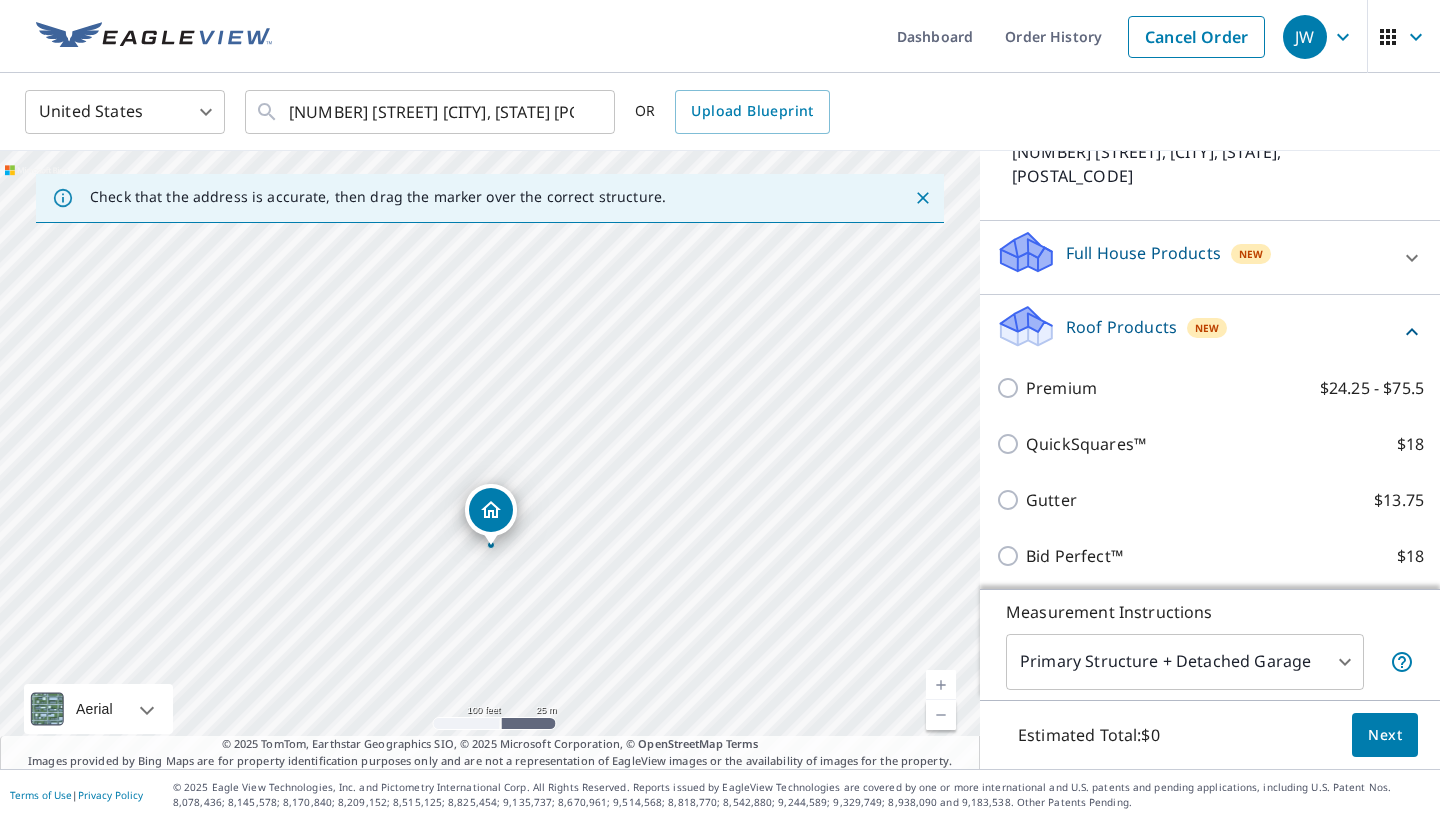 scroll, scrollTop: 157, scrollLeft: 0, axis: vertical 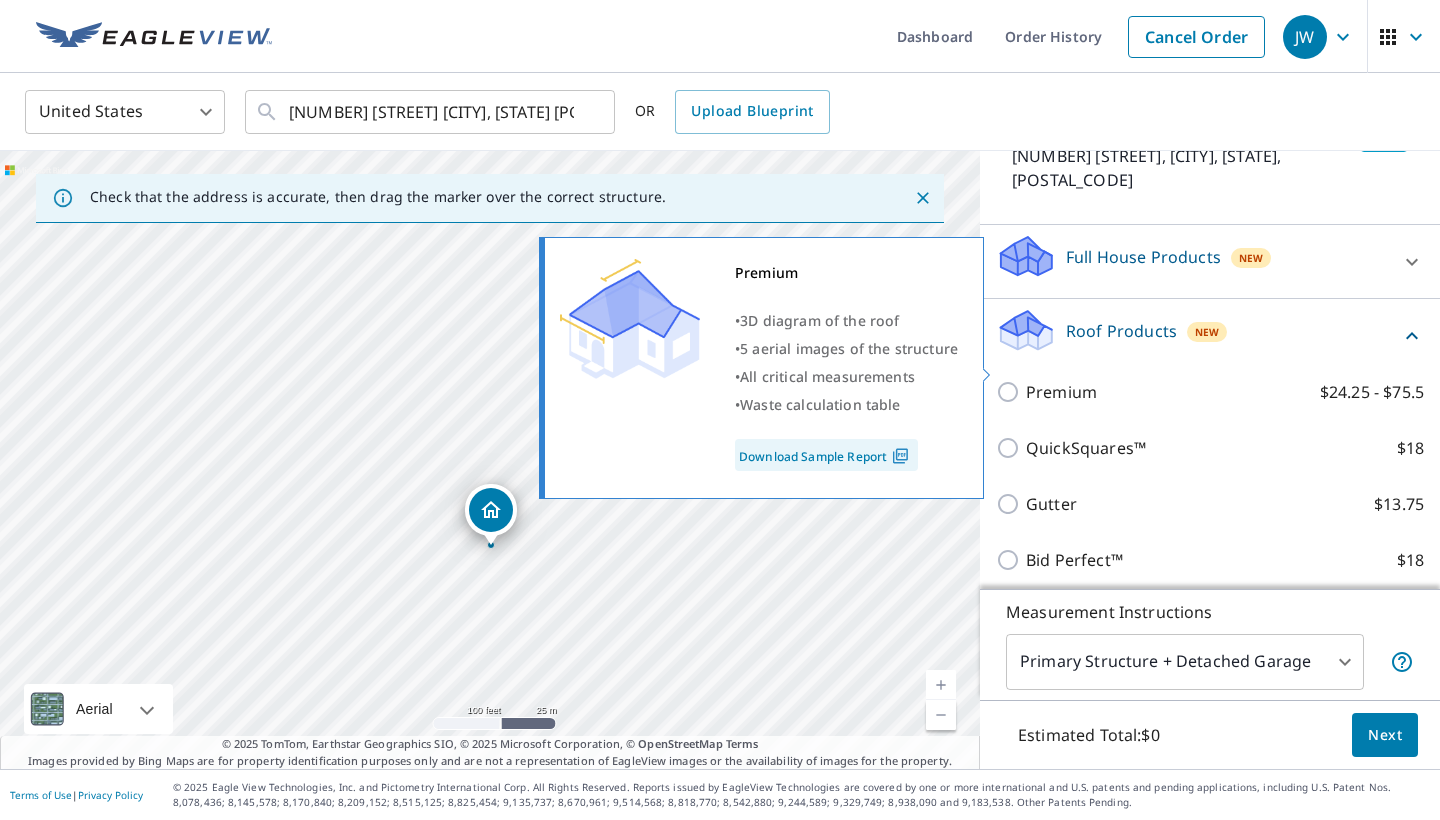 click on "Premium $24.25 - $75.5" at bounding box center [1011, 392] 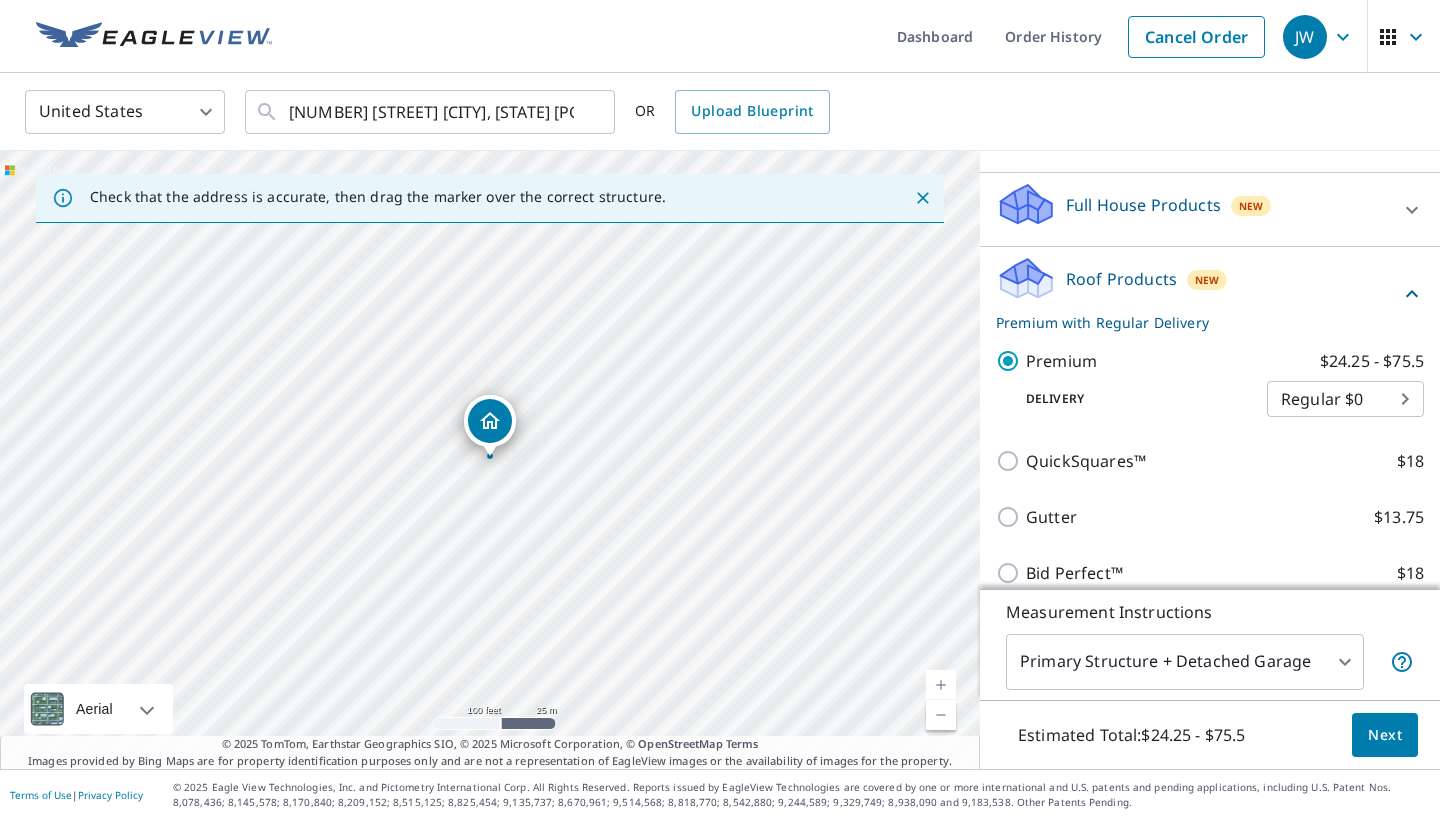 scroll, scrollTop: 207, scrollLeft: 0, axis: vertical 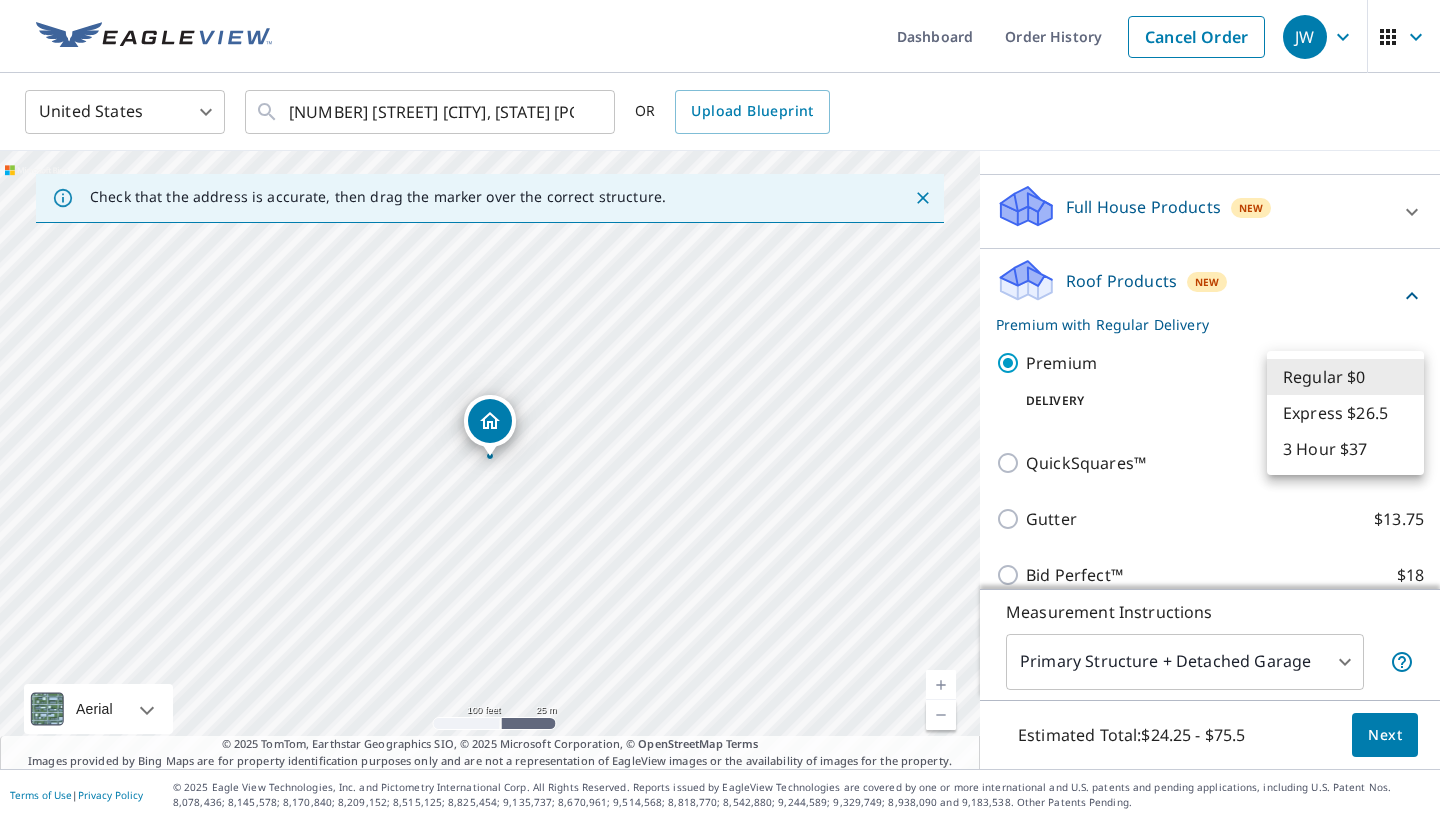 click on "JW JW
Dashboard Order History Cancel Order JW United States US ​ [NUMBER] [STREET] [CITY], [STATE] [POSTAL_CODE] ​ OR Upload Blueprint Check that the address is accurate, then drag the marker over the correct structure. [NUMBER] [STREET] [CITY], [STATE] [POSTAL_CODE] Aerial Road A standard road map Aerial A detailed look from above Labels Labels 250 feet 50 m © 2025 TomTom, © Vexcel Imaging, © 2025 Microsoft Corporation,  © OpenStreetMap Terms © 2025 TomTom, Earthstar Geographics SIO, © 2025 Microsoft Corporation, ©   OpenStreetMap   Terms Images provided by Bing Maps are for property identification purposes only and are not a representation of EagleView images or the availability of images for the property. PROPERTY TYPE Residential Commercial Multi-Family This is a complex BUILDING ID [NUMBER] [STREET], [CITY], [STATE], [POSTAL_CODE] Full House Products New Full House™ $91 Roof Products New Premium with Regular Delivery Premium $24.25 - $75.5 Delivery Regular $0 8 ​ QuickSquares™ $18 Gutter $13.75 $18 New New 1" at bounding box center [720, 410] 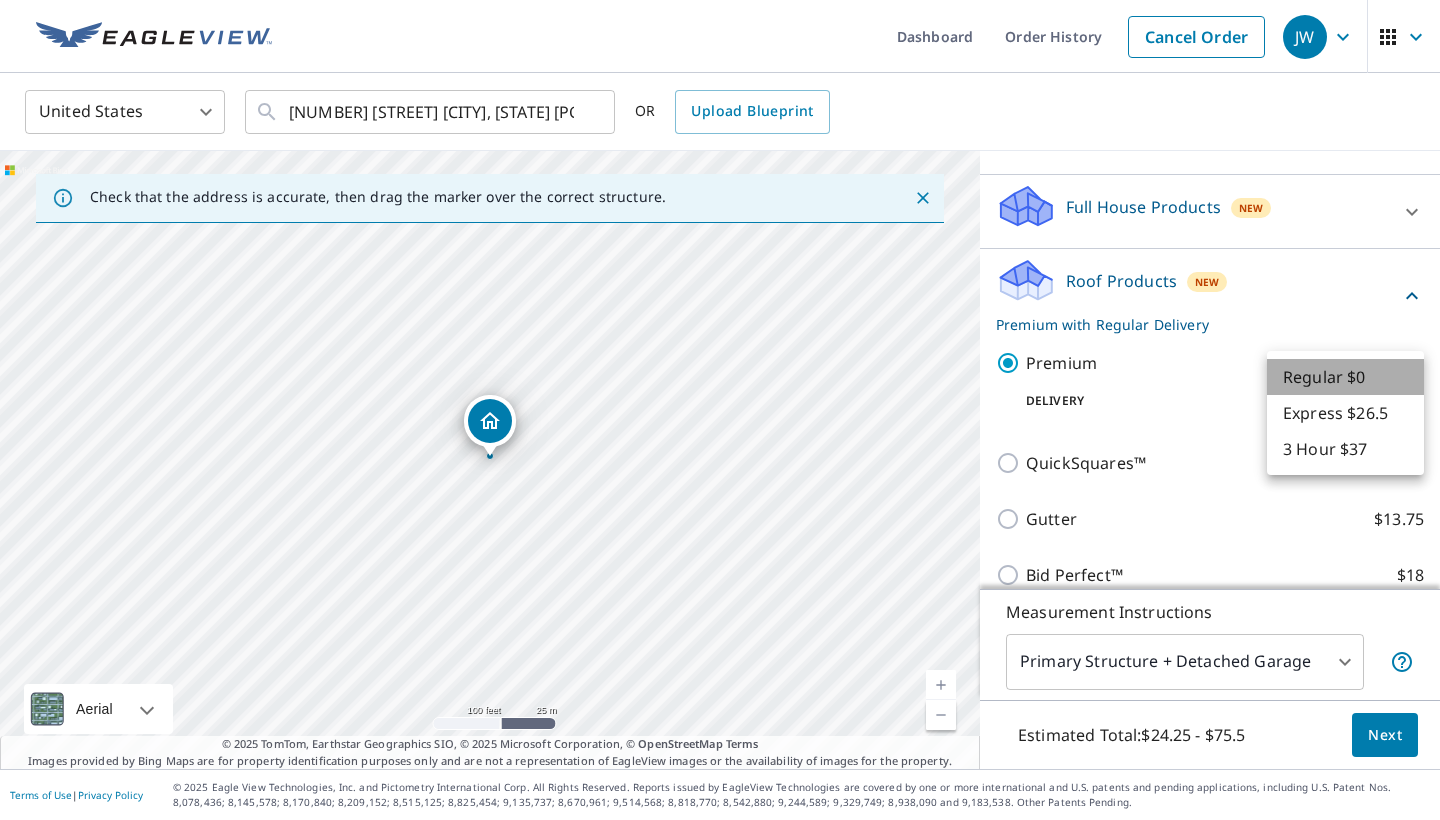 click on "Regular $0" at bounding box center [1345, 377] 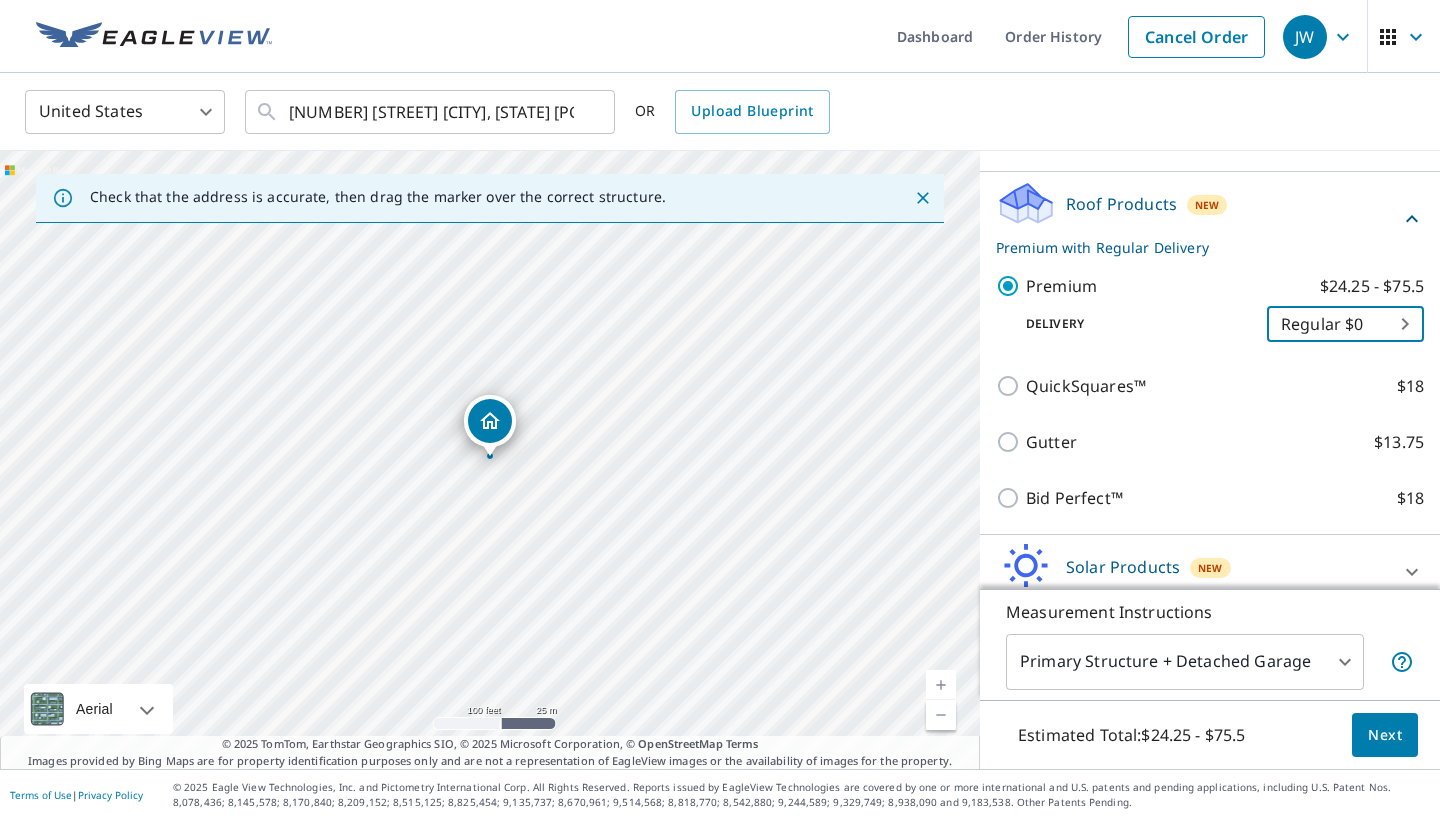 scroll, scrollTop: 285, scrollLeft: 0, axis: vertical 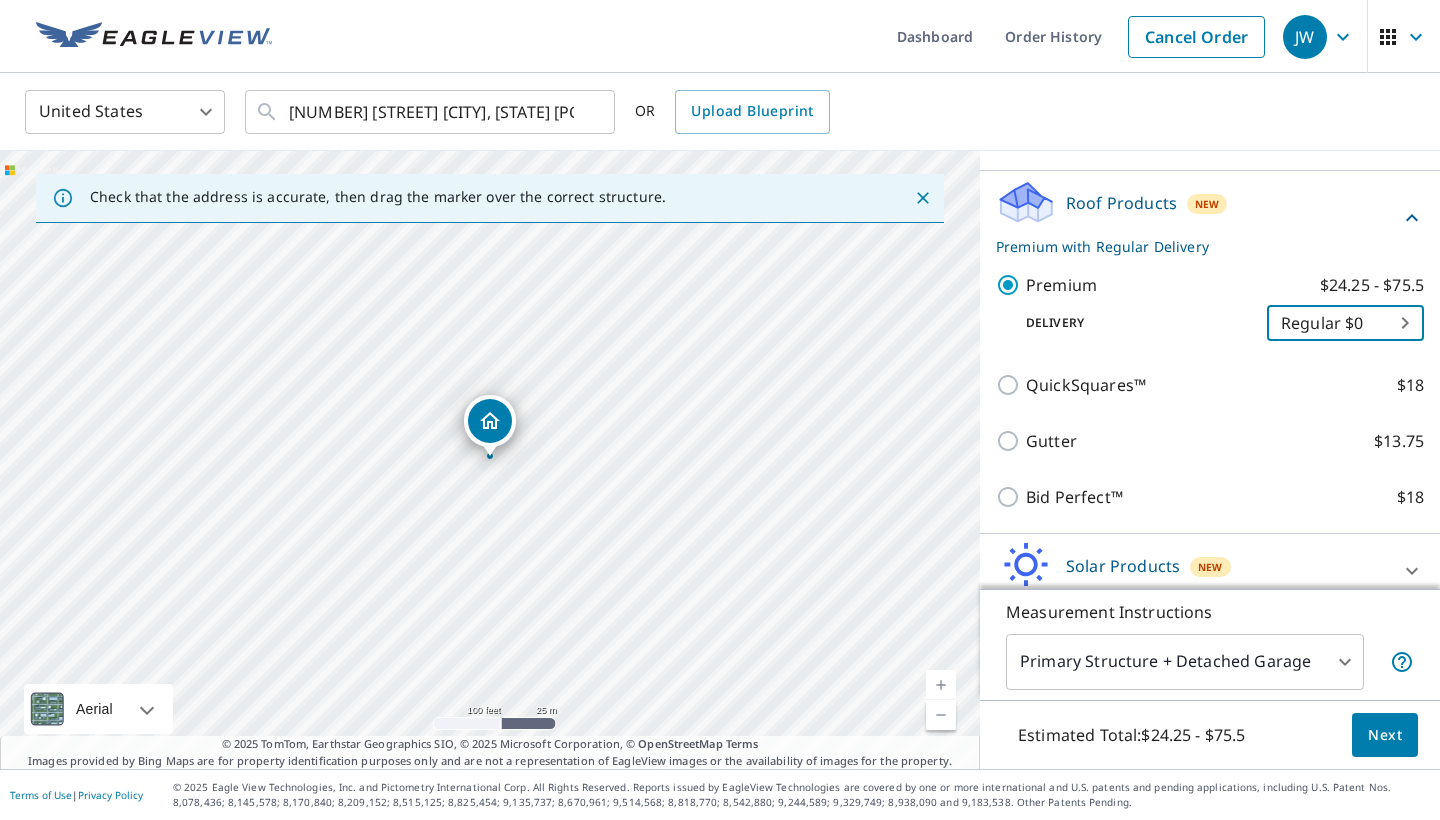 click on "Next" at bounding box center [1385, 735] 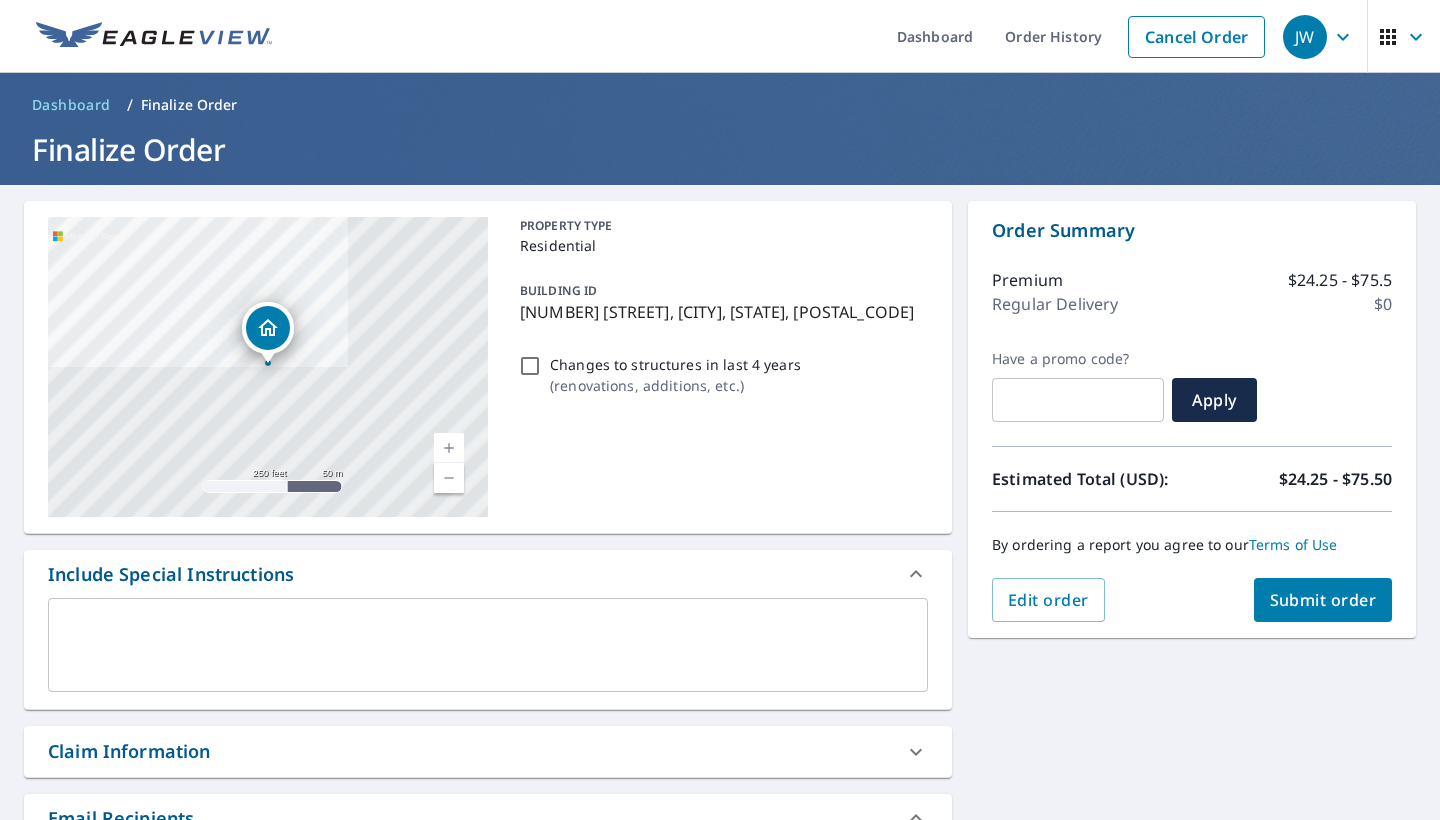 scroll, scrollTop: 0, scrollLeft: 0, axis: both 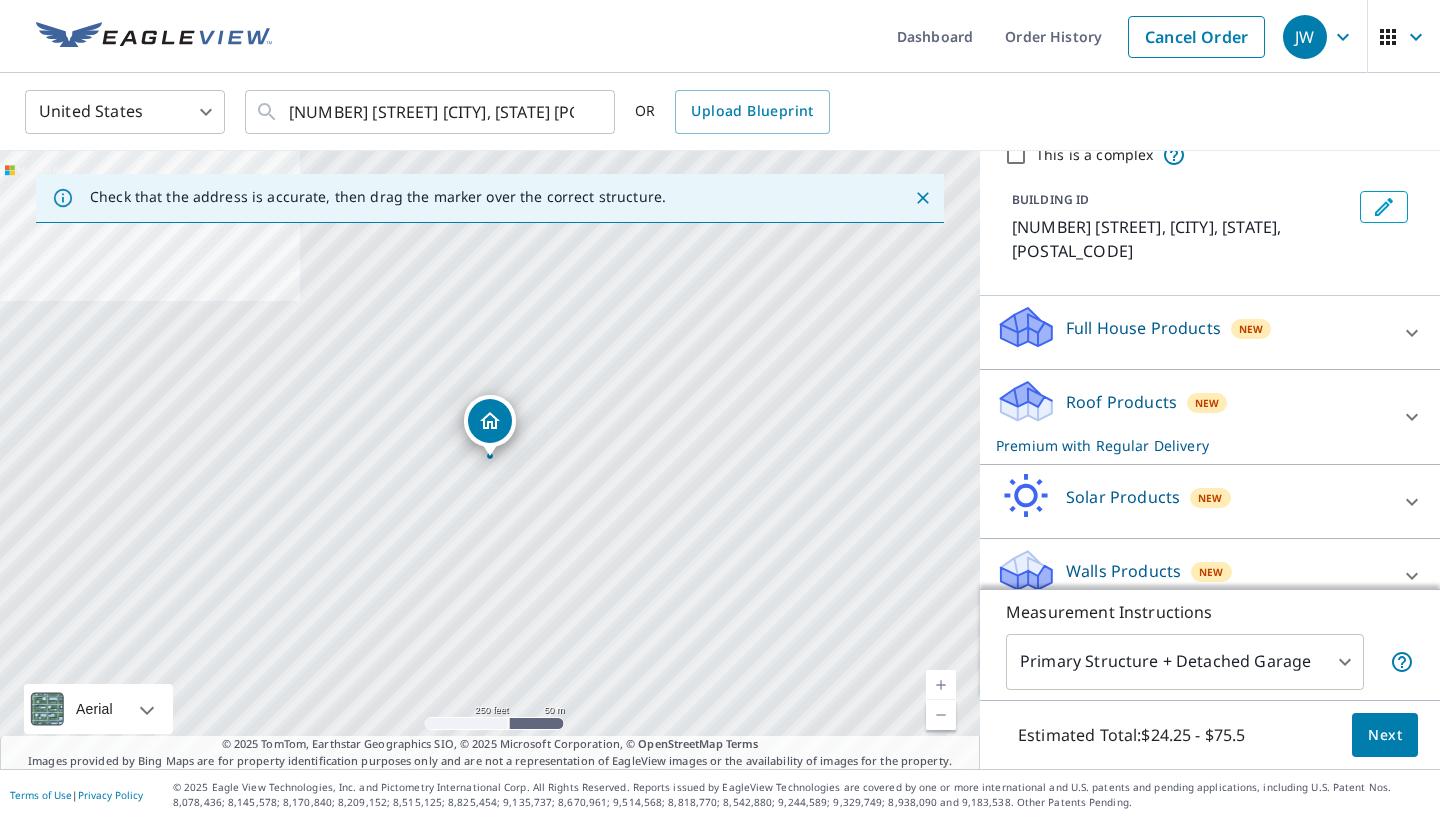 click on "JW JW
Dashboard Order History Cancel Order JW United States US ​ [NUMBER] [STREET] [CITY], [STATE] [POSTAL_CODE] ​ OR Upload Blueprint Check that the address is accurate, then drag the marker over the correct structure. [NUMBER] [STREET] [CITY], [STATE] [POSTAL_CODE] Aerial Road A standard road map Aerial A detailed look from above Labels Labels 250 feet 50 m © 2025 TomTom, © Vexcel Imaging, © 2025 Microsoft Corporation,  © OpenStreetMap Terms © 2025 TomTom, Earthstar Geographics SIO, © 2025 Microsoft Corporation, ©   OpenStreetMap   Terms Images provided by Bing Maps are for property identification purposes only and are not a representation of EagleView images or the availability of images for the property. PROPERTY TYPE Residential Commercial Multi-Family This is a complex BUILDING ID [NUMBER] [STREET], [CITY], [STATE], [POSTAL_CODE] Full House Products New Full House™ $91 Roof Products New Premium with Regular Delivery Premium $24.25 - $75.5 Delivery Regular $0 8 ​ QuickSquares™ $18 Gutter $13.75 $18 New New 1" at bounding box center (720, 410) 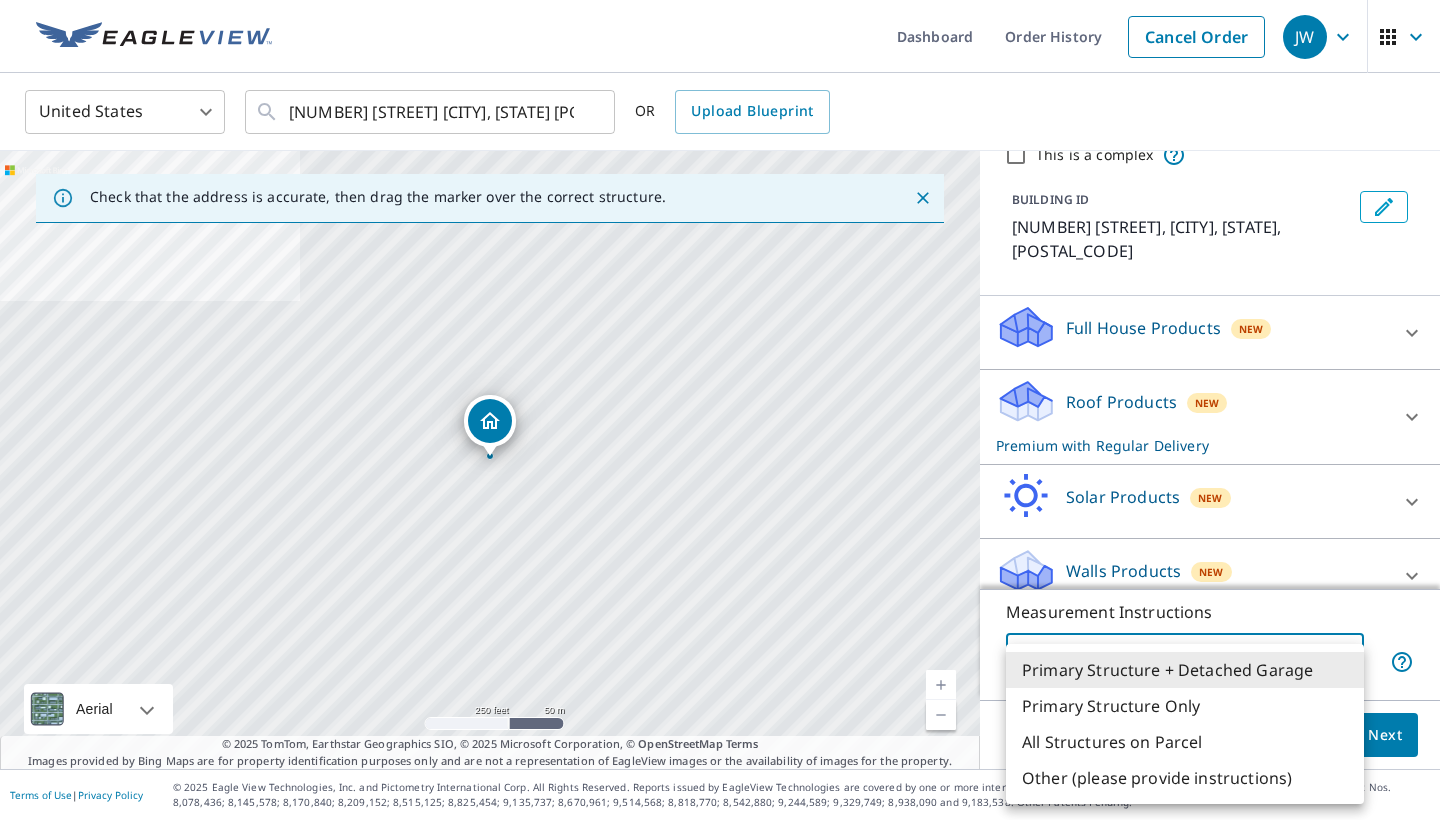 click on "All Structures on Parcel" at bounding box center (1185, 742) 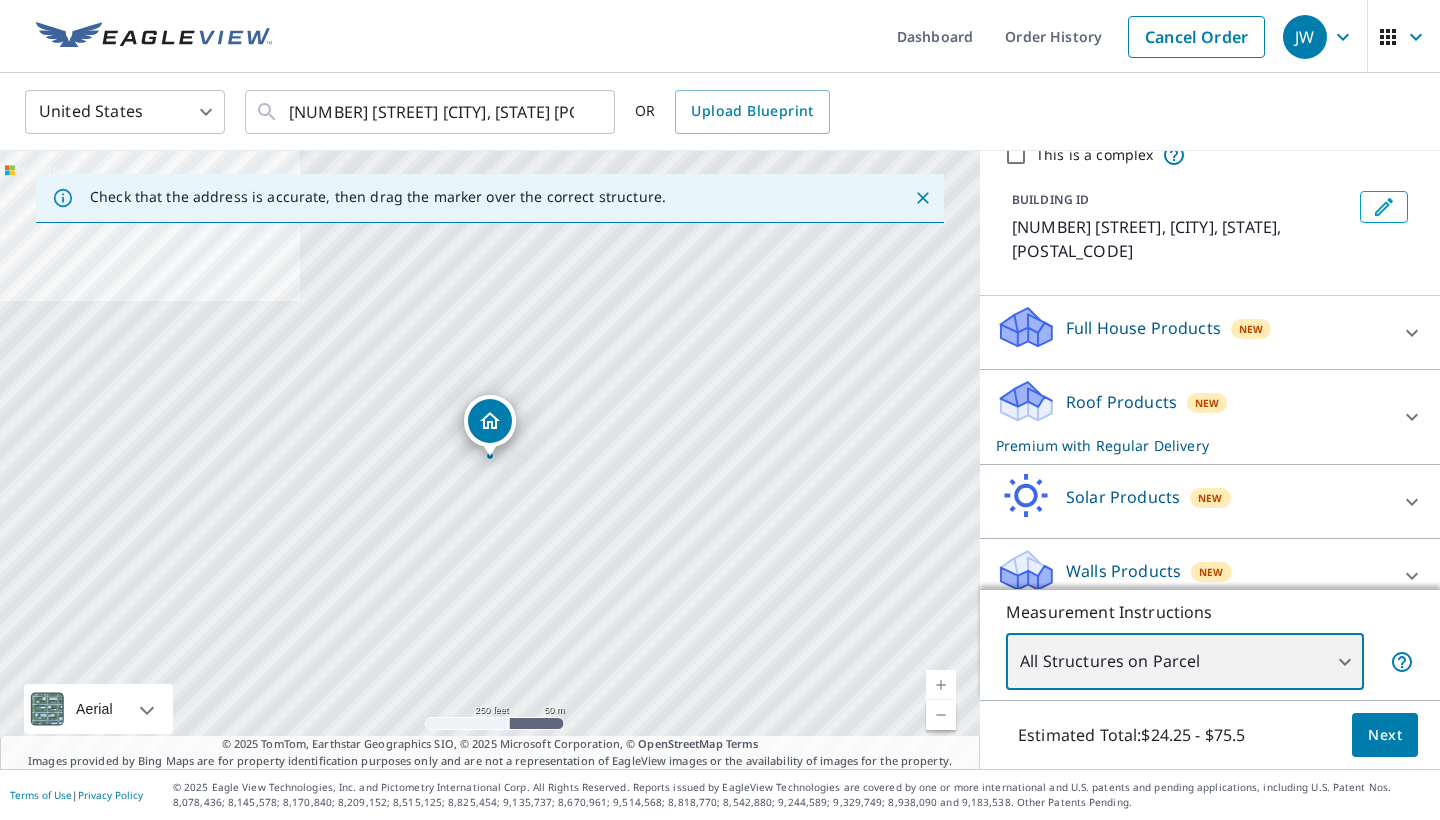 type on "3" 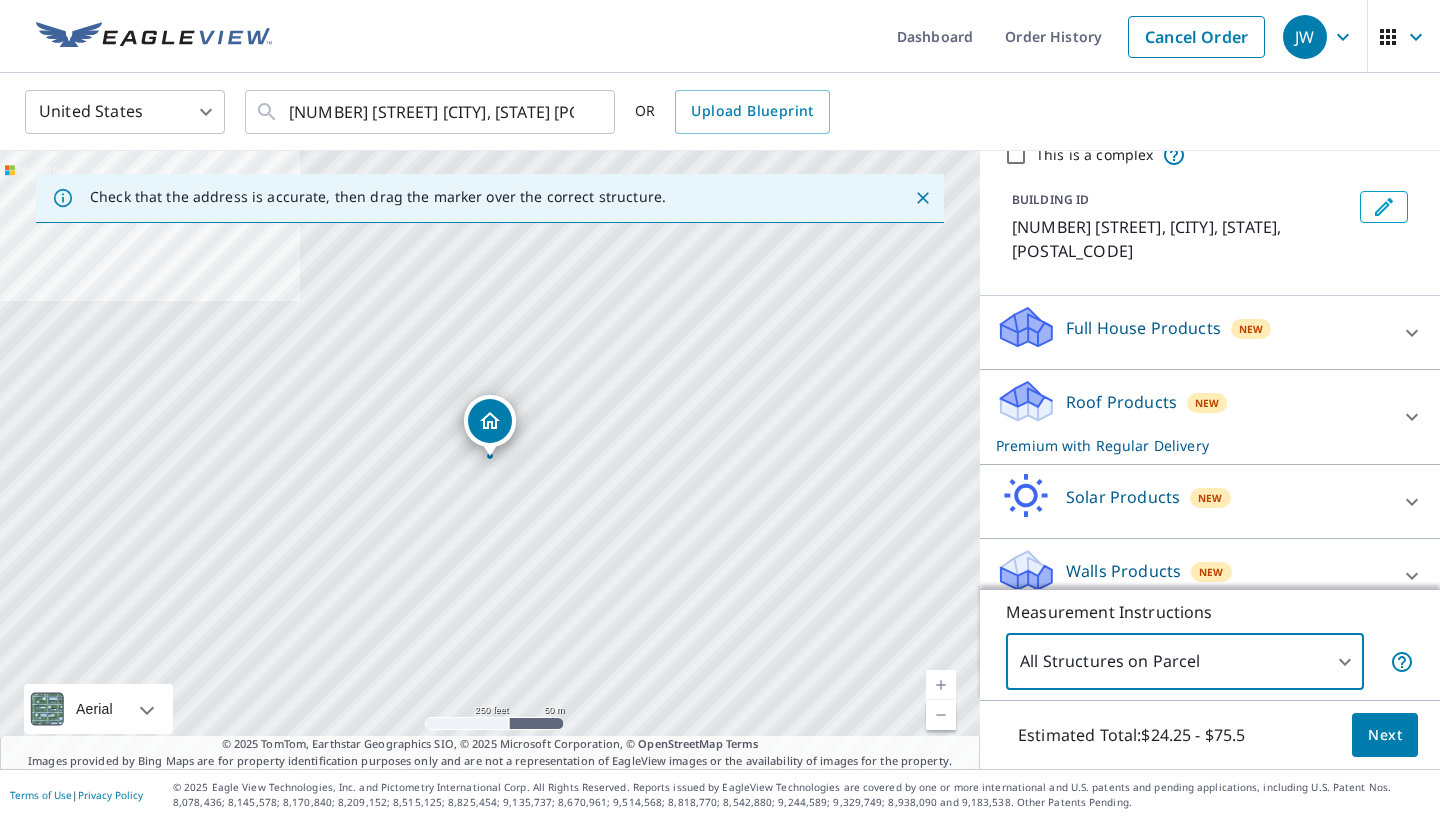 click on "Estimated Total:  $24.25 - $75.5" at bounding box center [1132, 735] 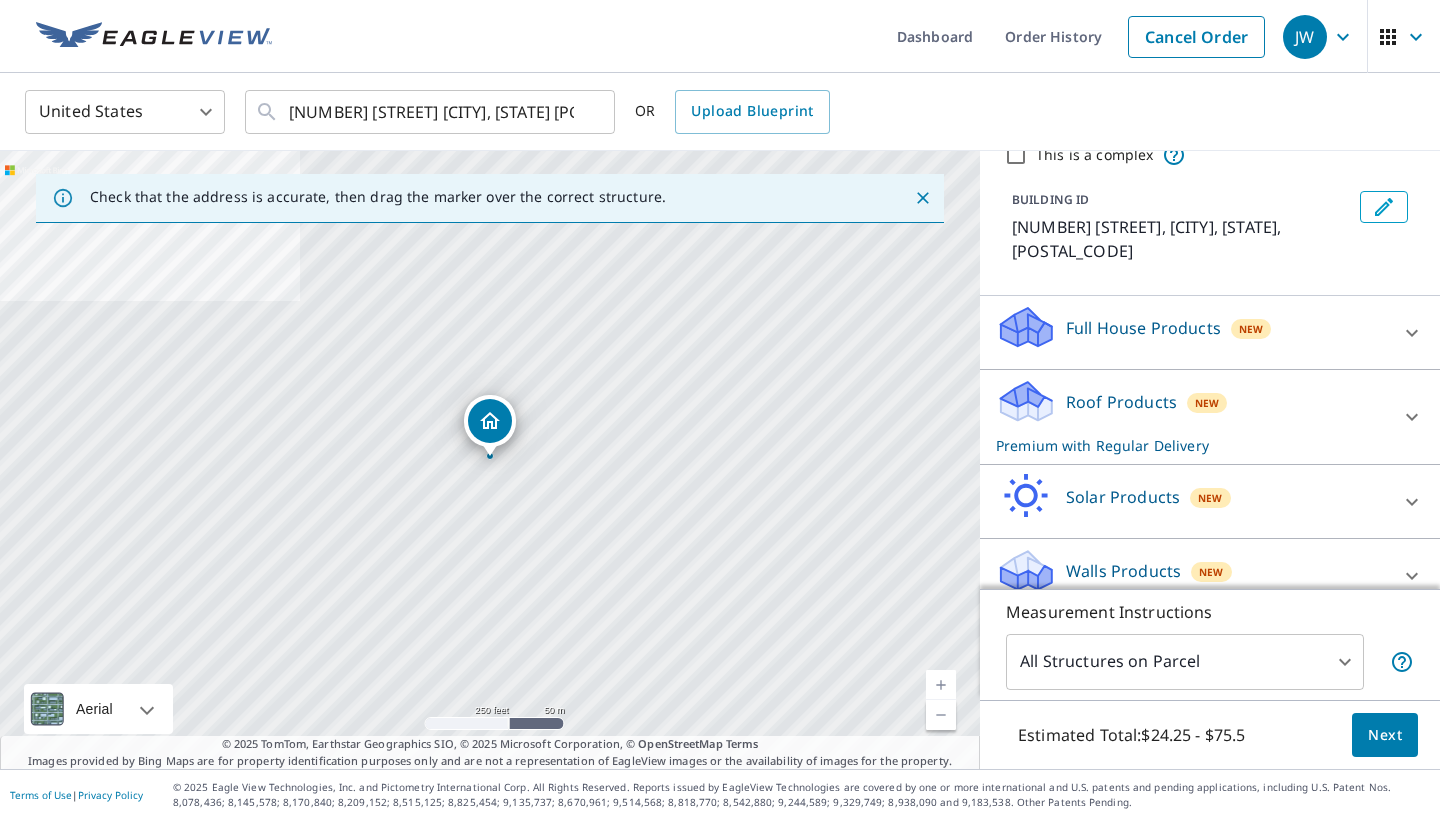 scroll, scrollTop: 0, scrollLeft: 0, axis: both 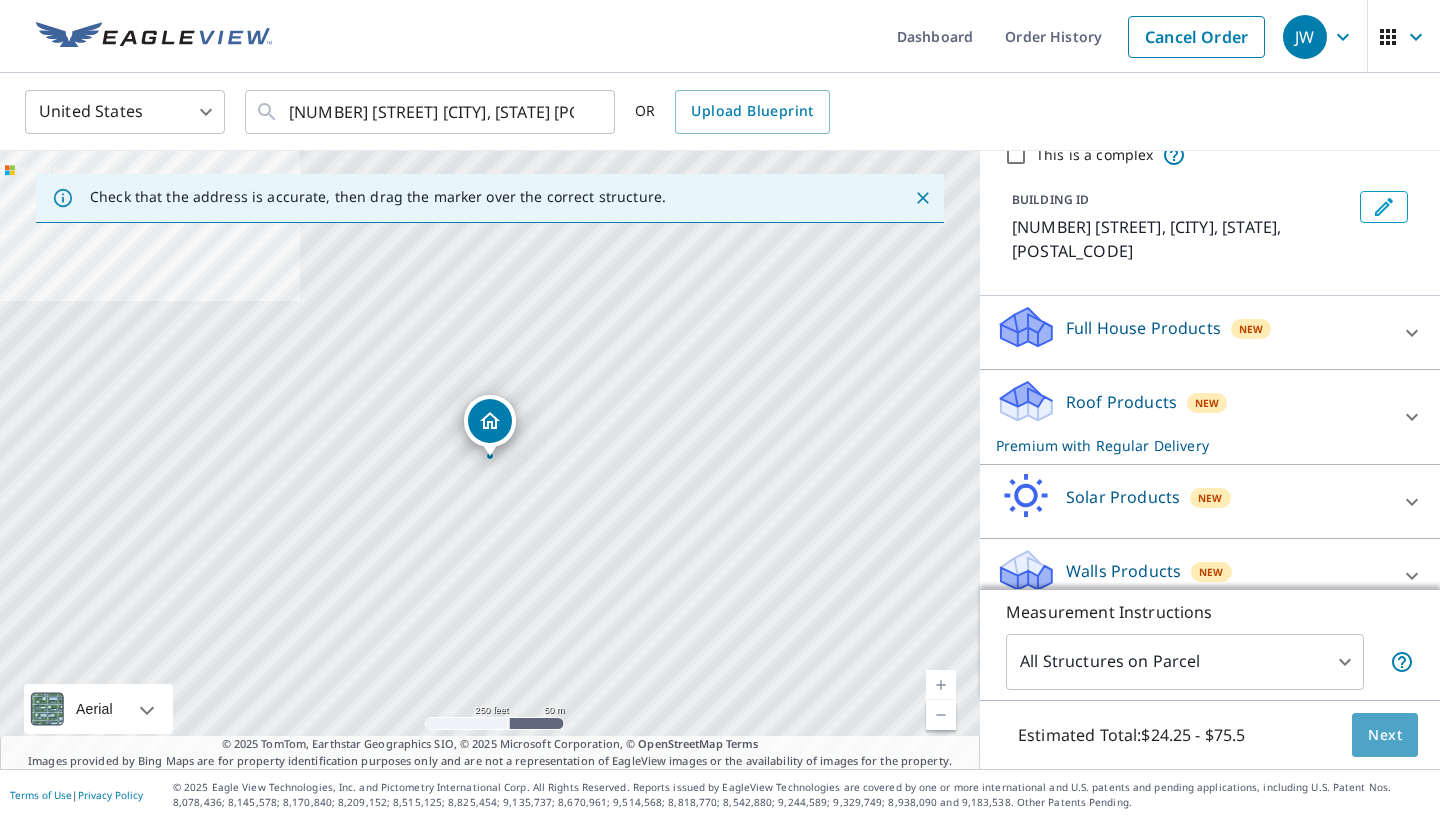 click on "Next" at bounding box center [1385, 735] 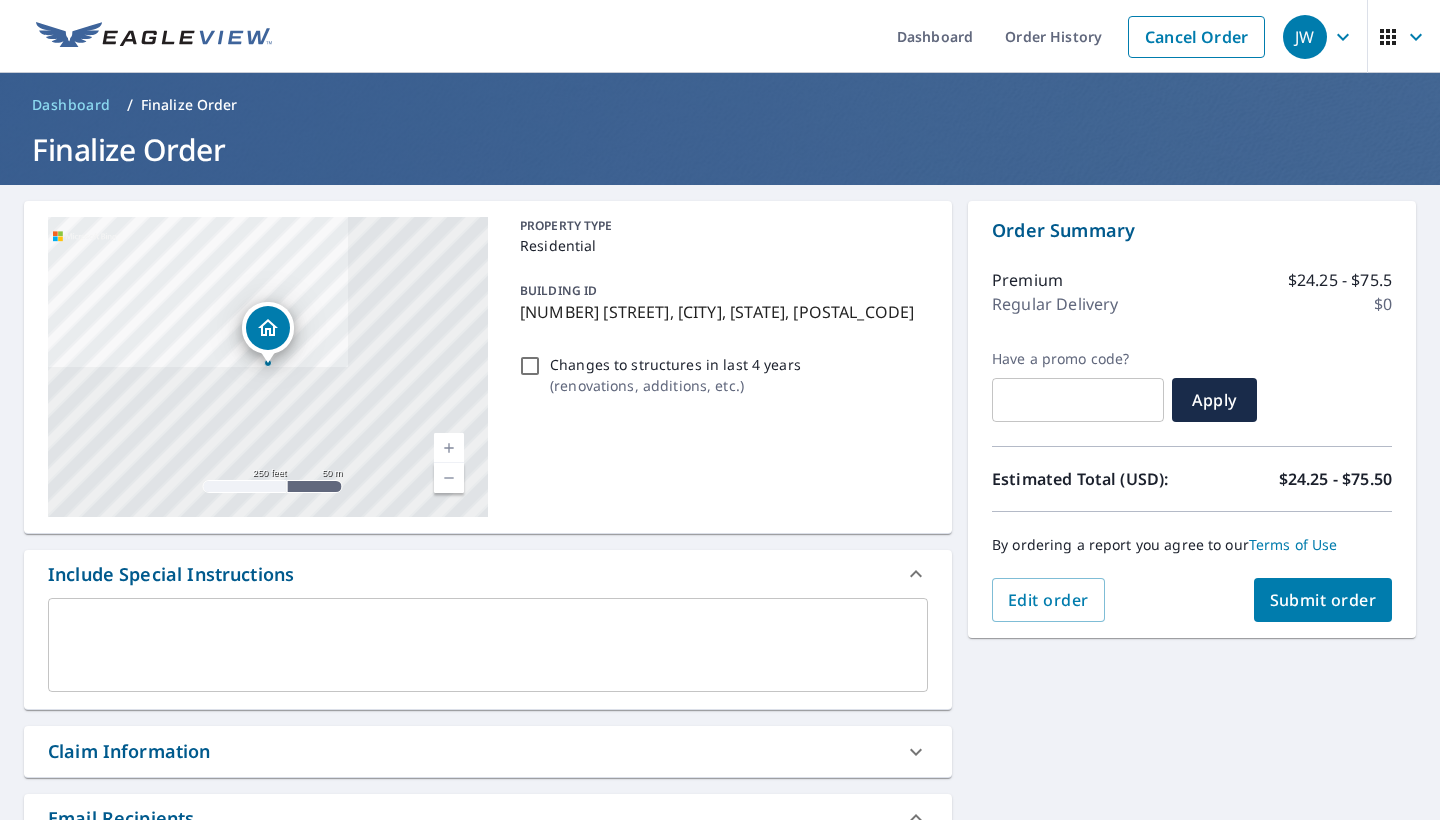 click at bounding box center (488, 645) 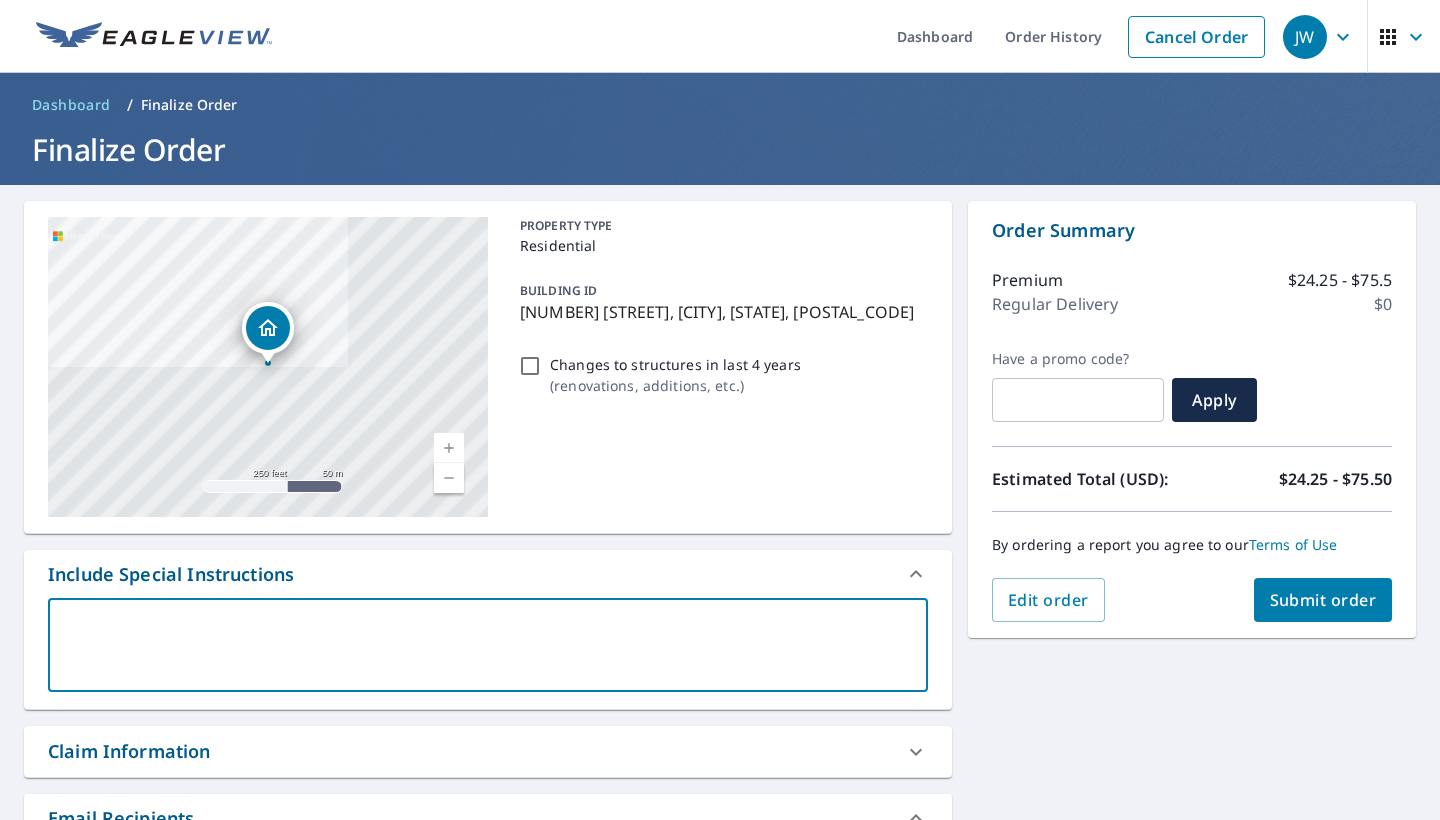 type on "t" 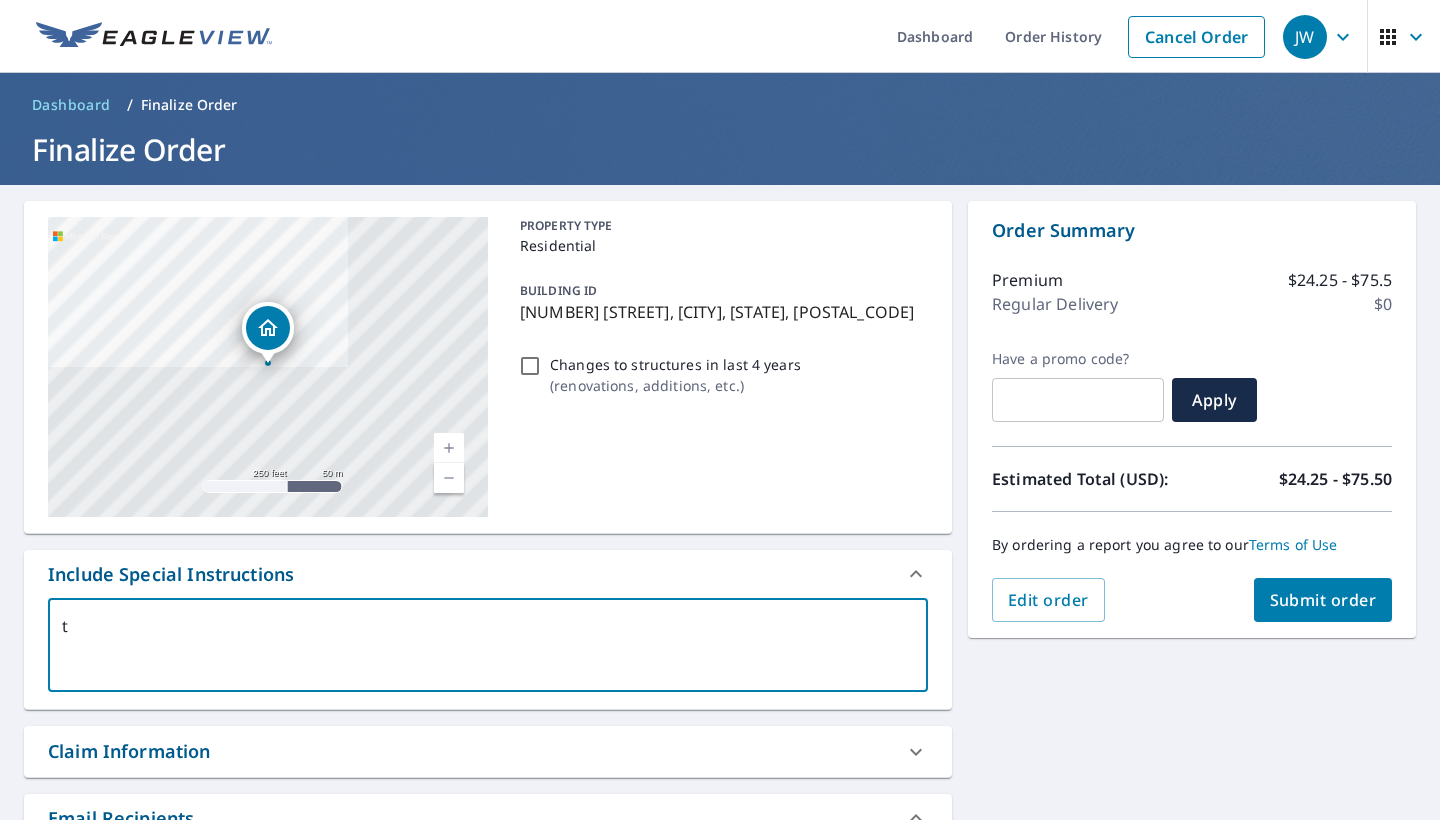 type on "th" 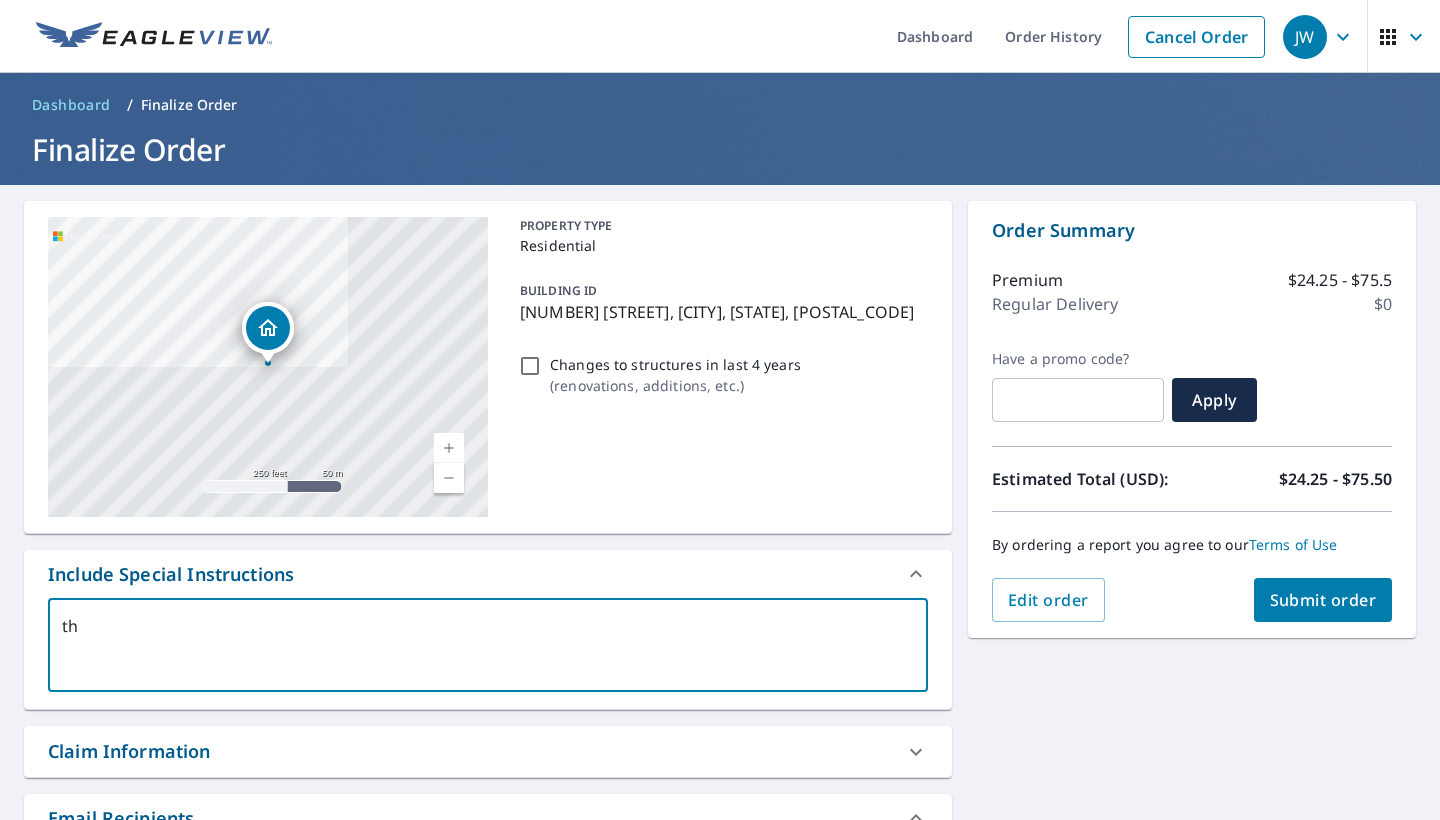 type on "the" 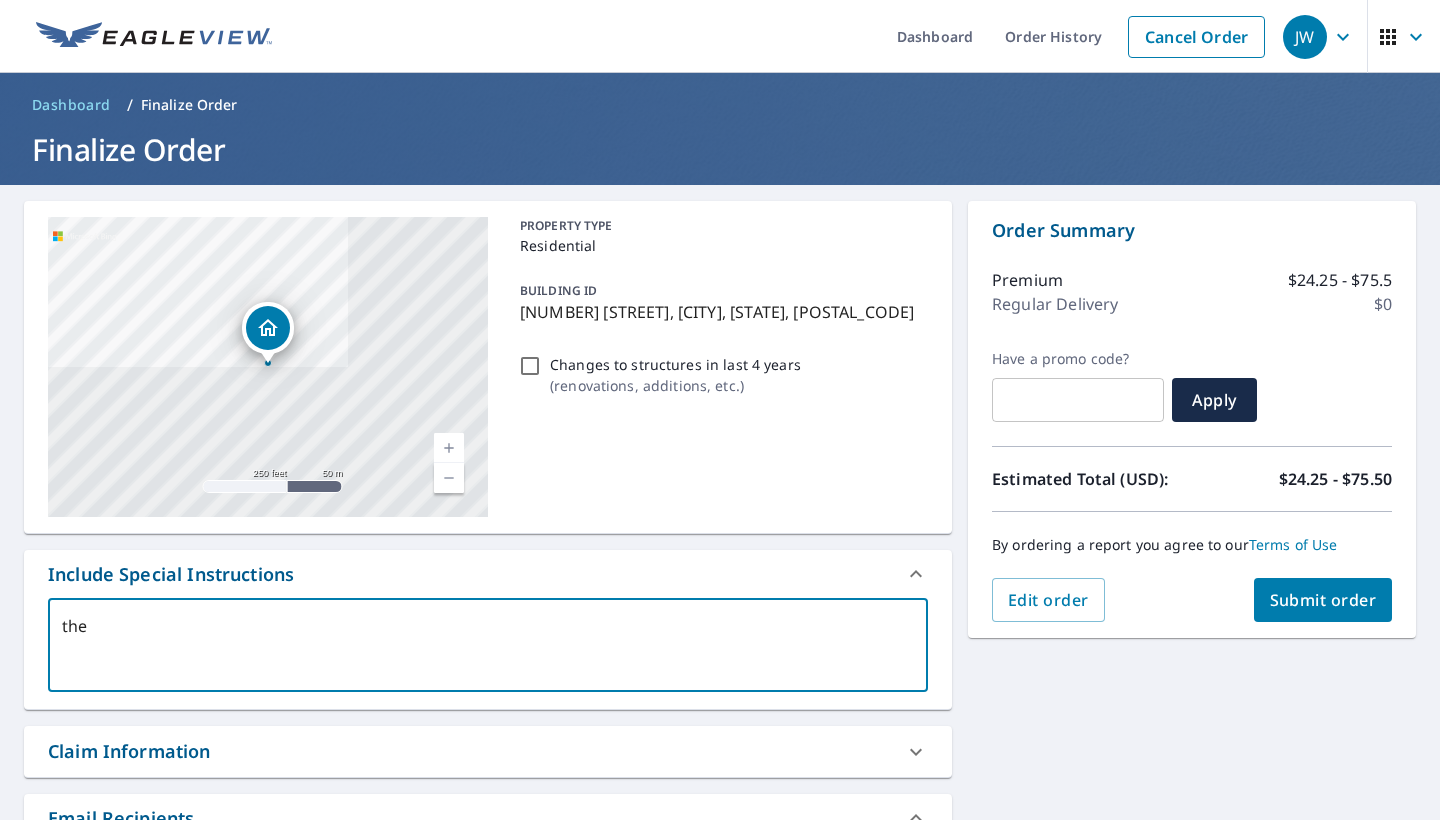 type on "ther" 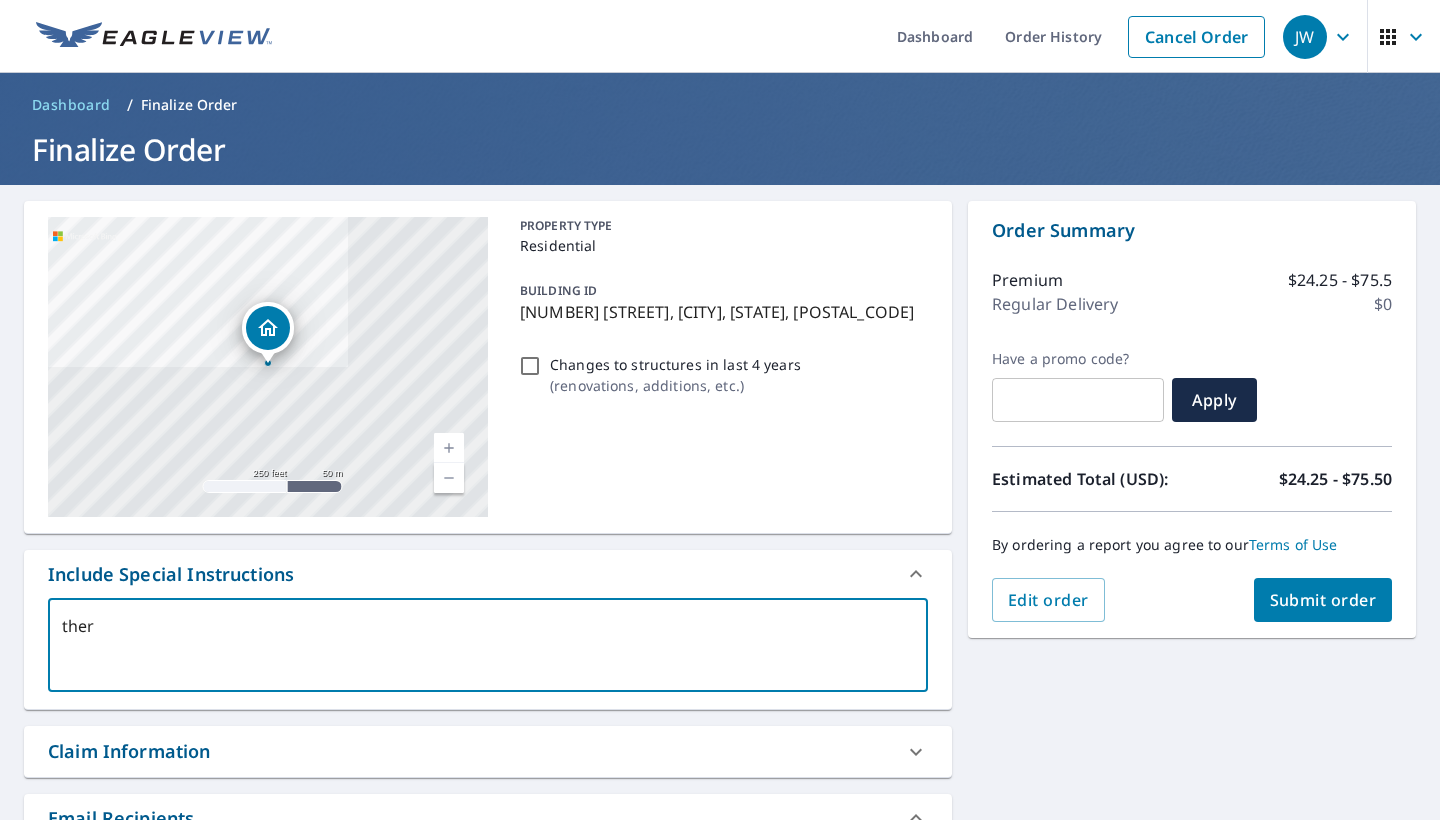 type on "there" 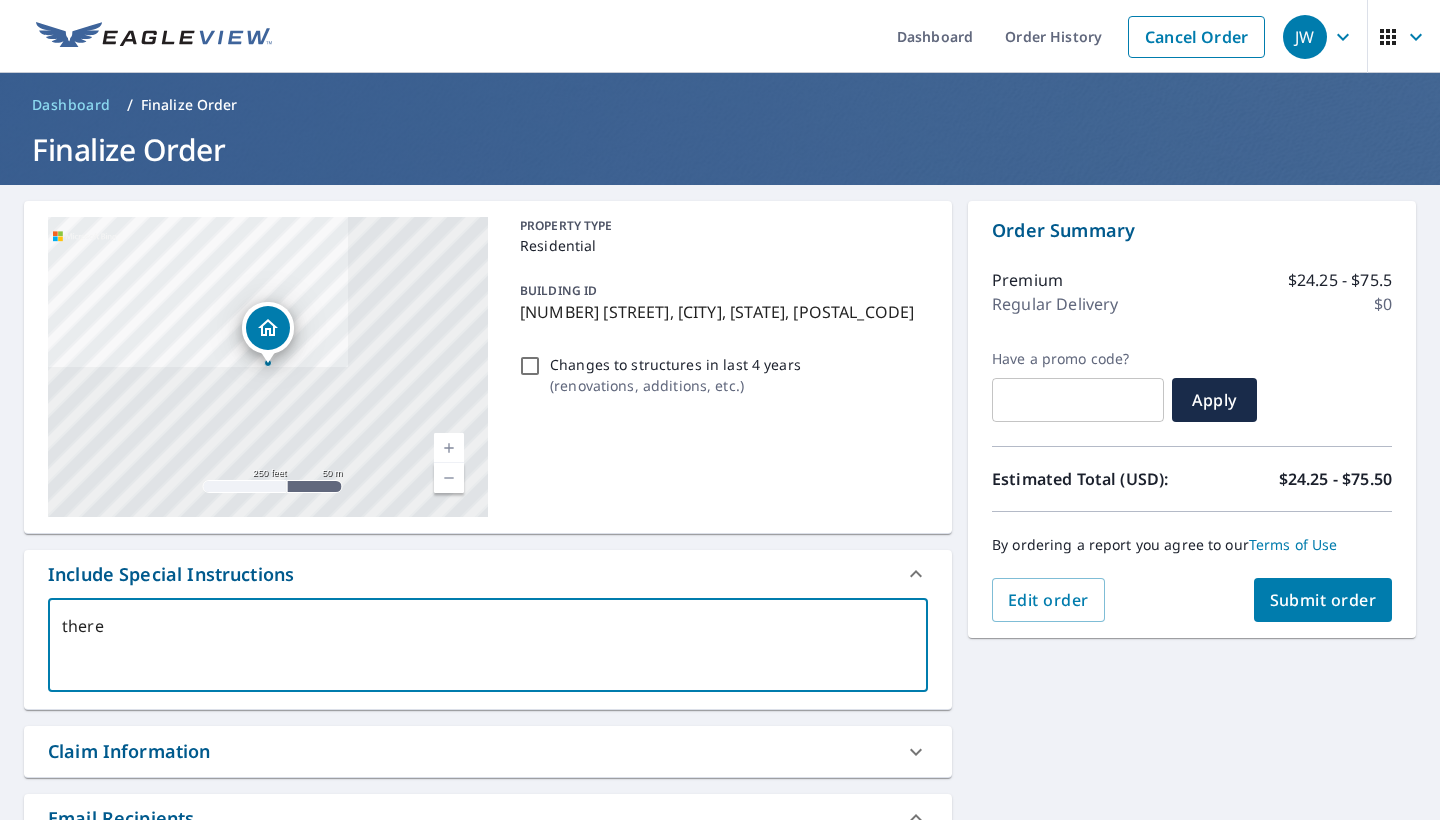 type on "there" 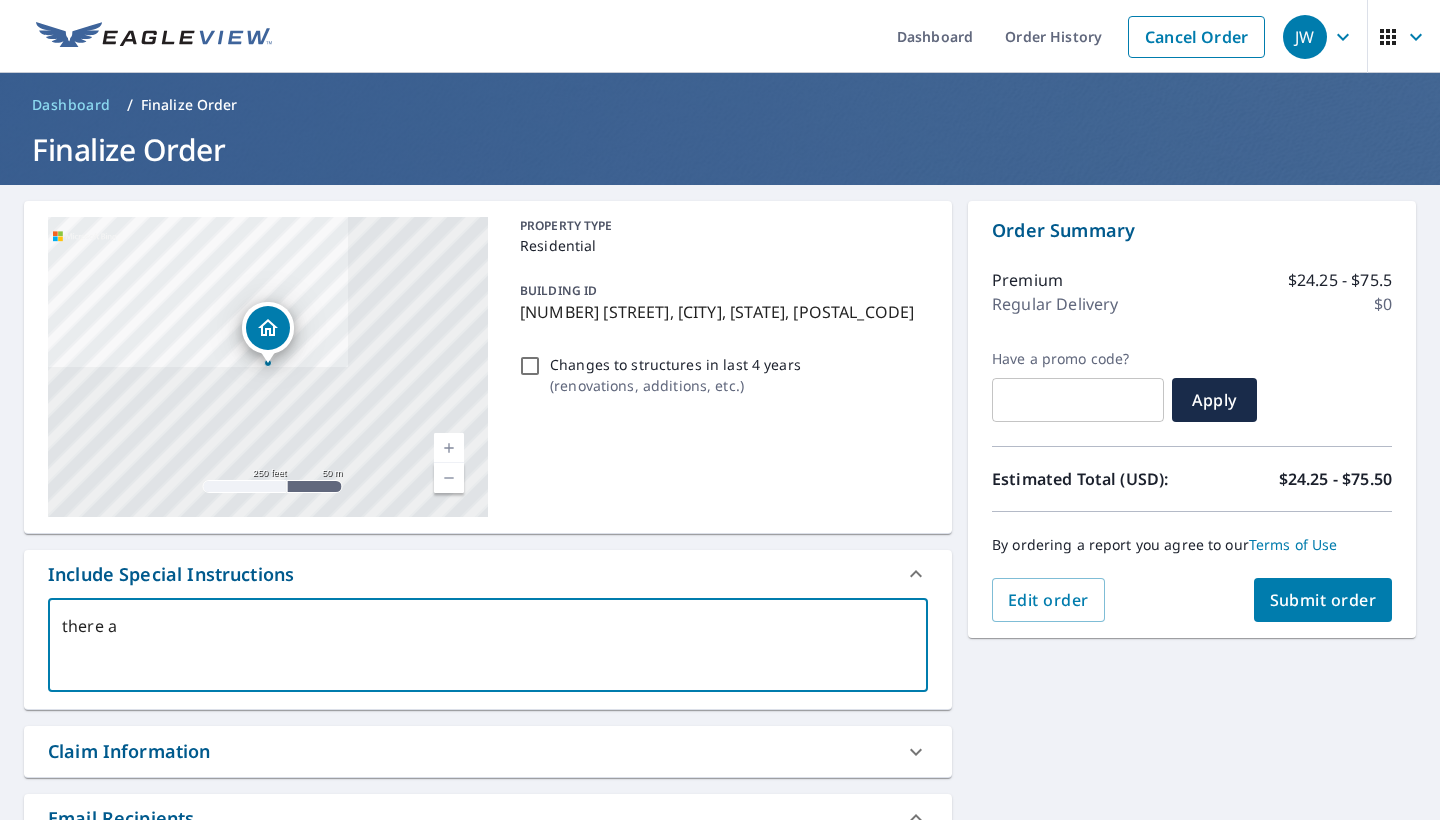 type on "there ar" 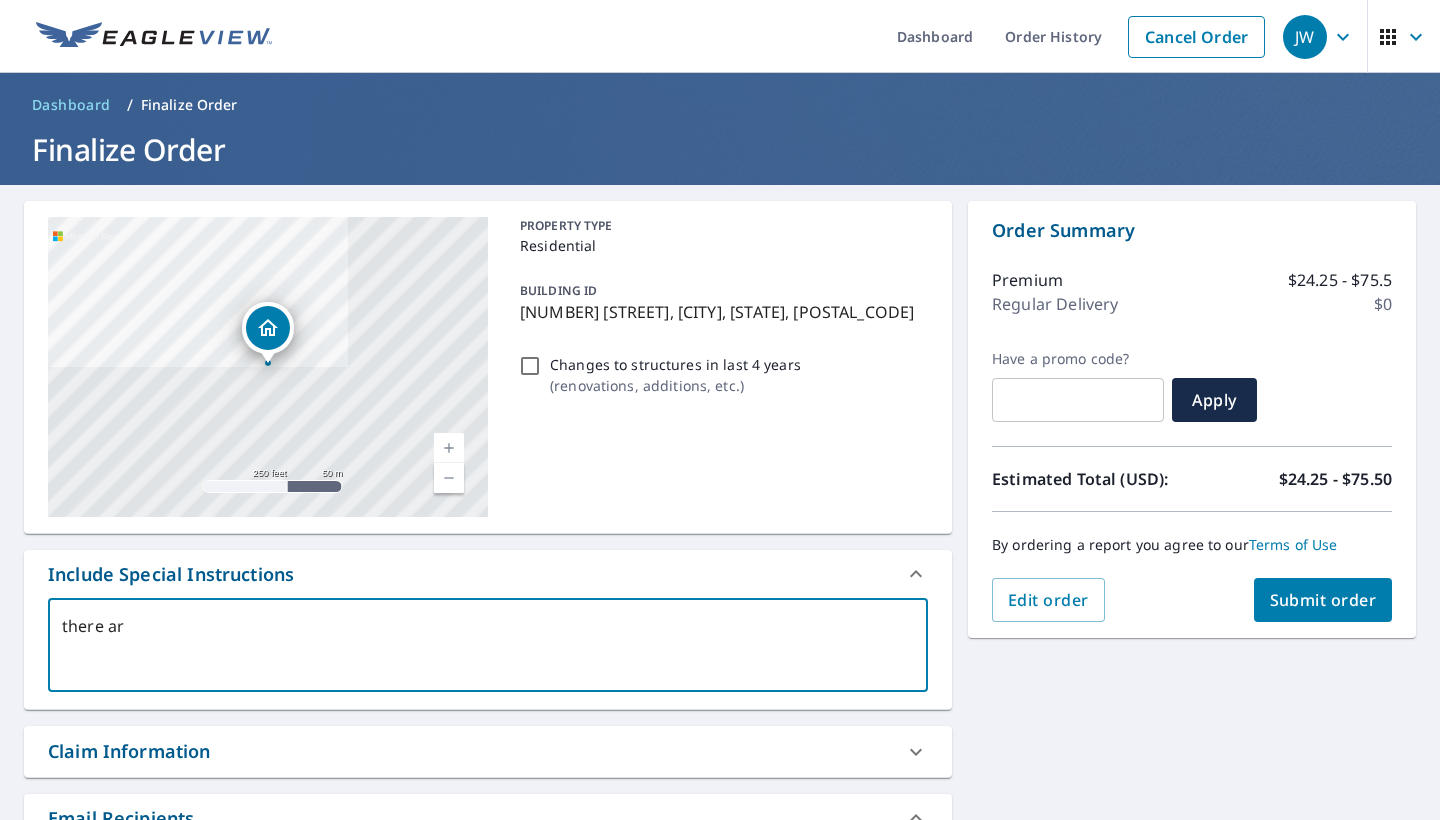 type on "there are" 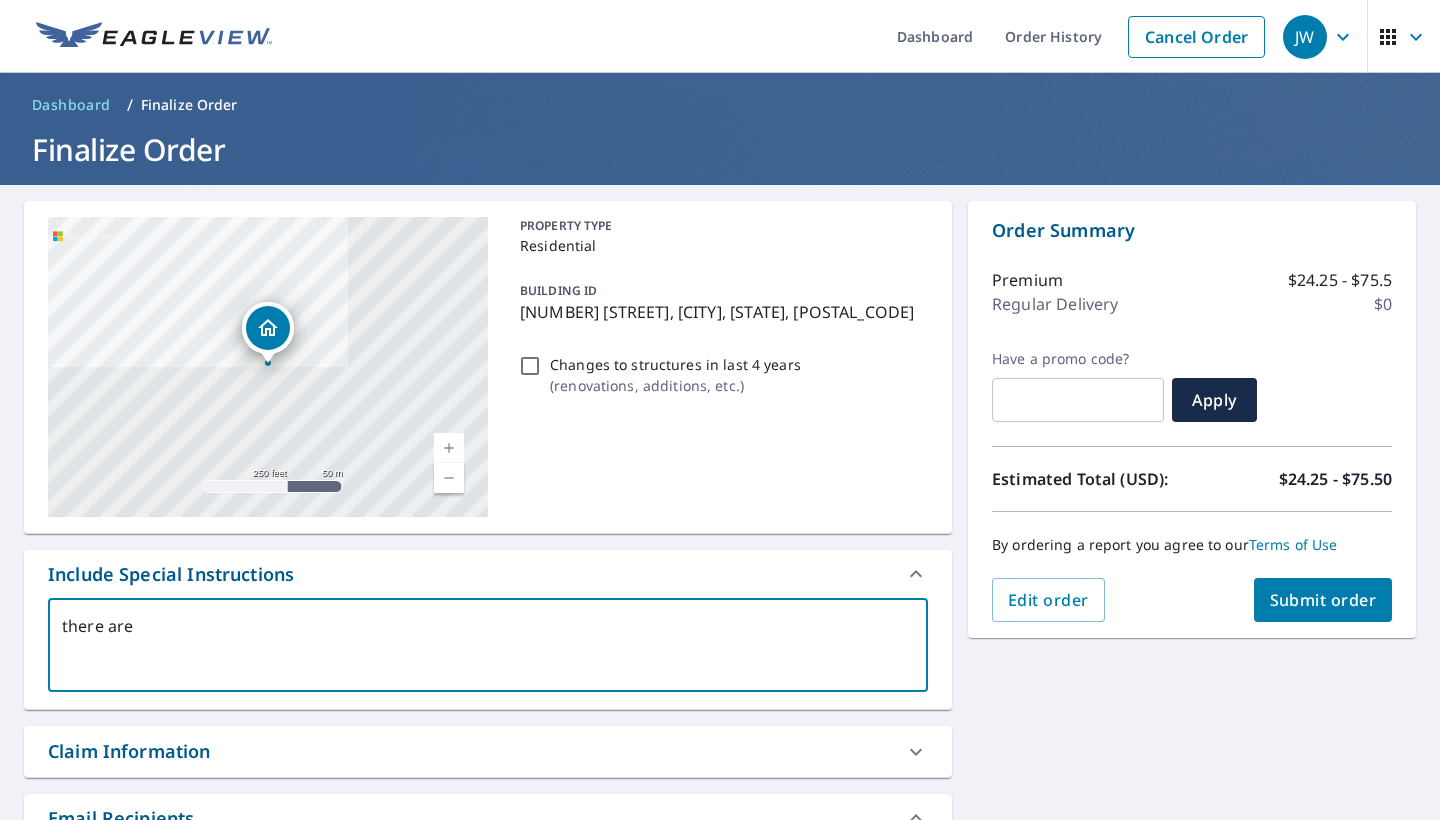 type on "there are" 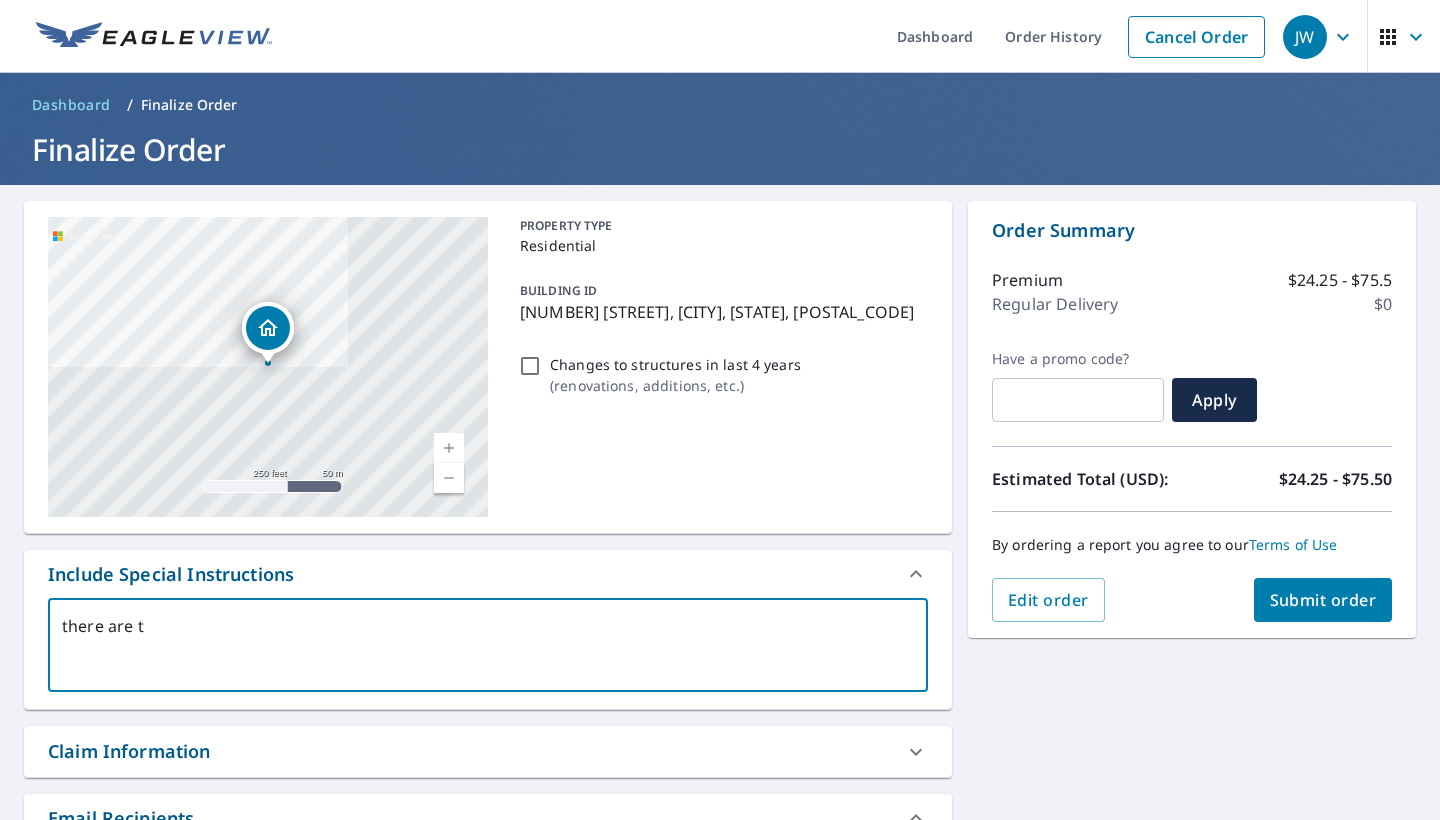 type on "there are tw" 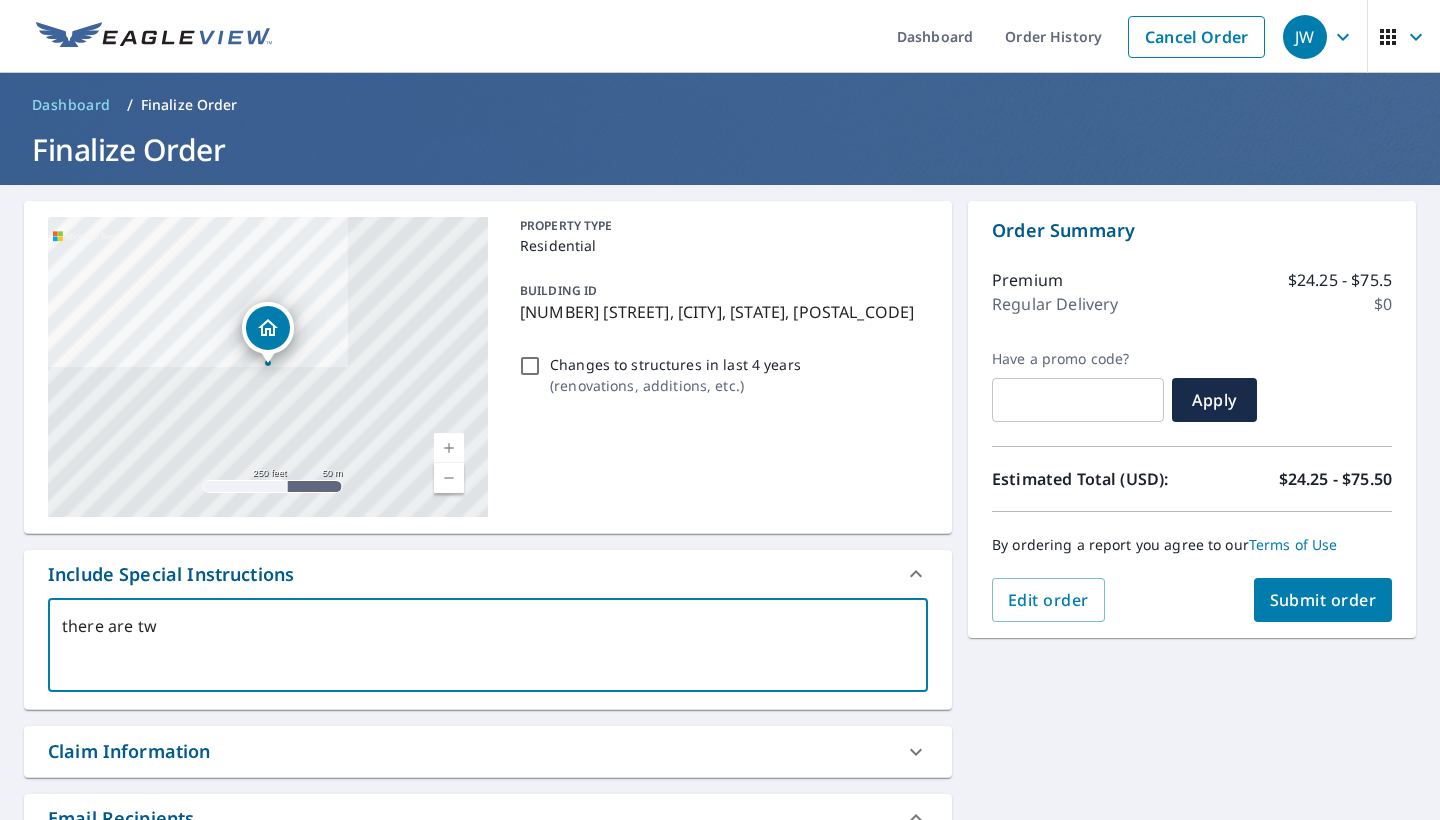 type on "there are two" 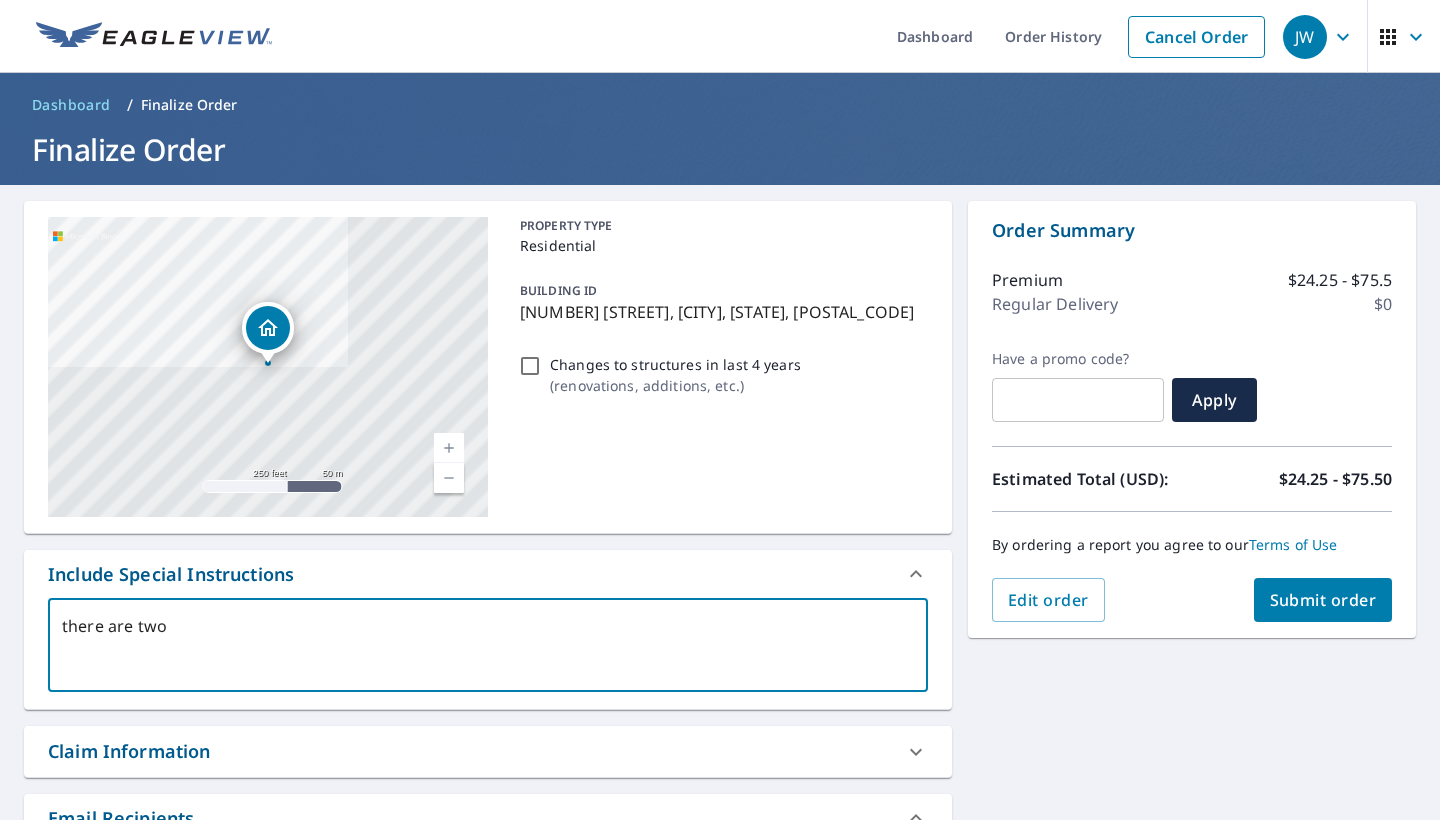 type on "there are two" 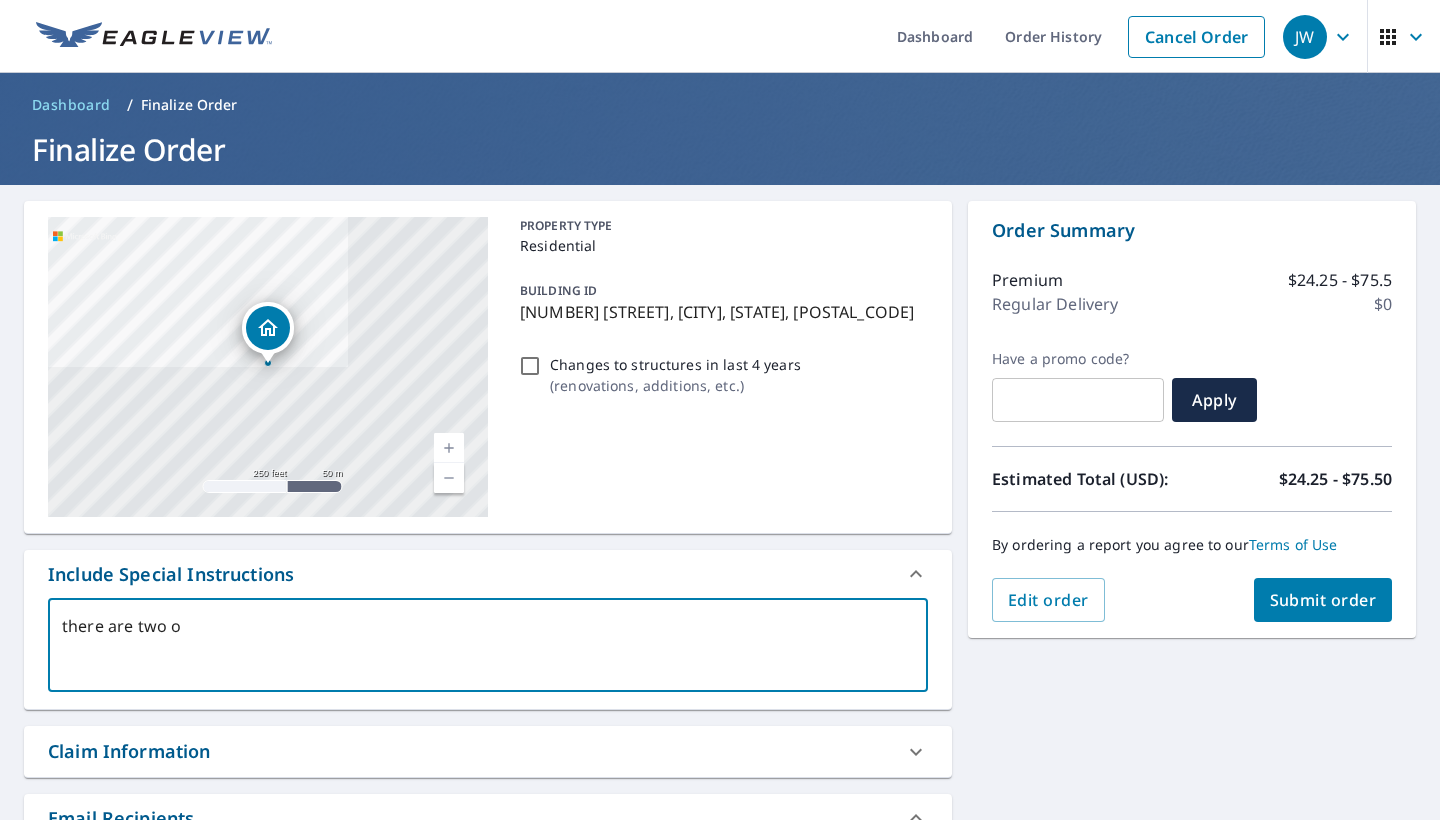 type on "there are two ot" 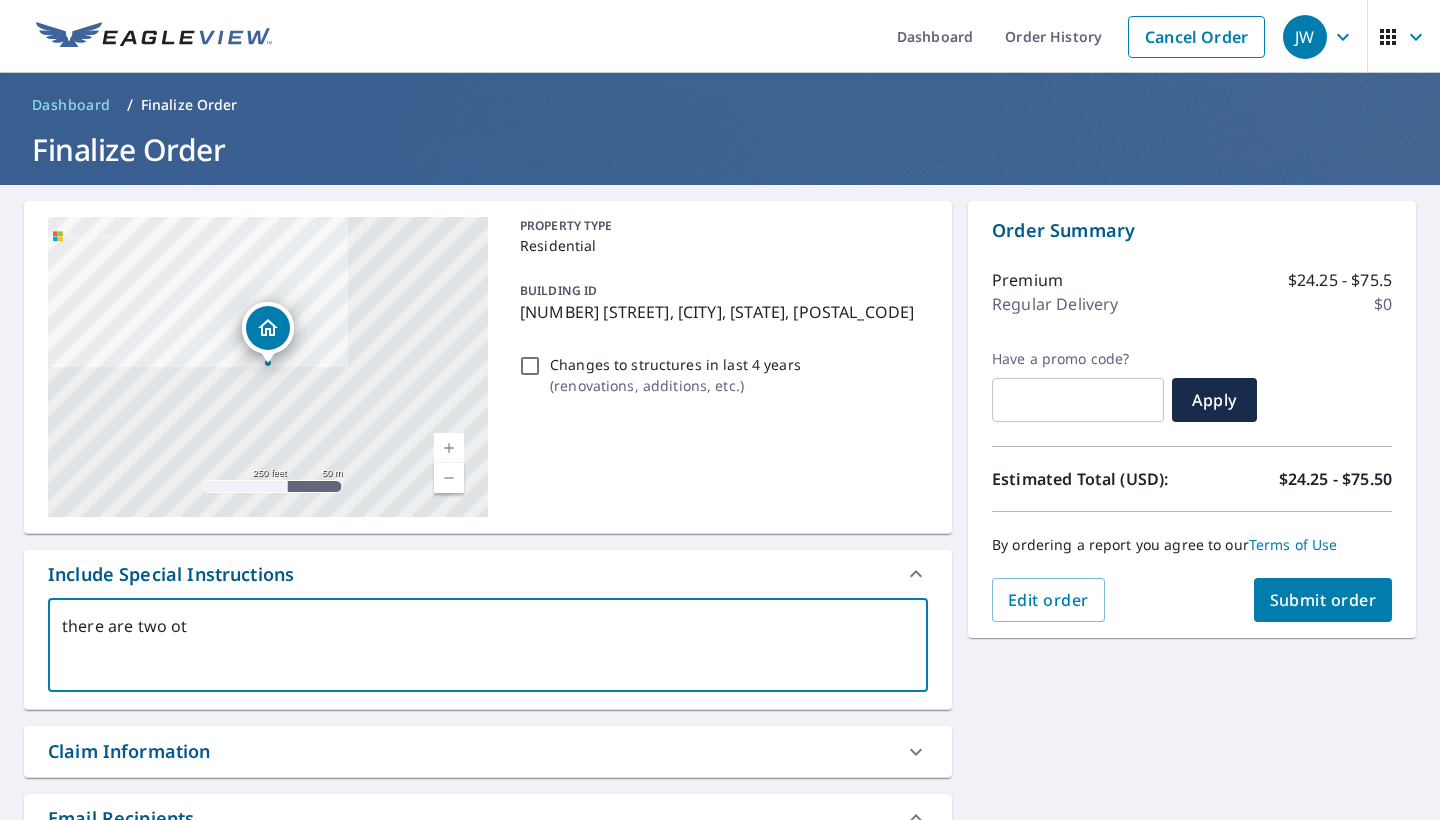 type on "there are two oth" 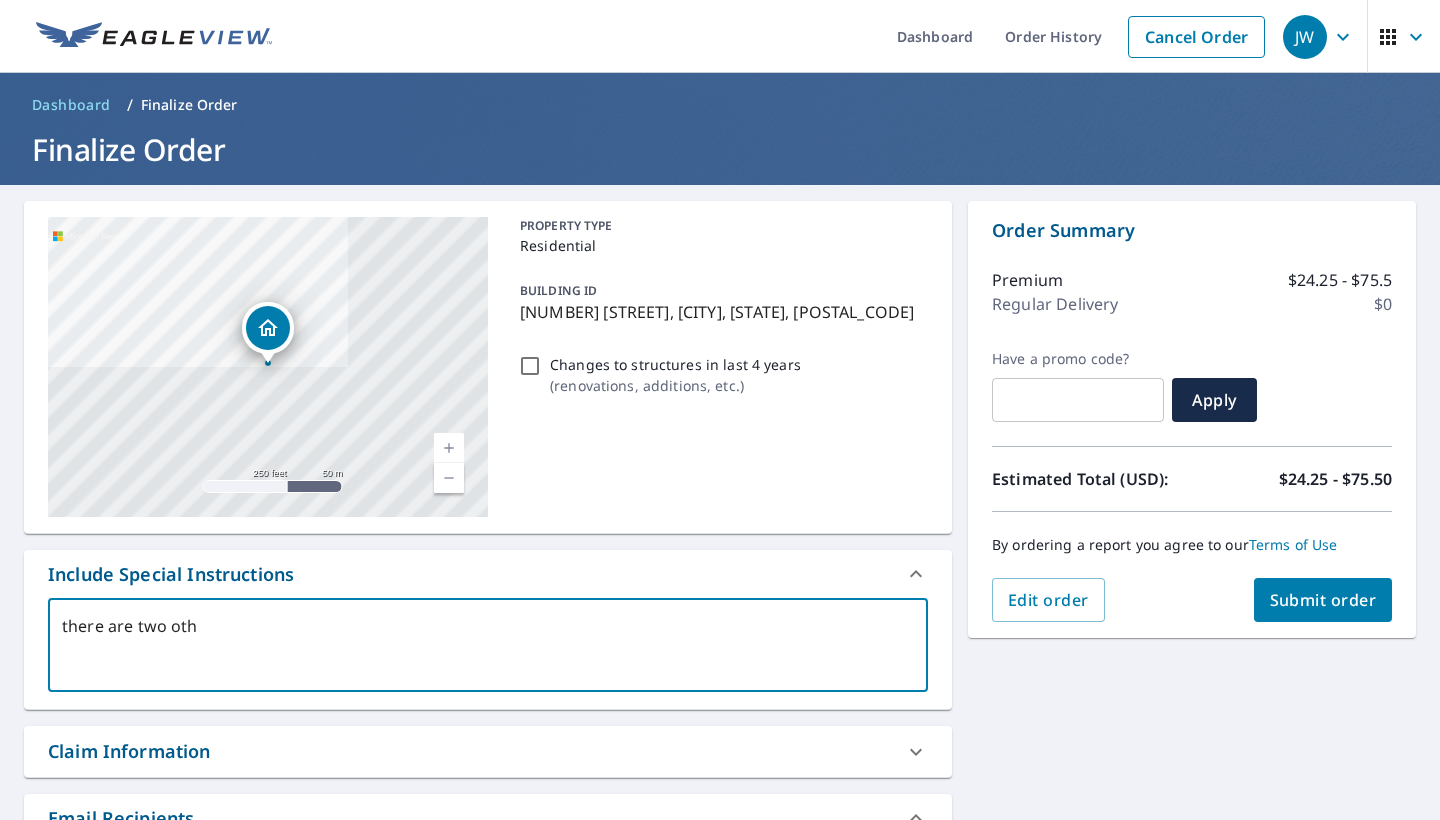 type on "there are two othe" 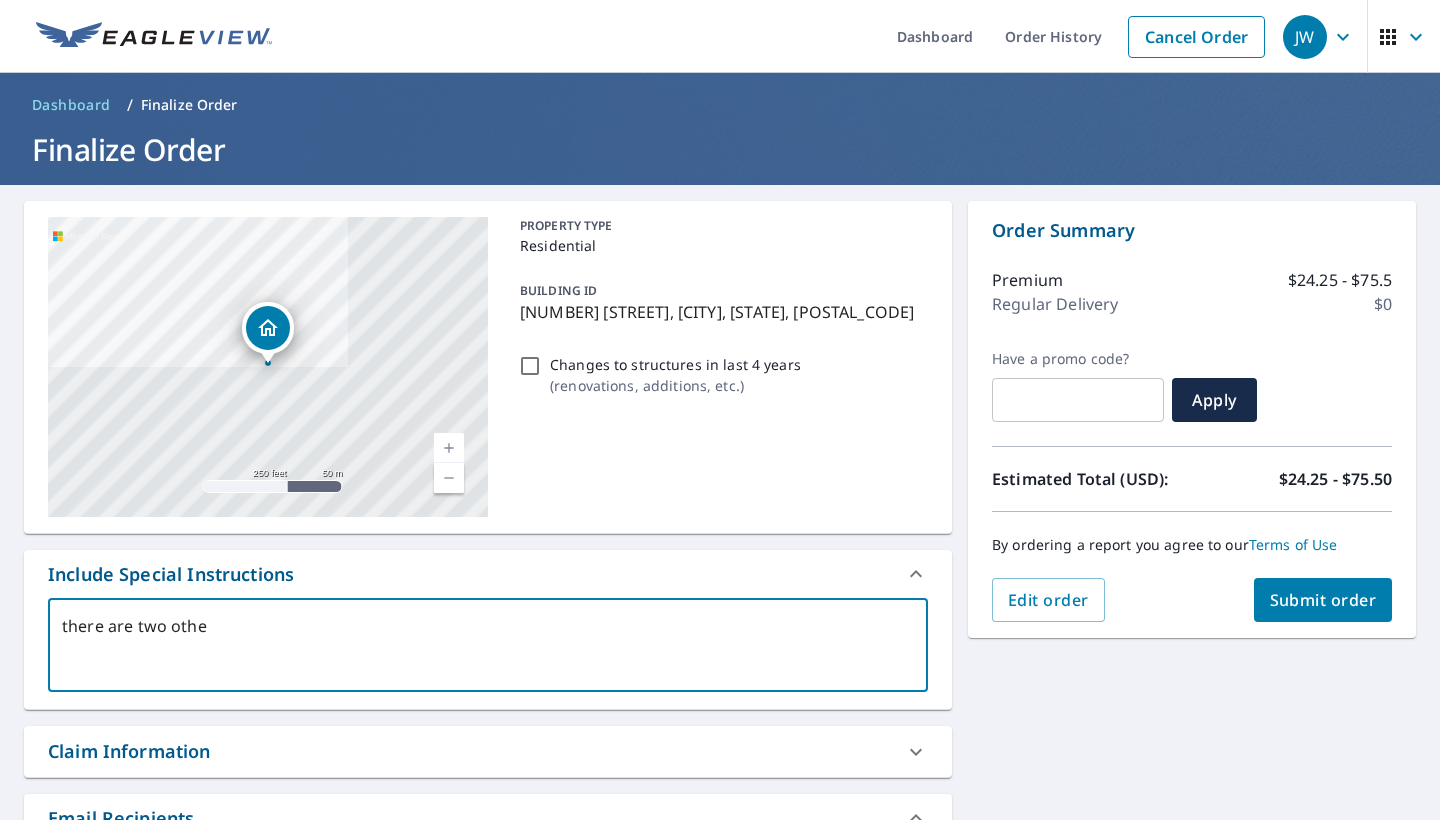 type on "there are two other" 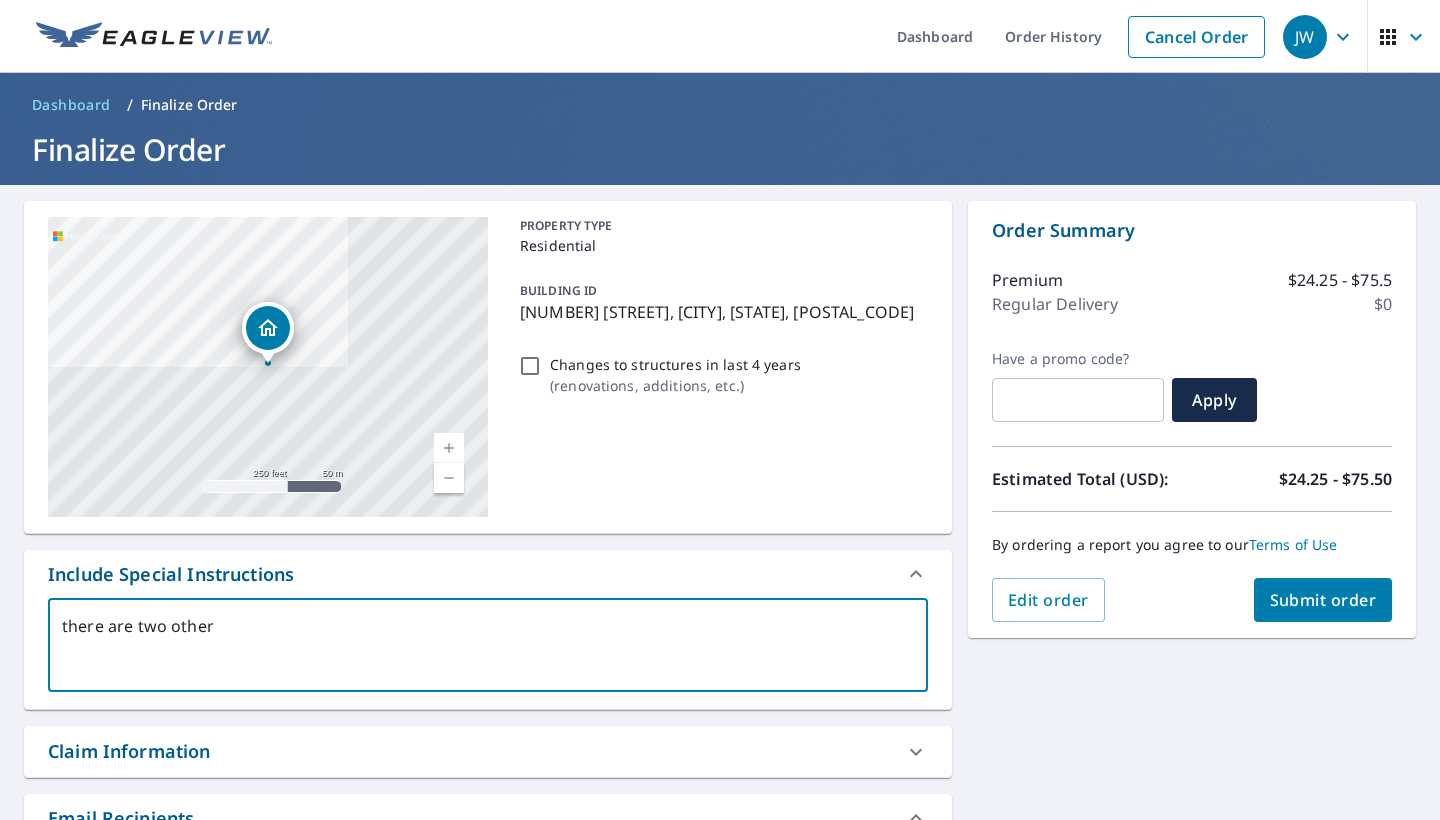type on "there are two other" 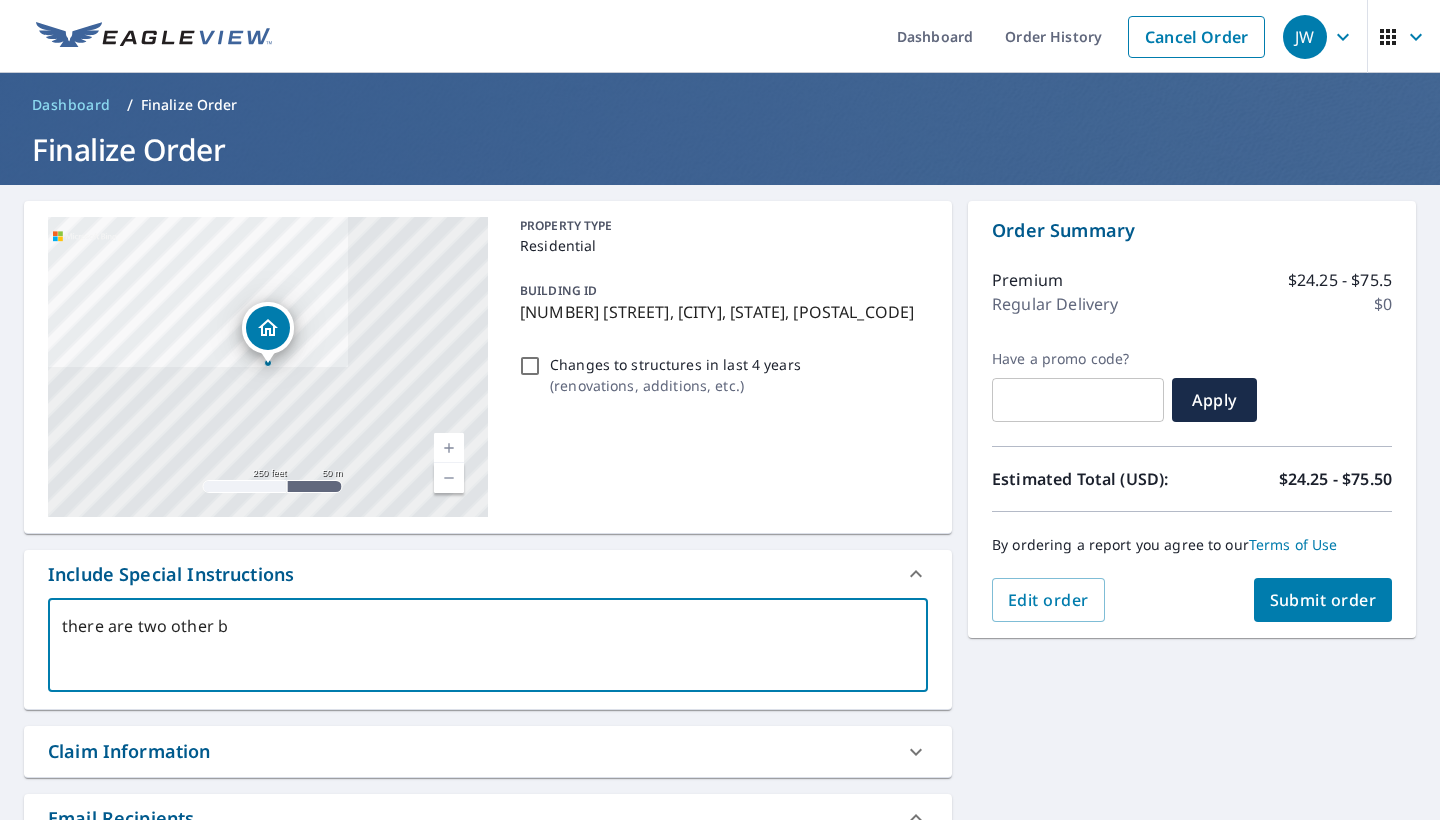 type on "there are two other bi" 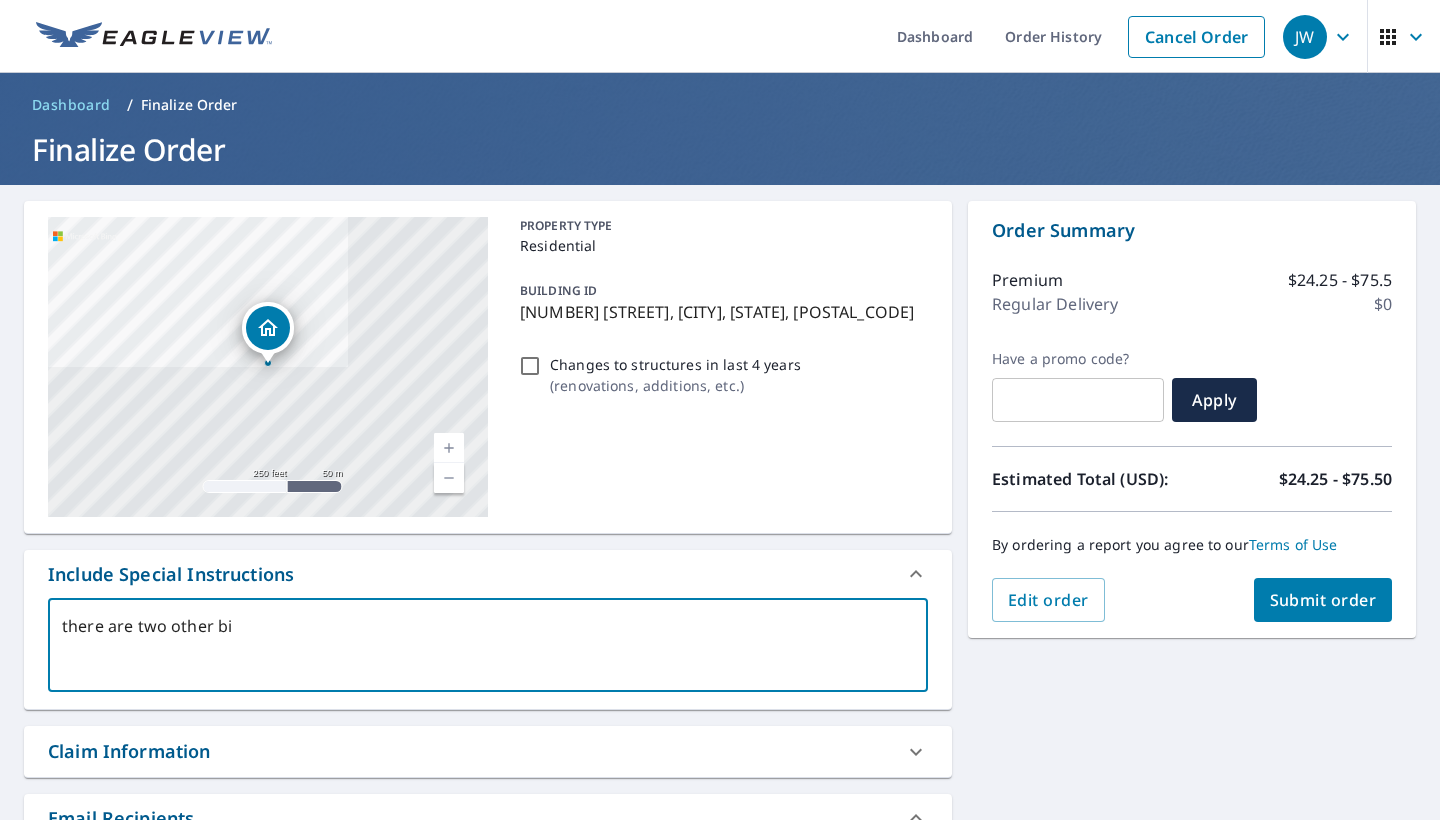 type on "there are two other b" 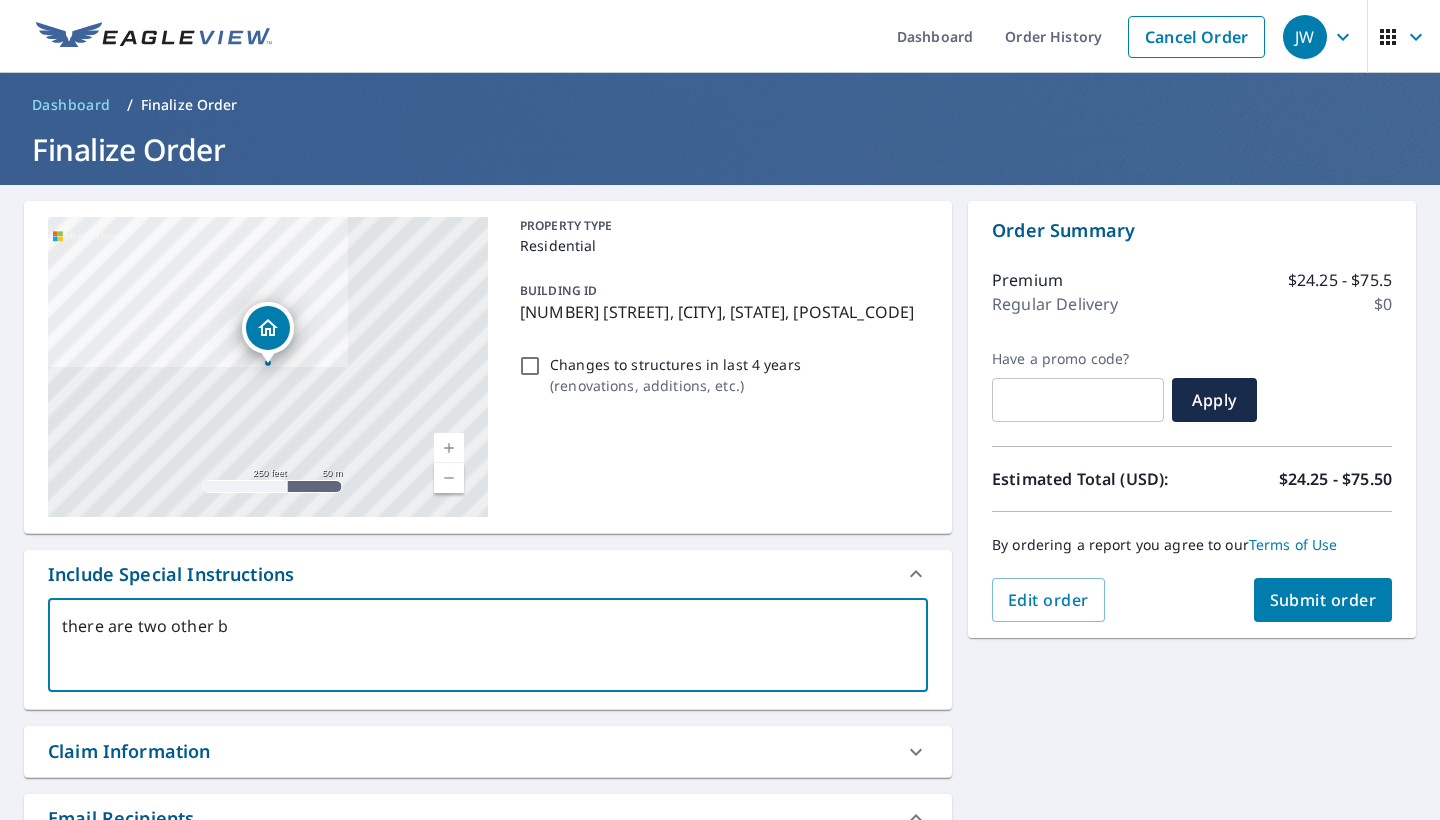 type on "there are two other bu" 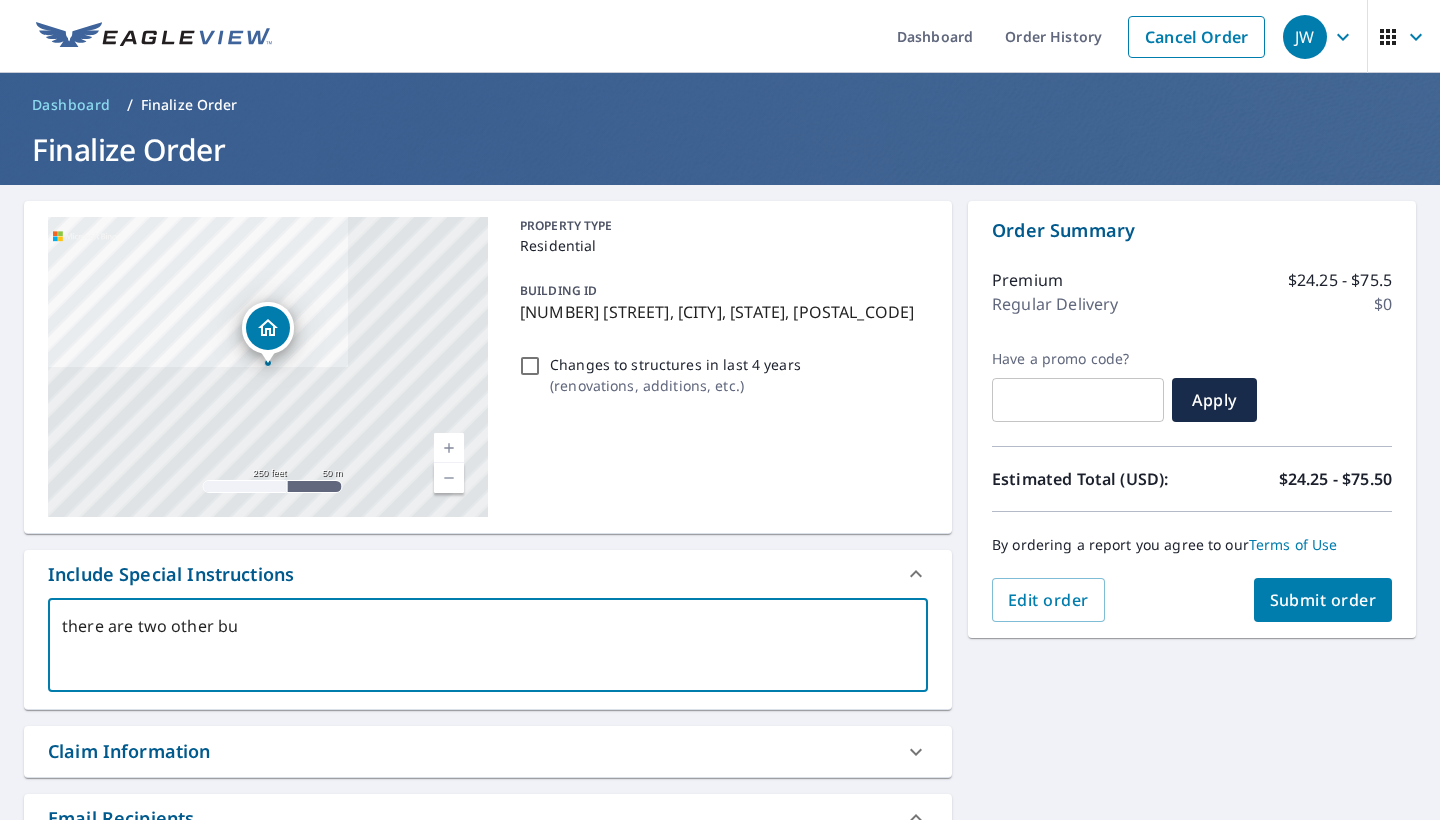type on "there are two other bui" 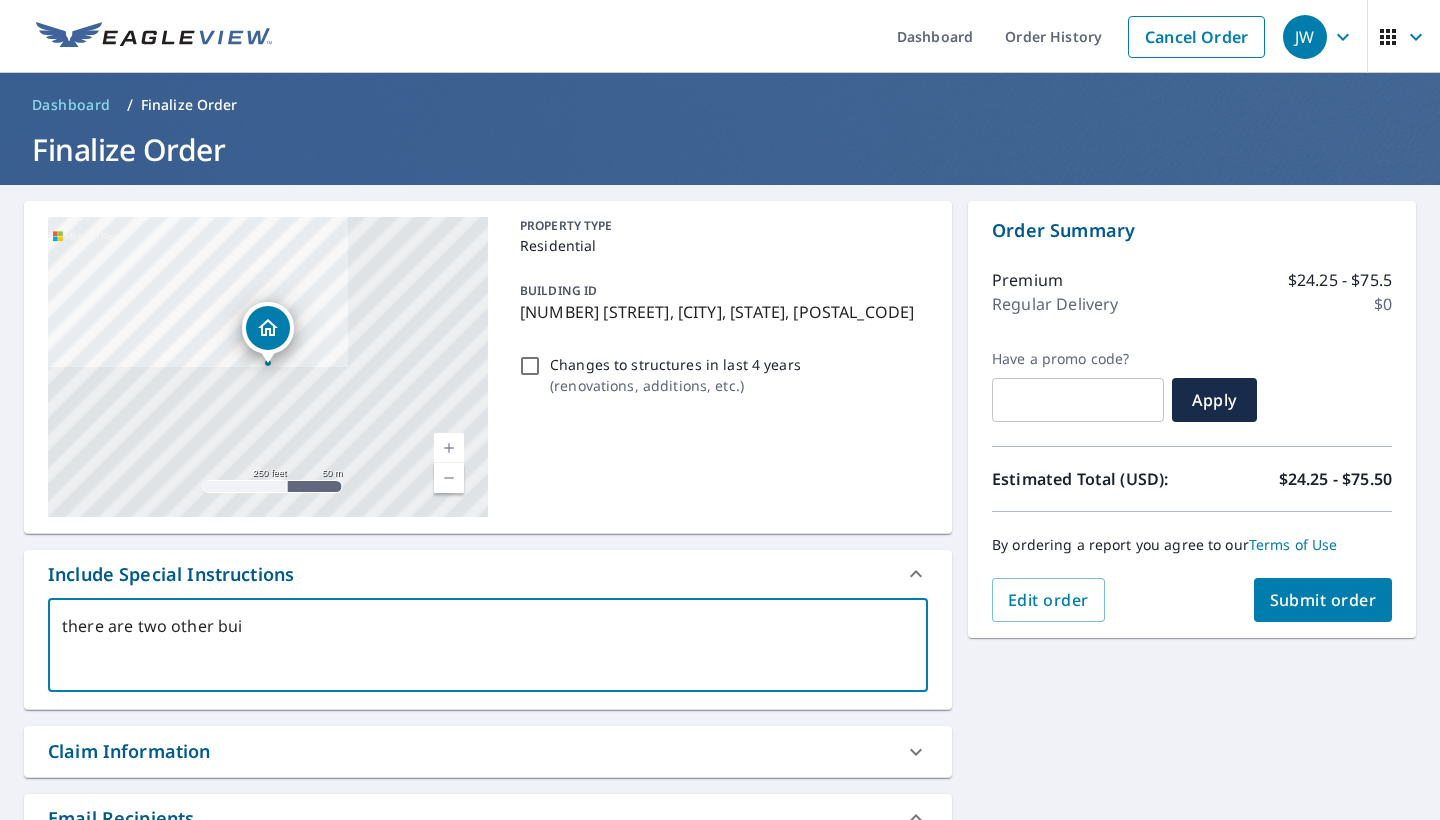 type on "there are two other buil" 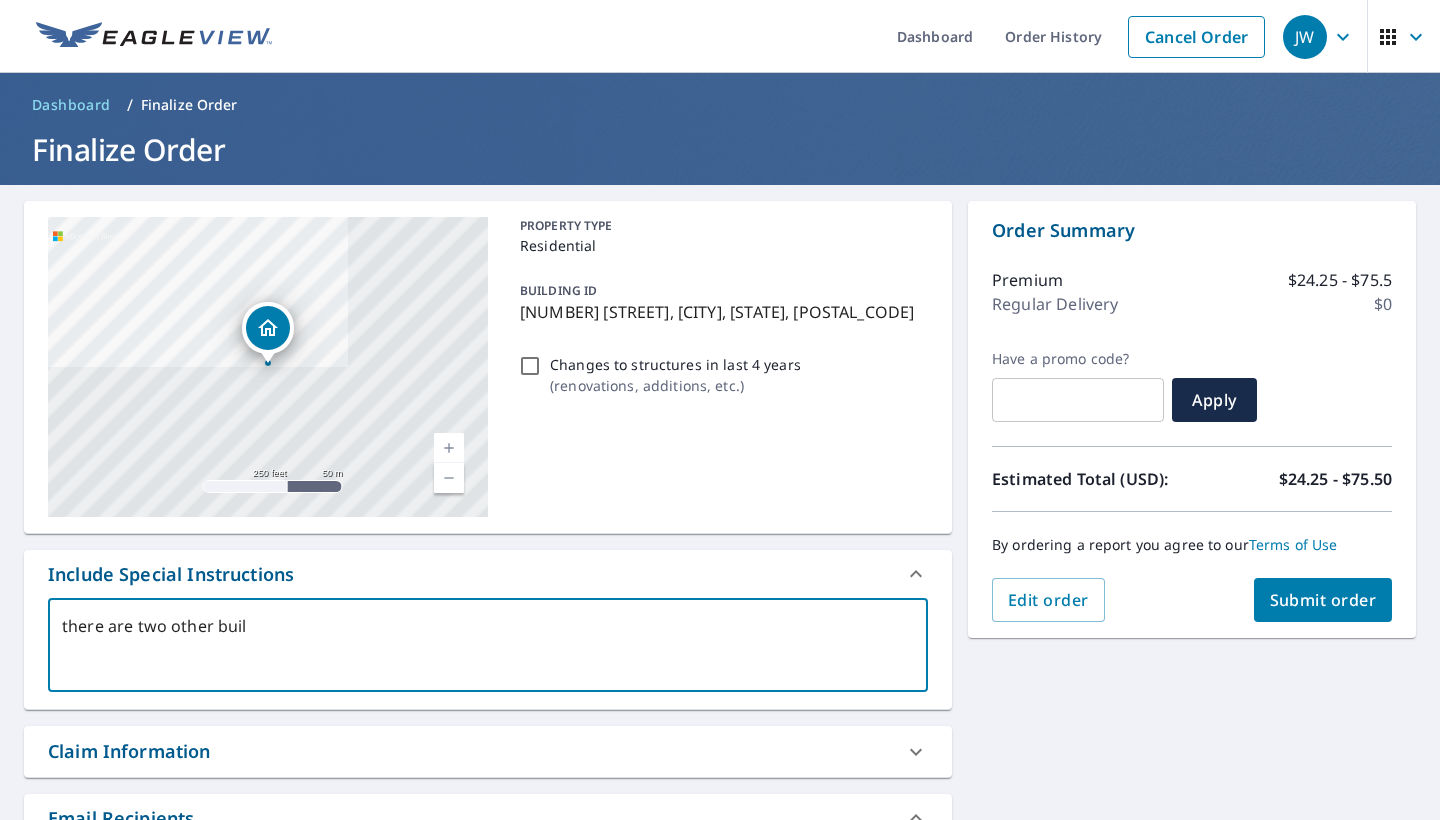 type on "there are two other buili" 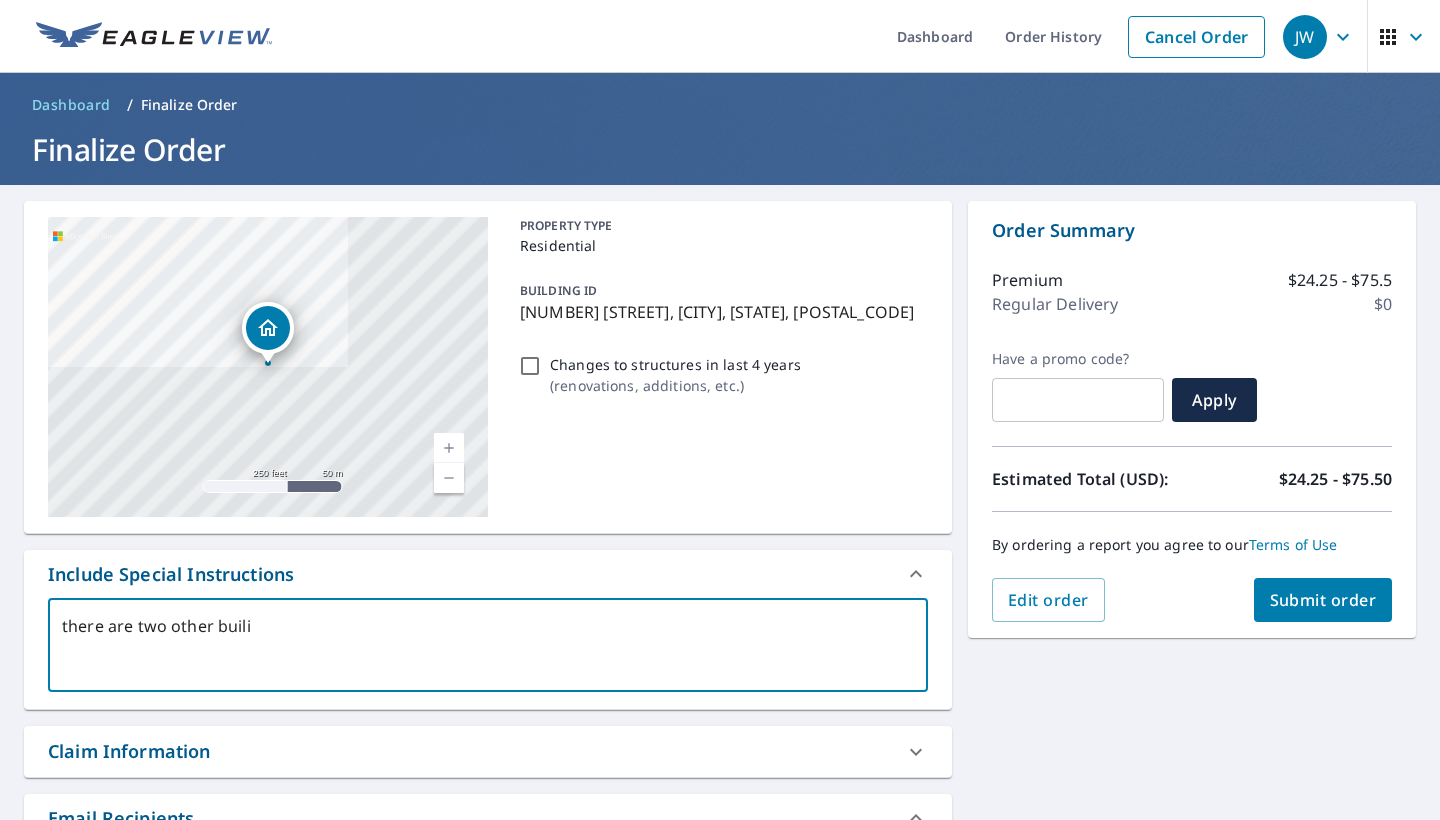 type on "there are two other builin" 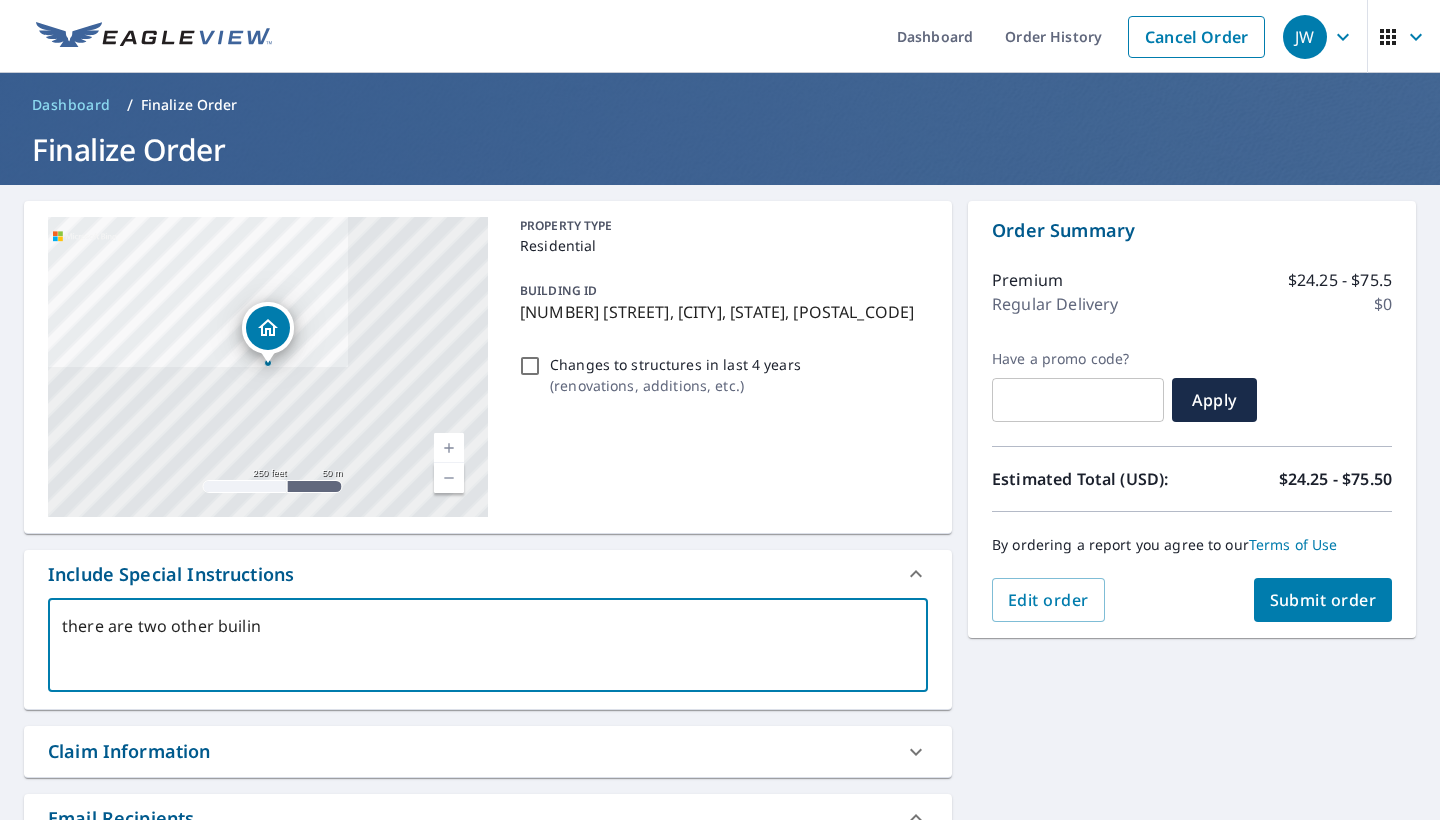 type on "there are two other builing" 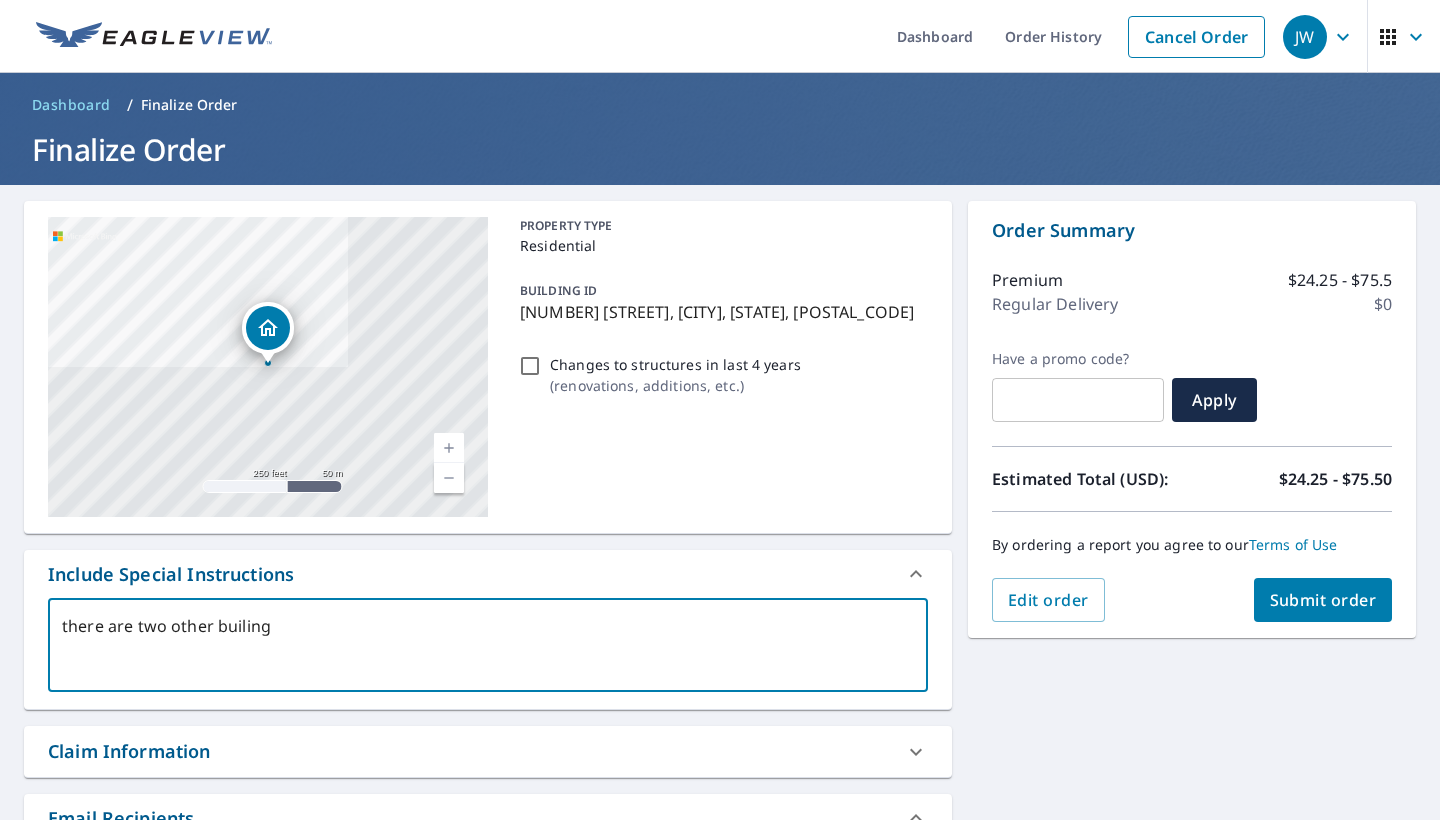 type on "there are two other builings" 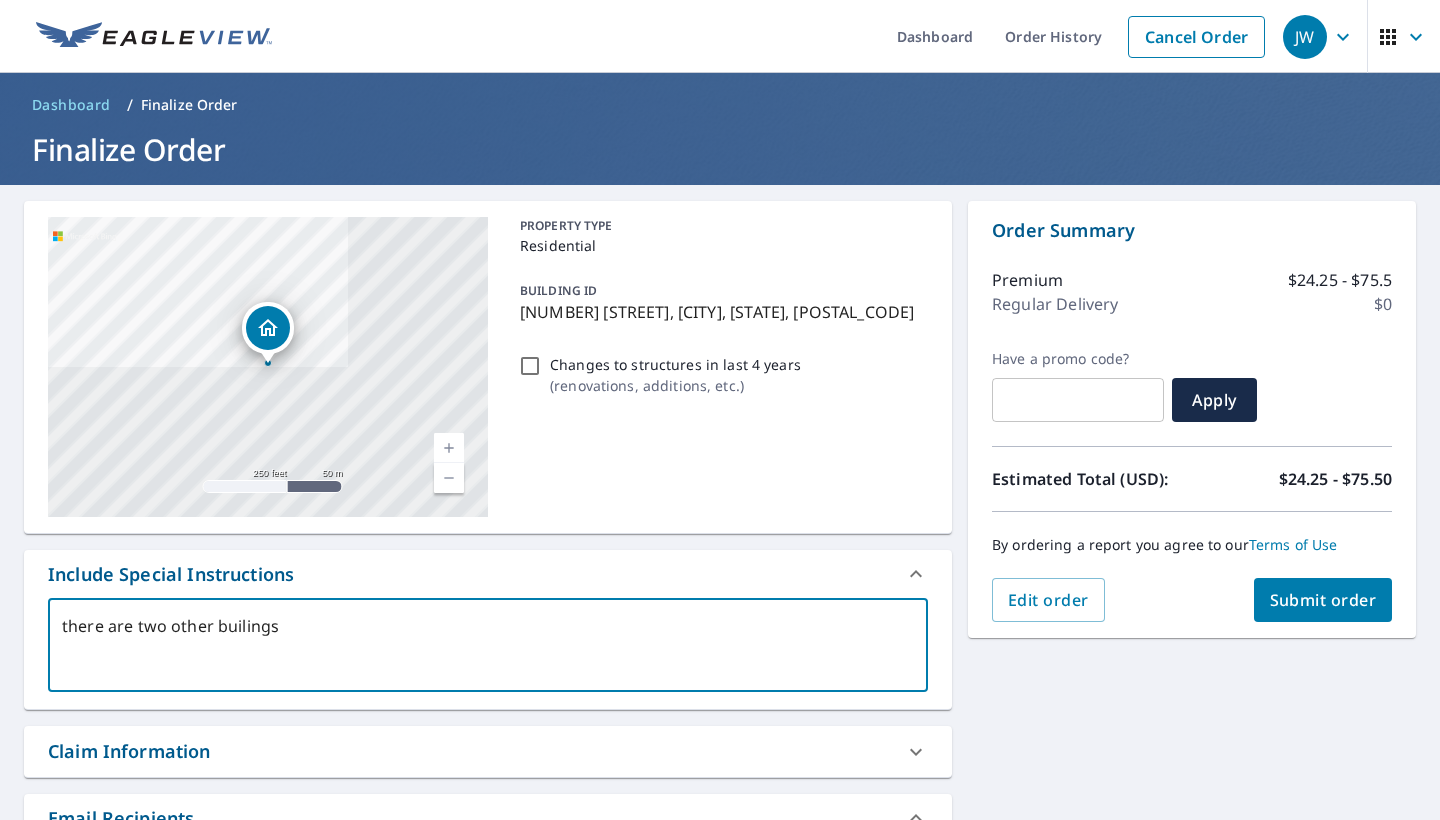 type on "there are two other buildings" 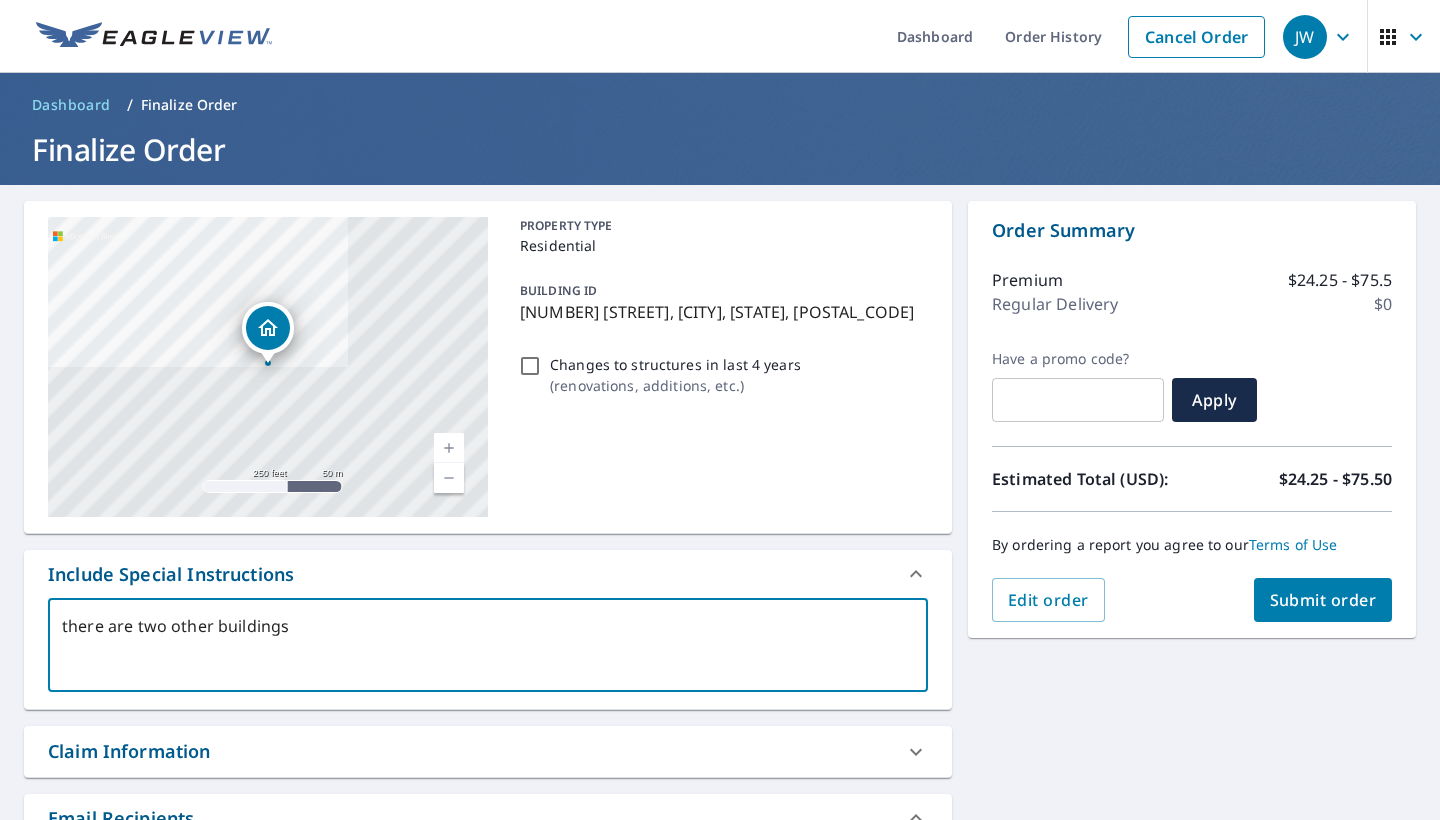 type on "there are two other buildings o" 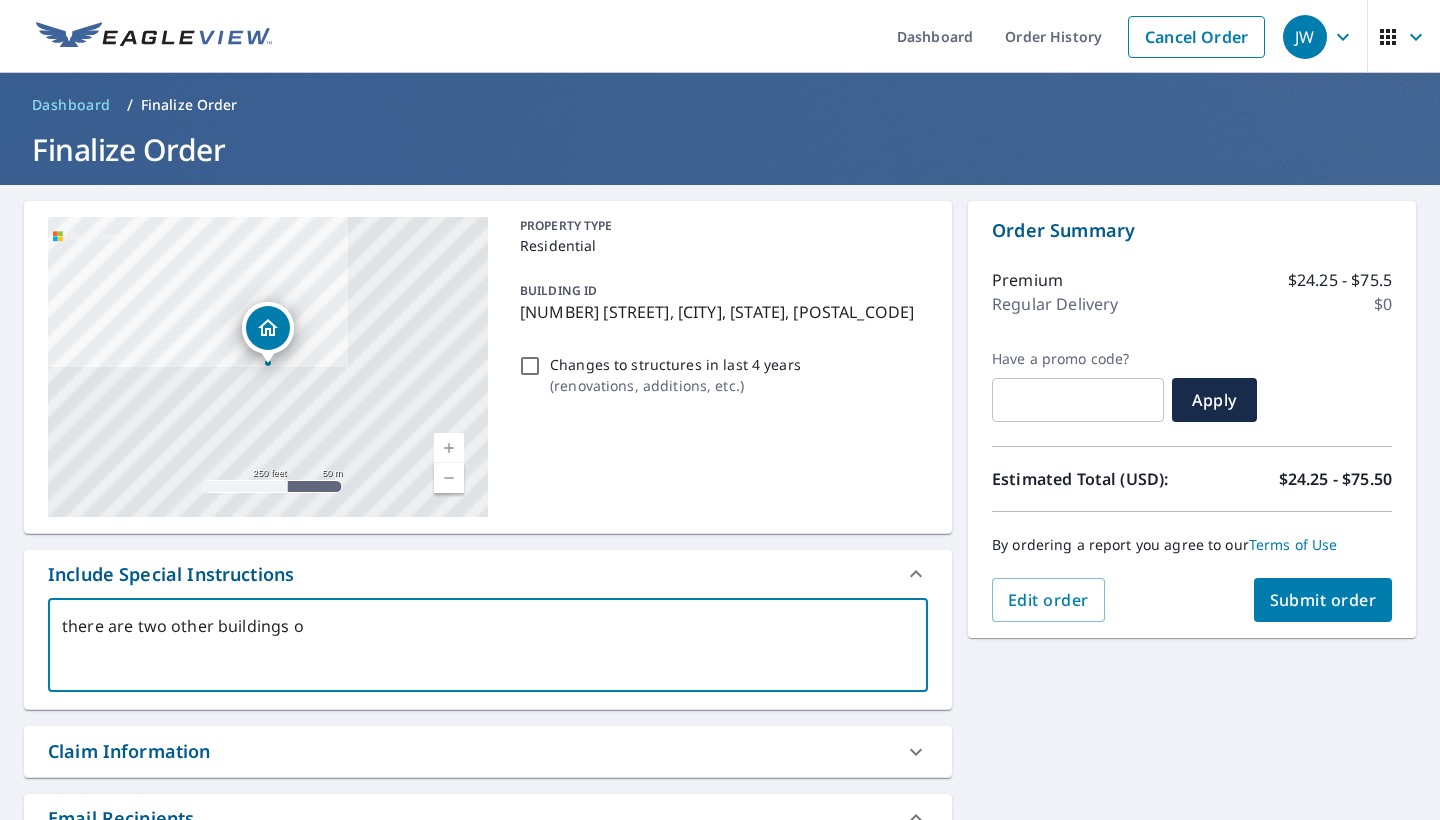 type on "there are two other buildings on" 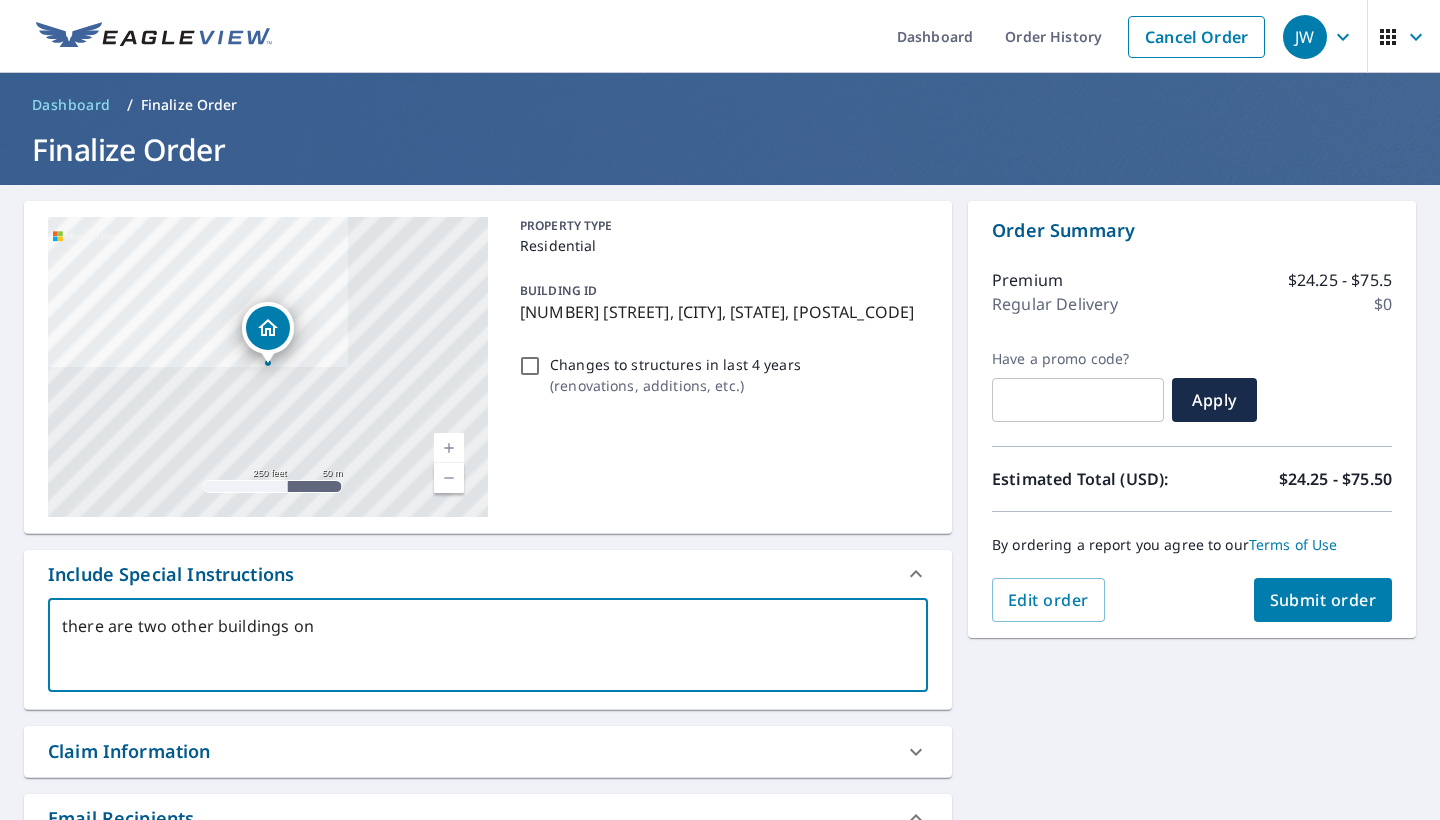 type on "there are two other buildings on" 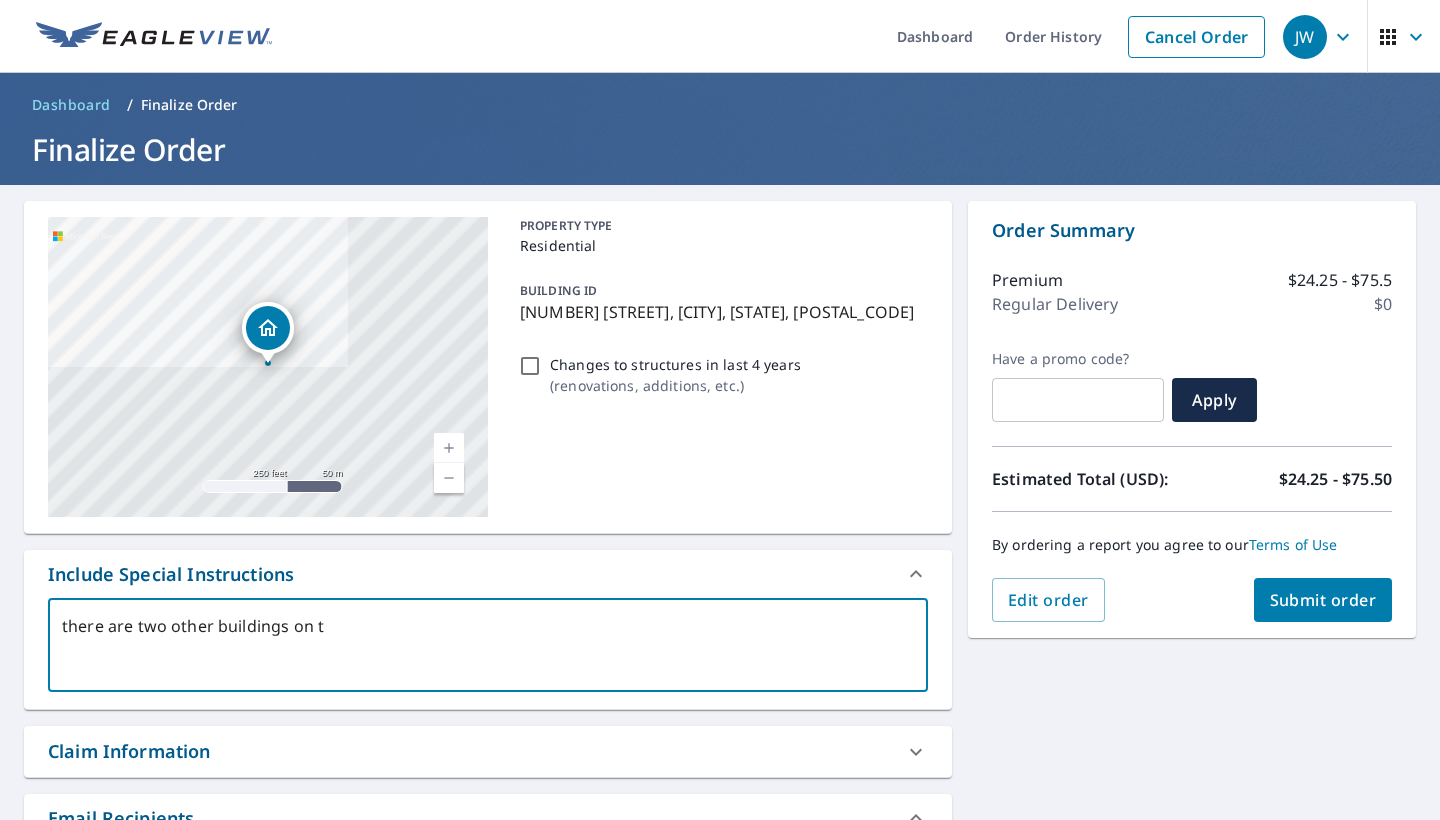 type on "there are two other buildings on th" 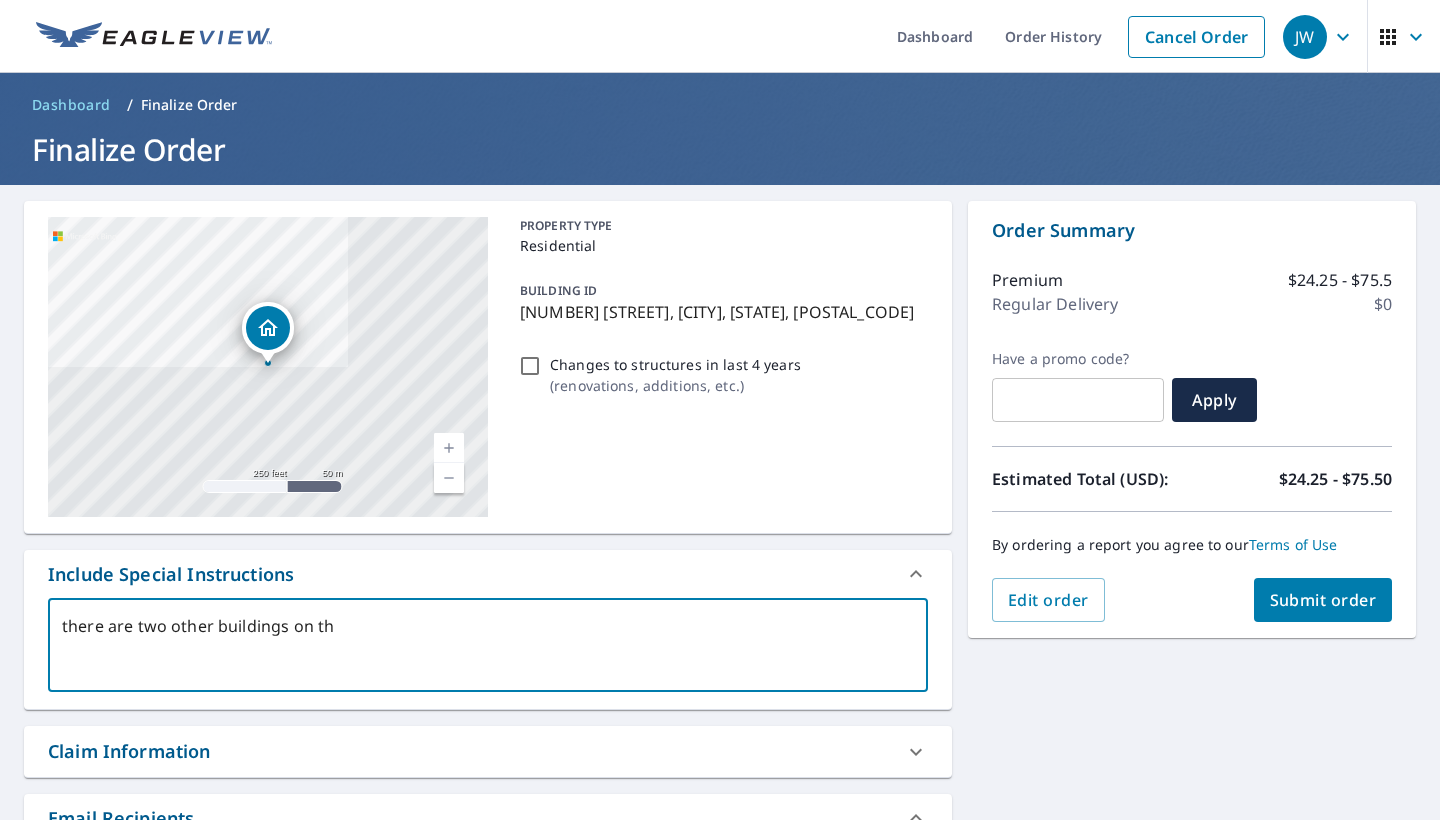 type on "there are two other buildings on thi" 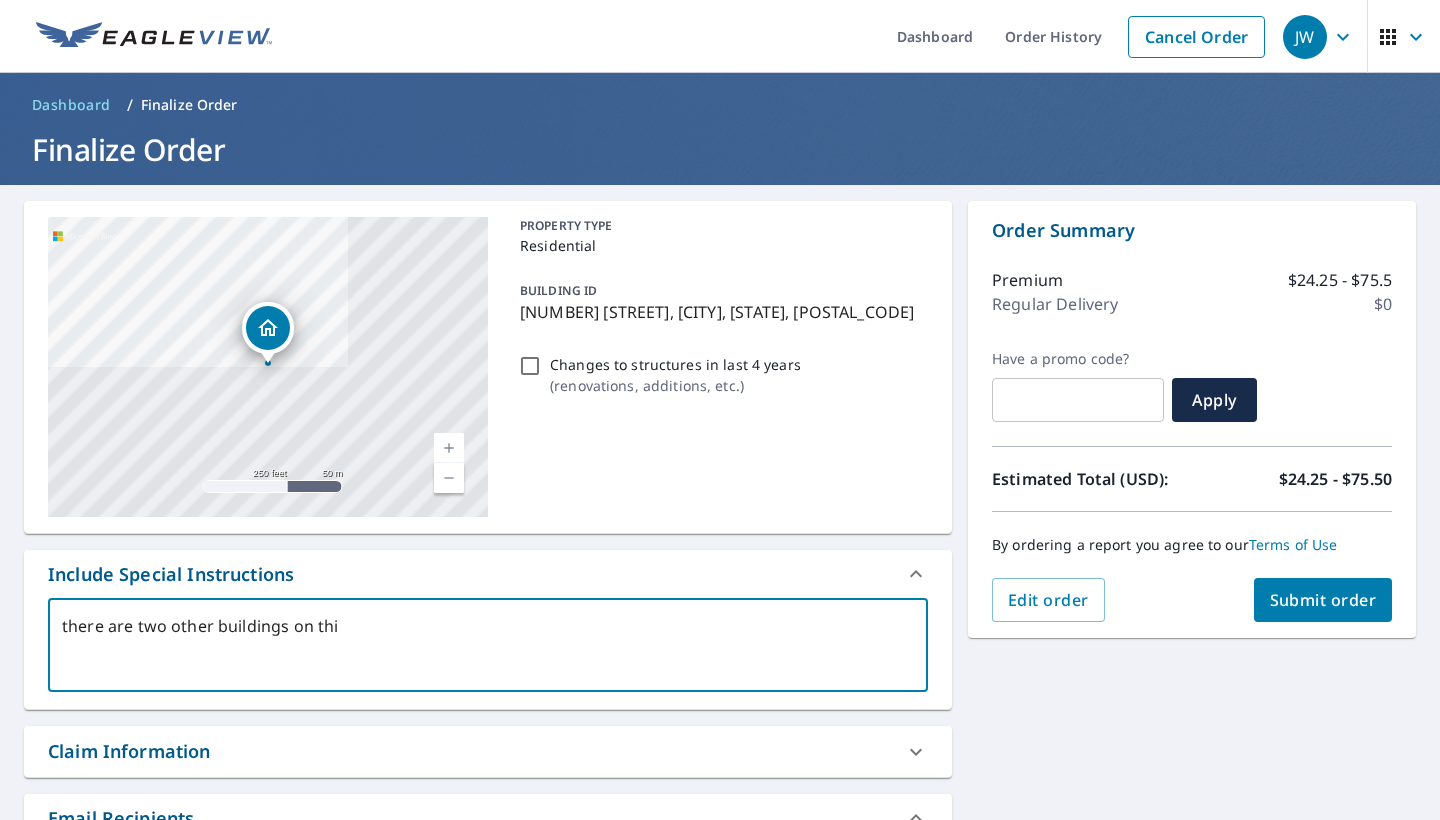 type on "there are two other buildings on this" 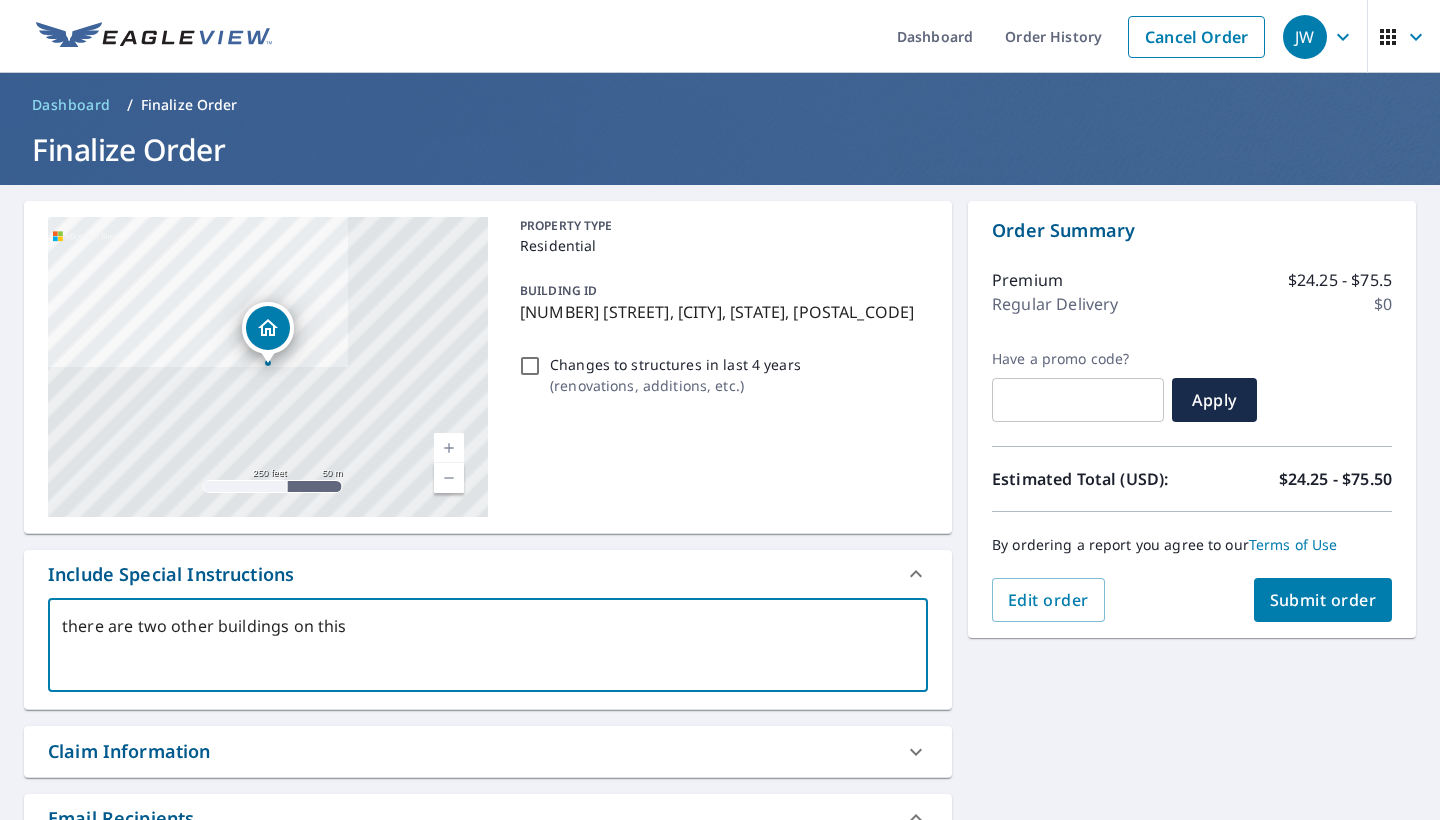 type on "there are two other buildings on this" 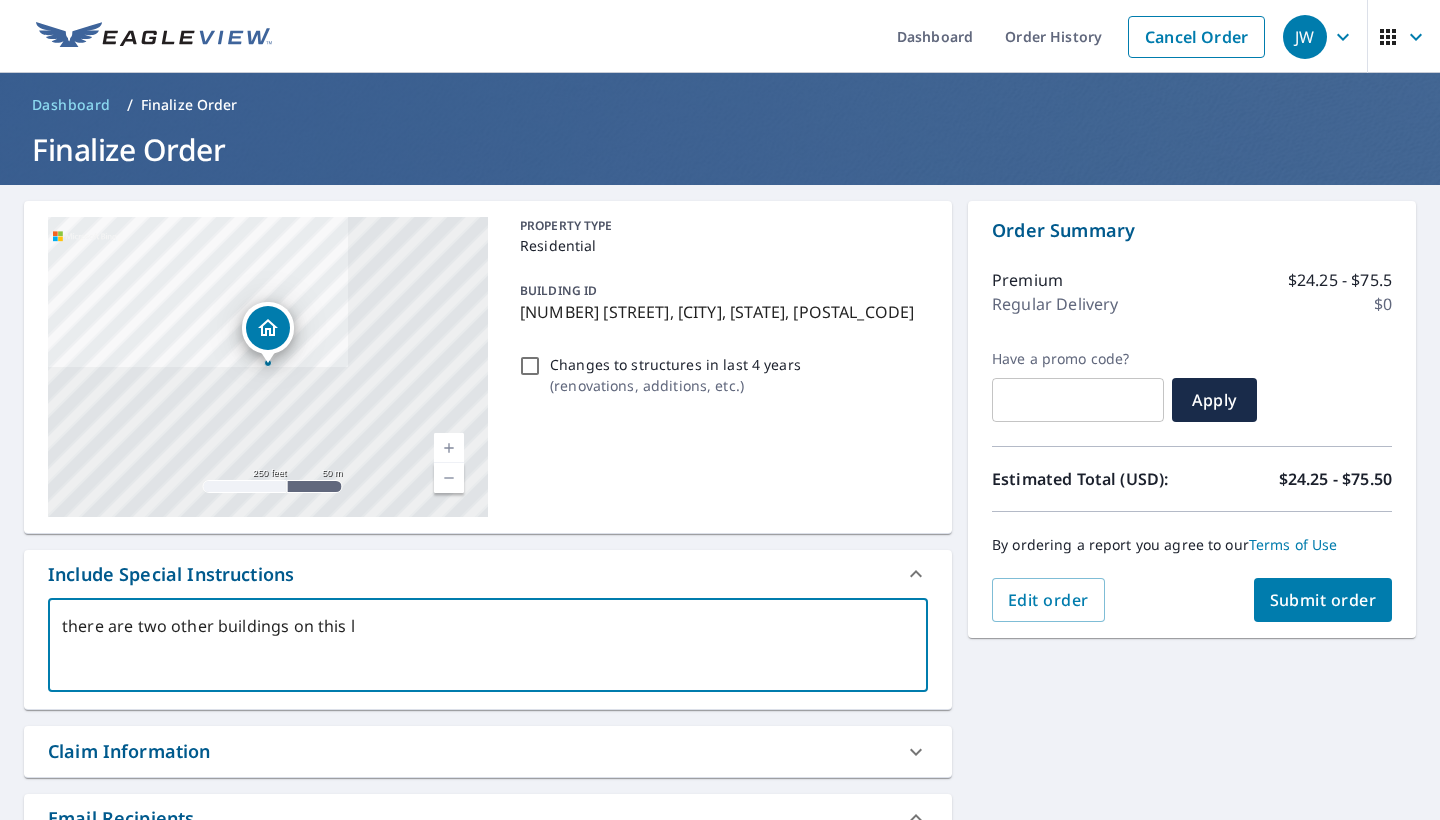 type on "there are two other buildings on this lo" 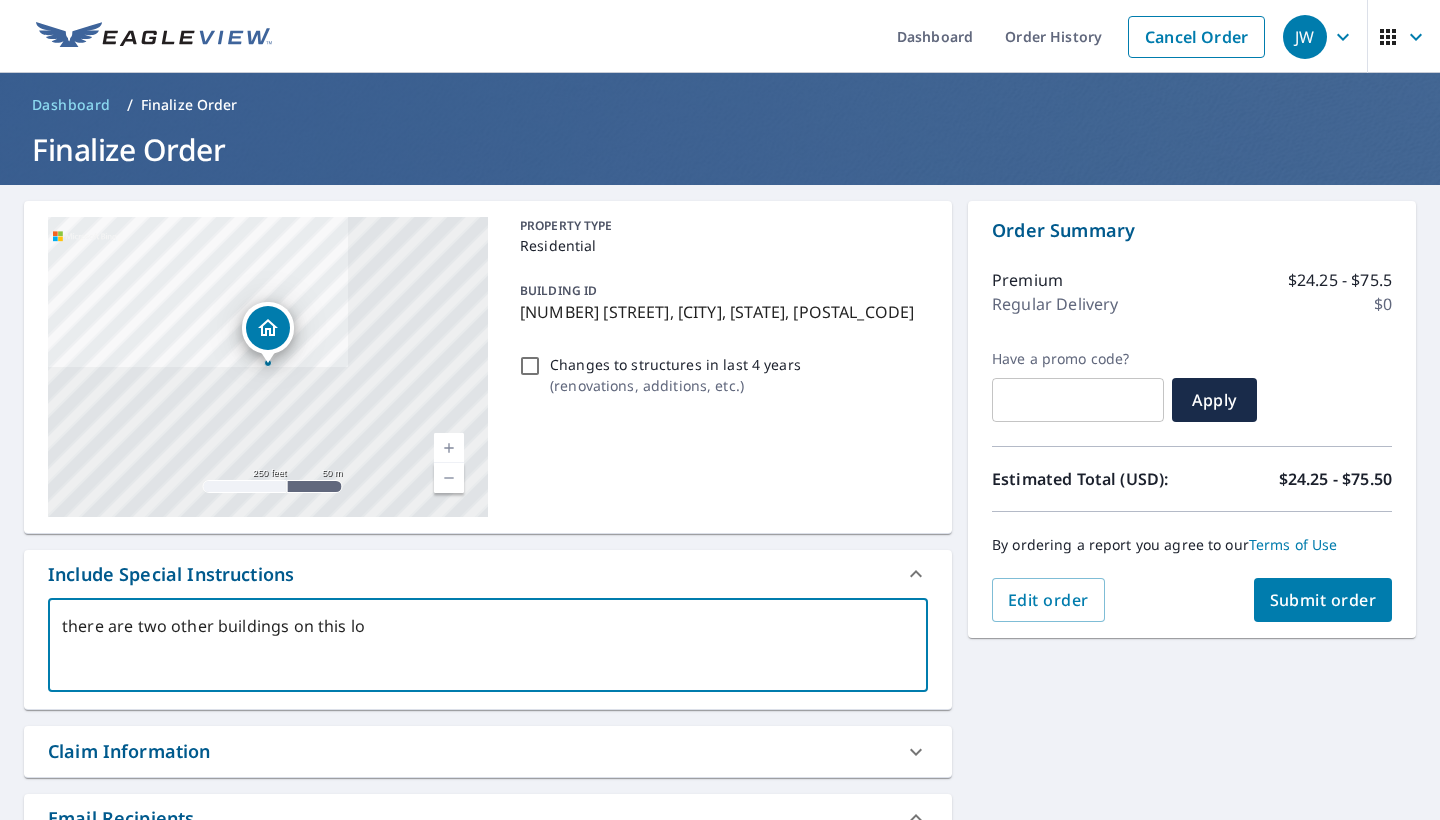 type on "there are two other buildings on this lot" 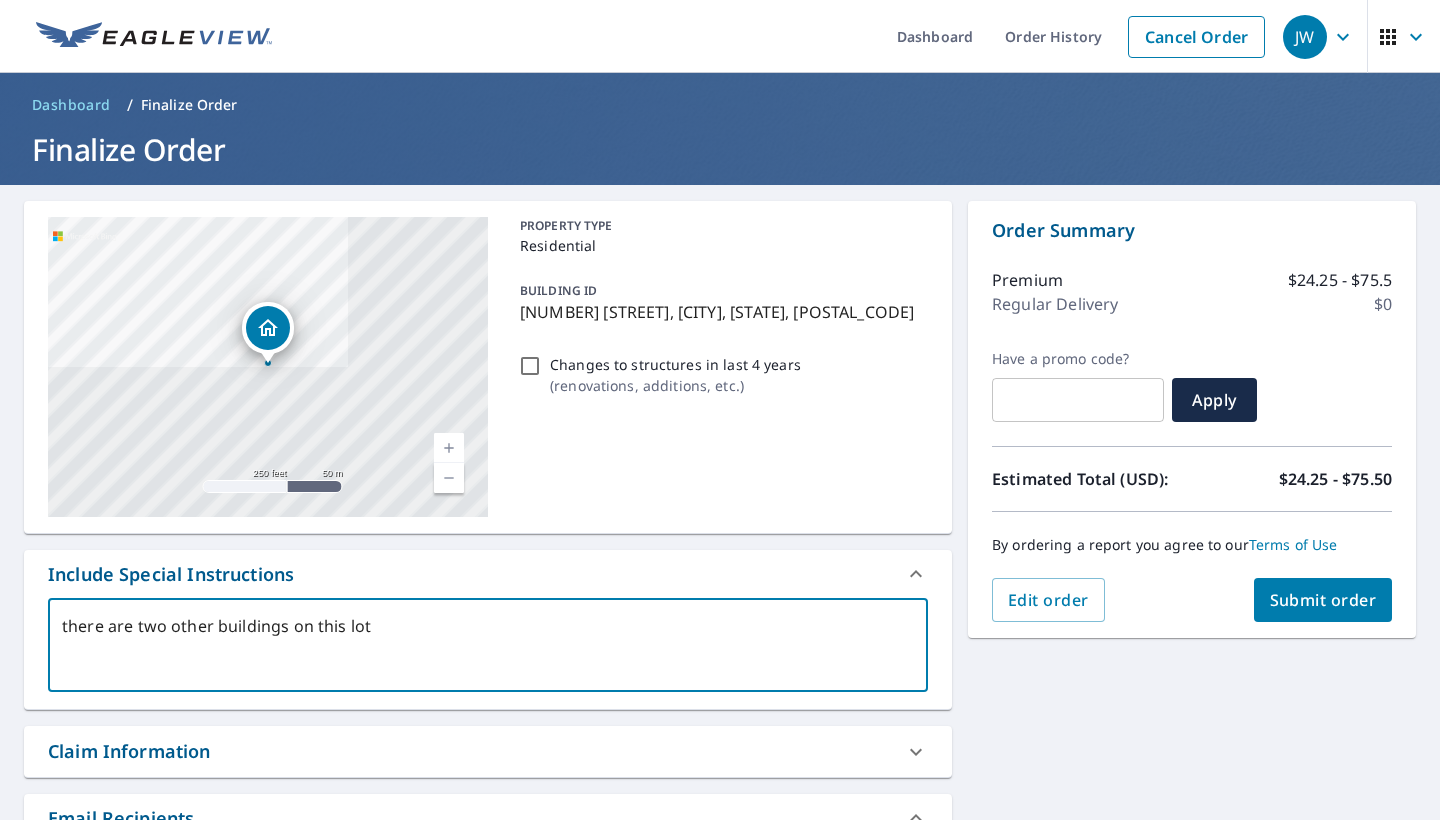 type on "there are two other buildings on this lot" 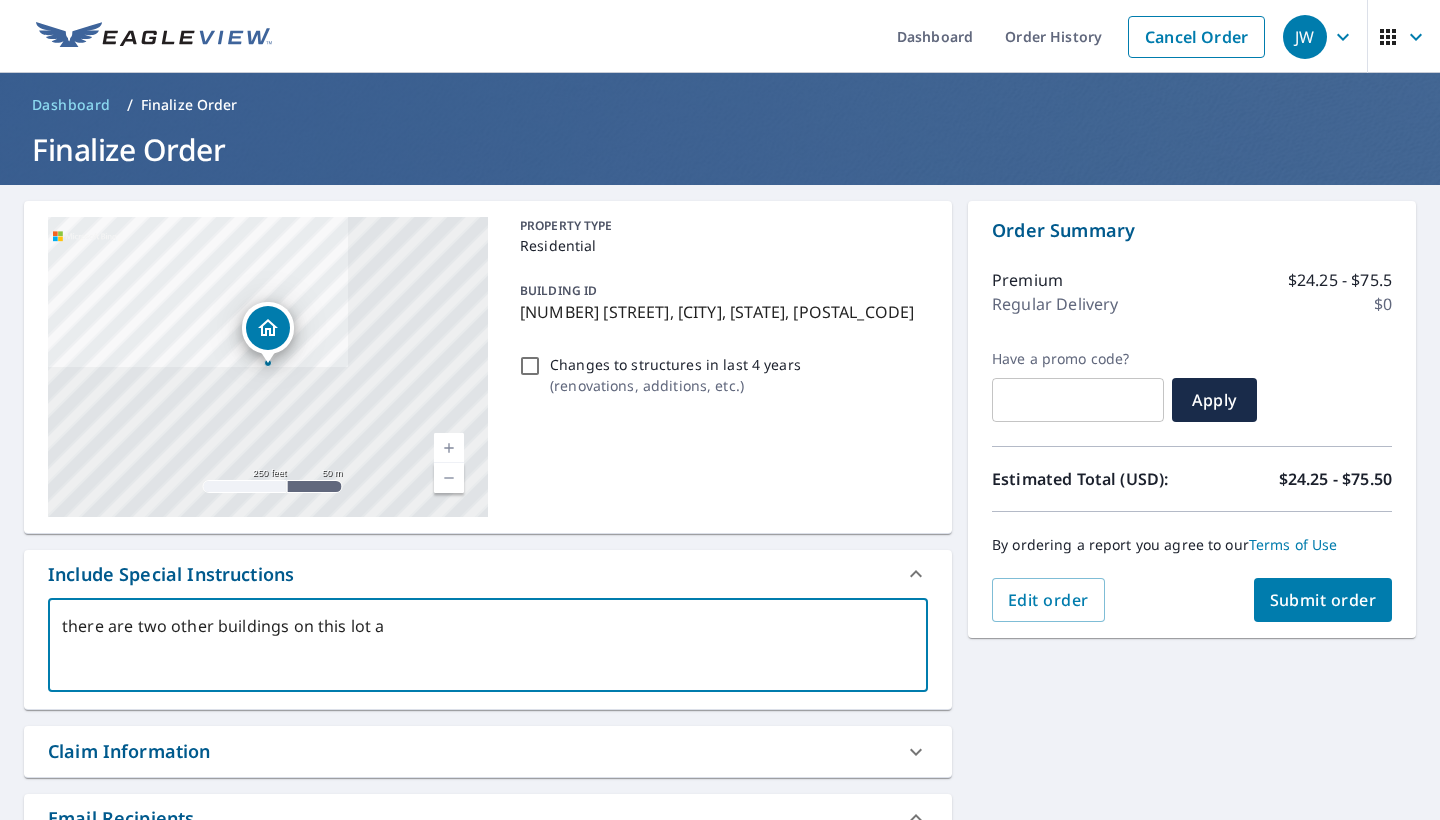 type on "there are two other buildings on this lot a" 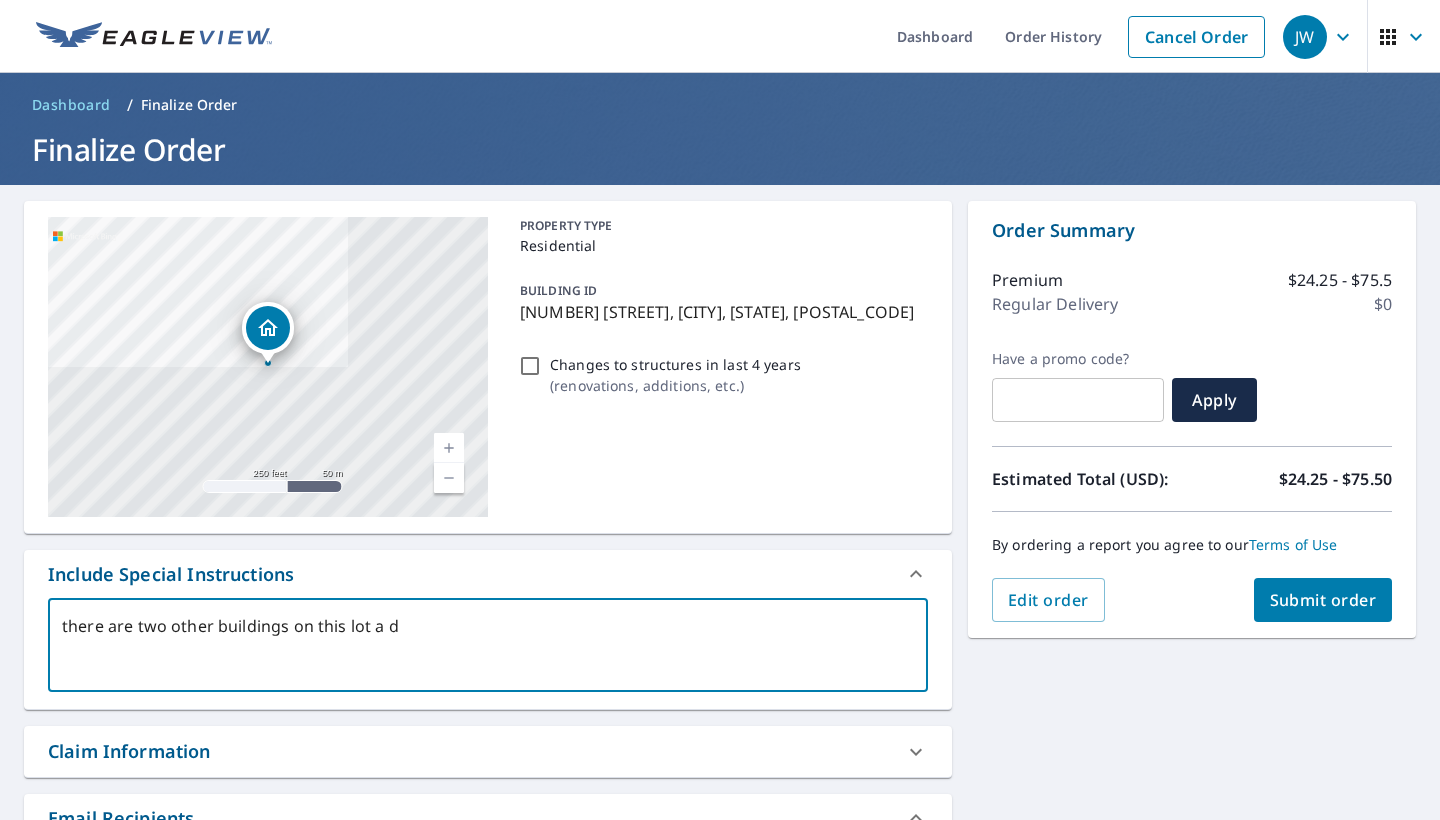 type on "there are two other buildings on this lot a de" 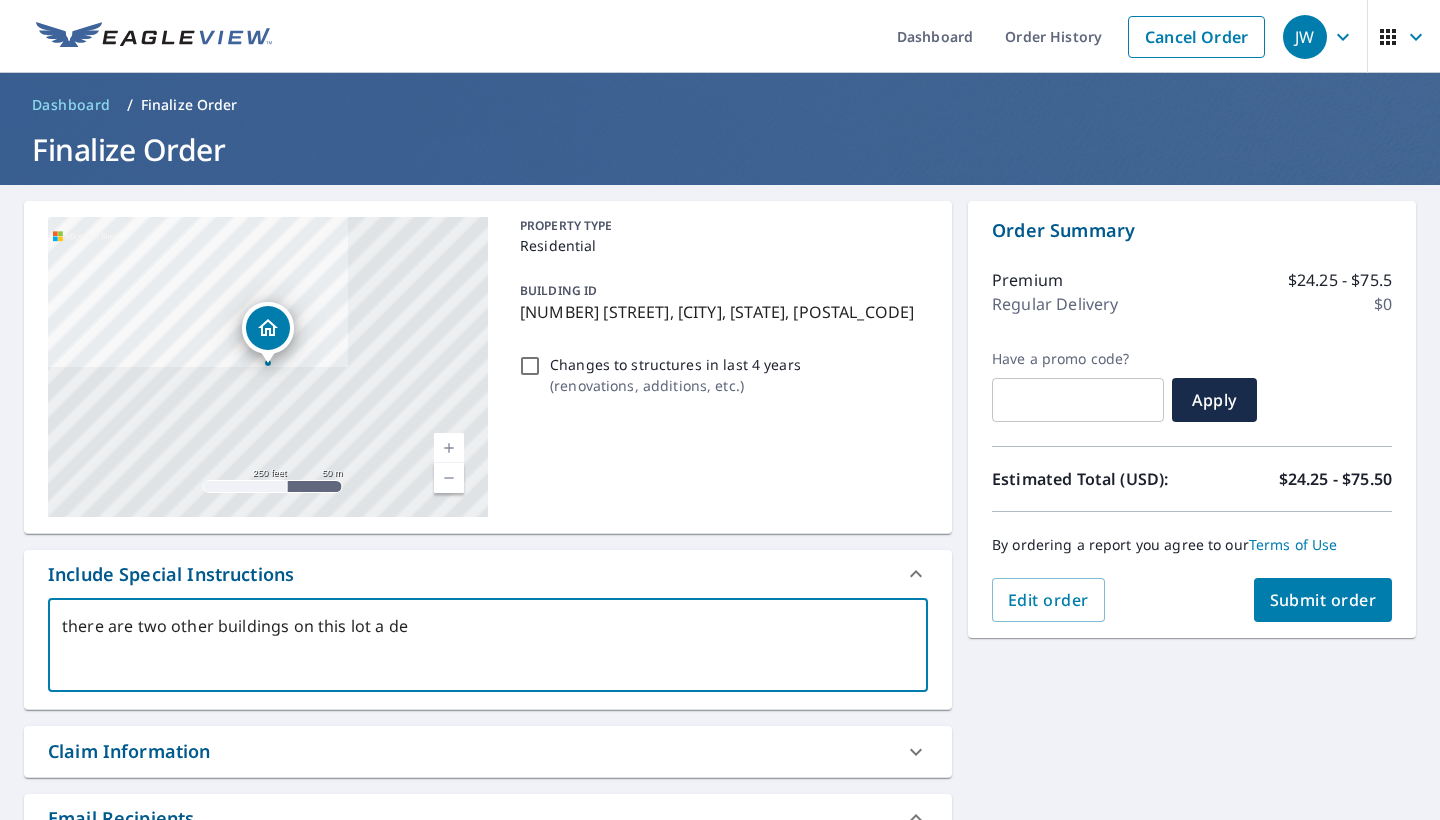 type on "there are two other buildings on this lot a det" 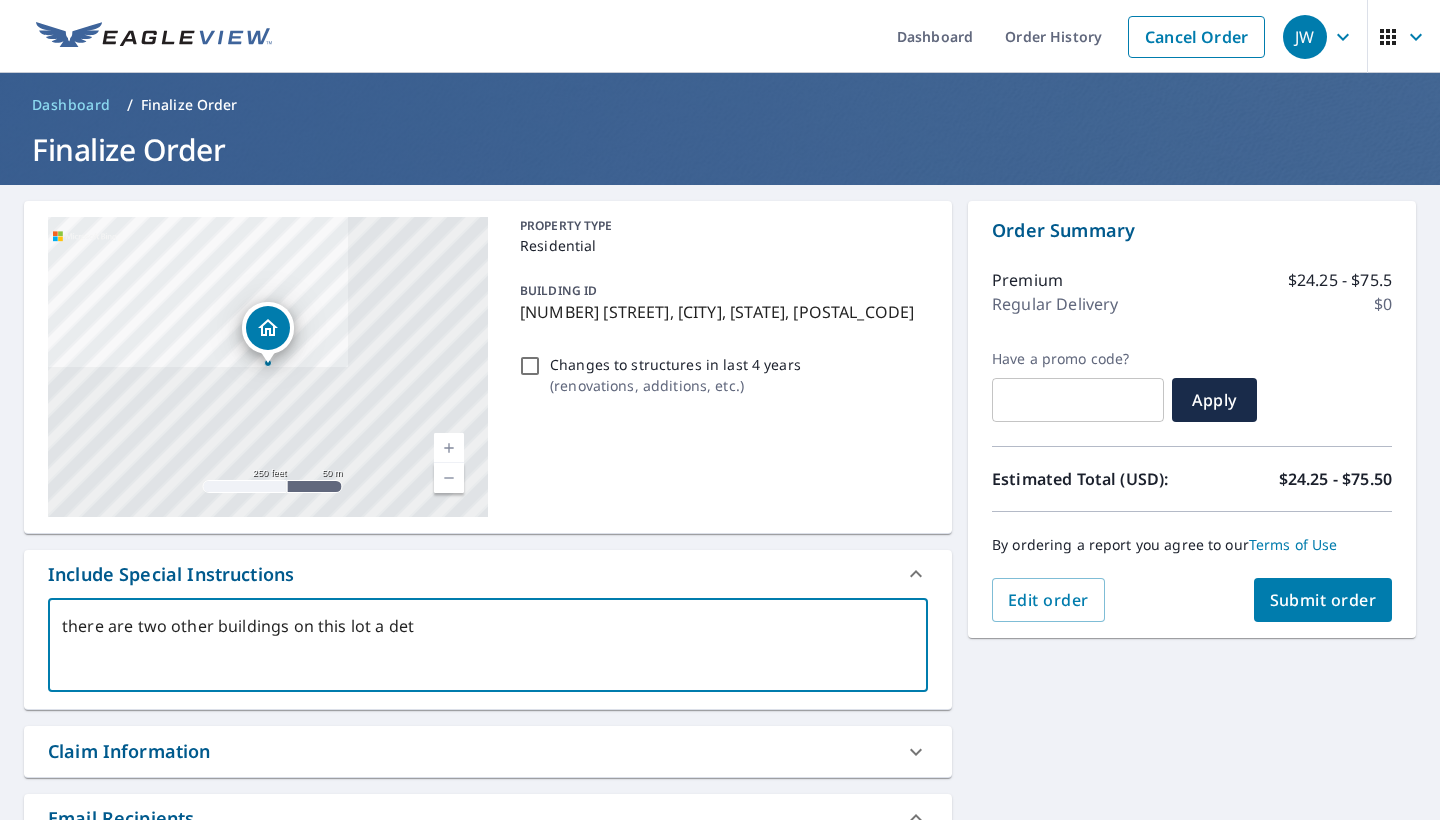 type on "there are two other buildings on this lot a deta" 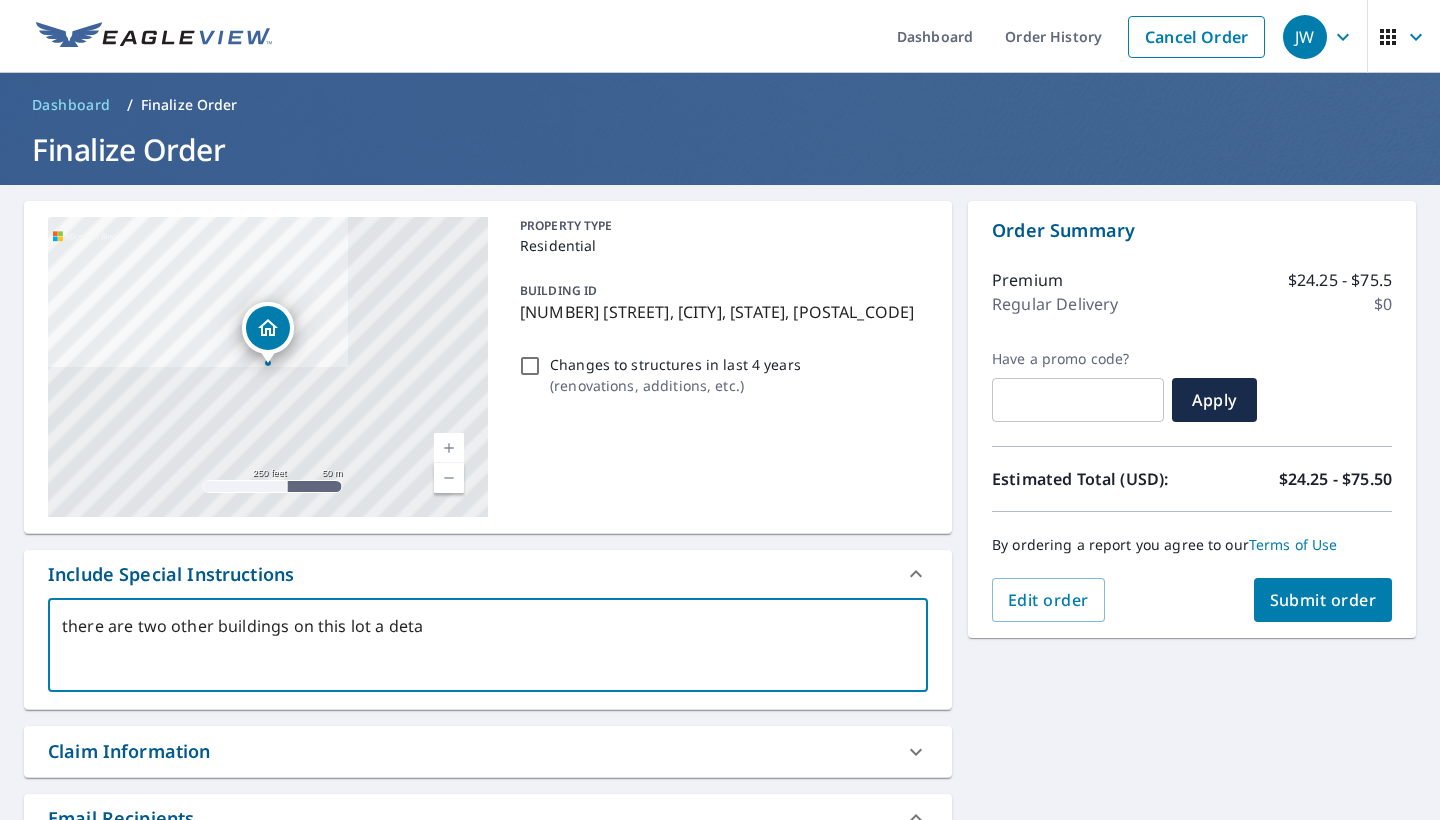 type on "there are two other buildings on this lot a detac" 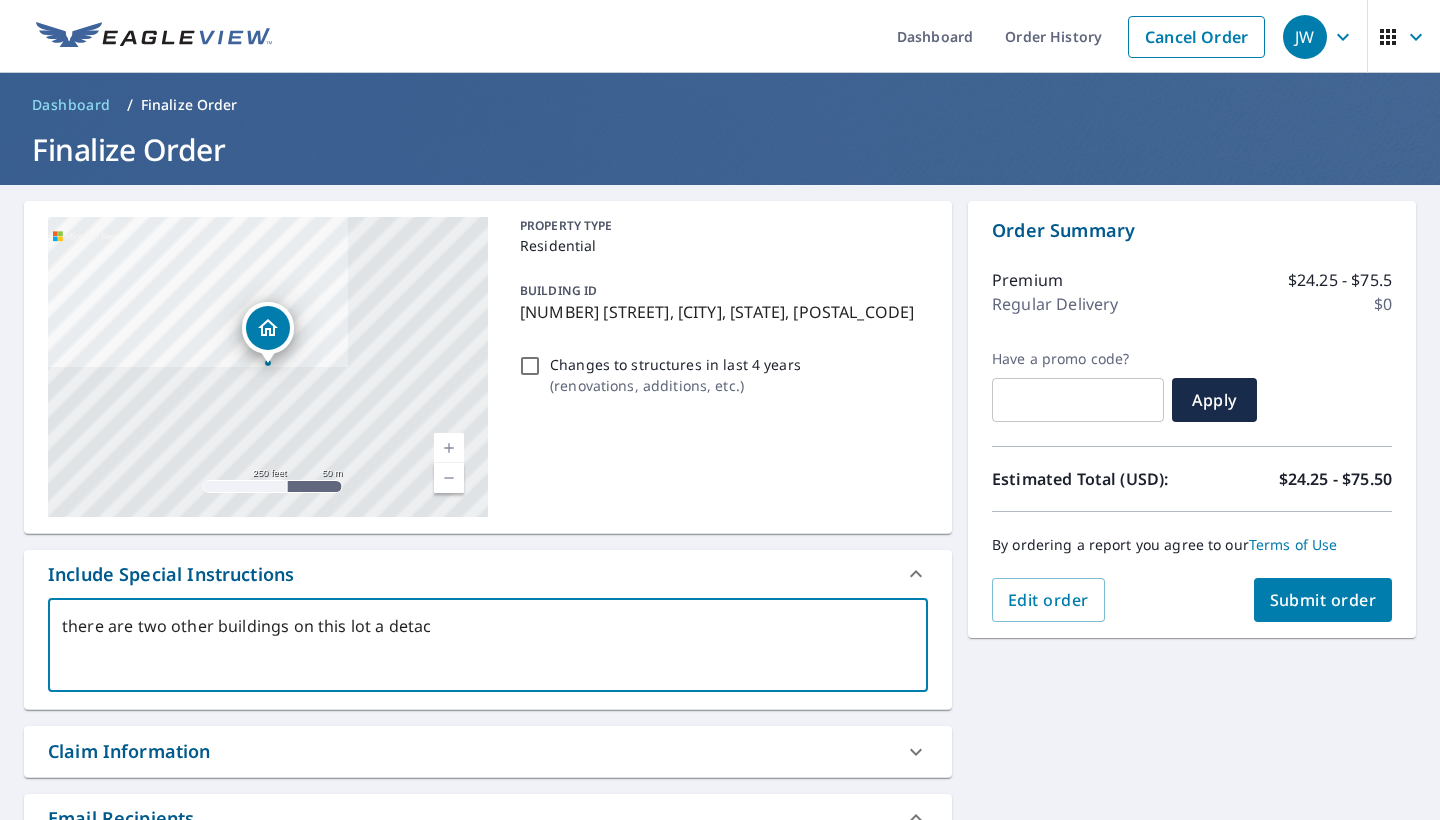 type on "there are two other buildings on this lot a detach" 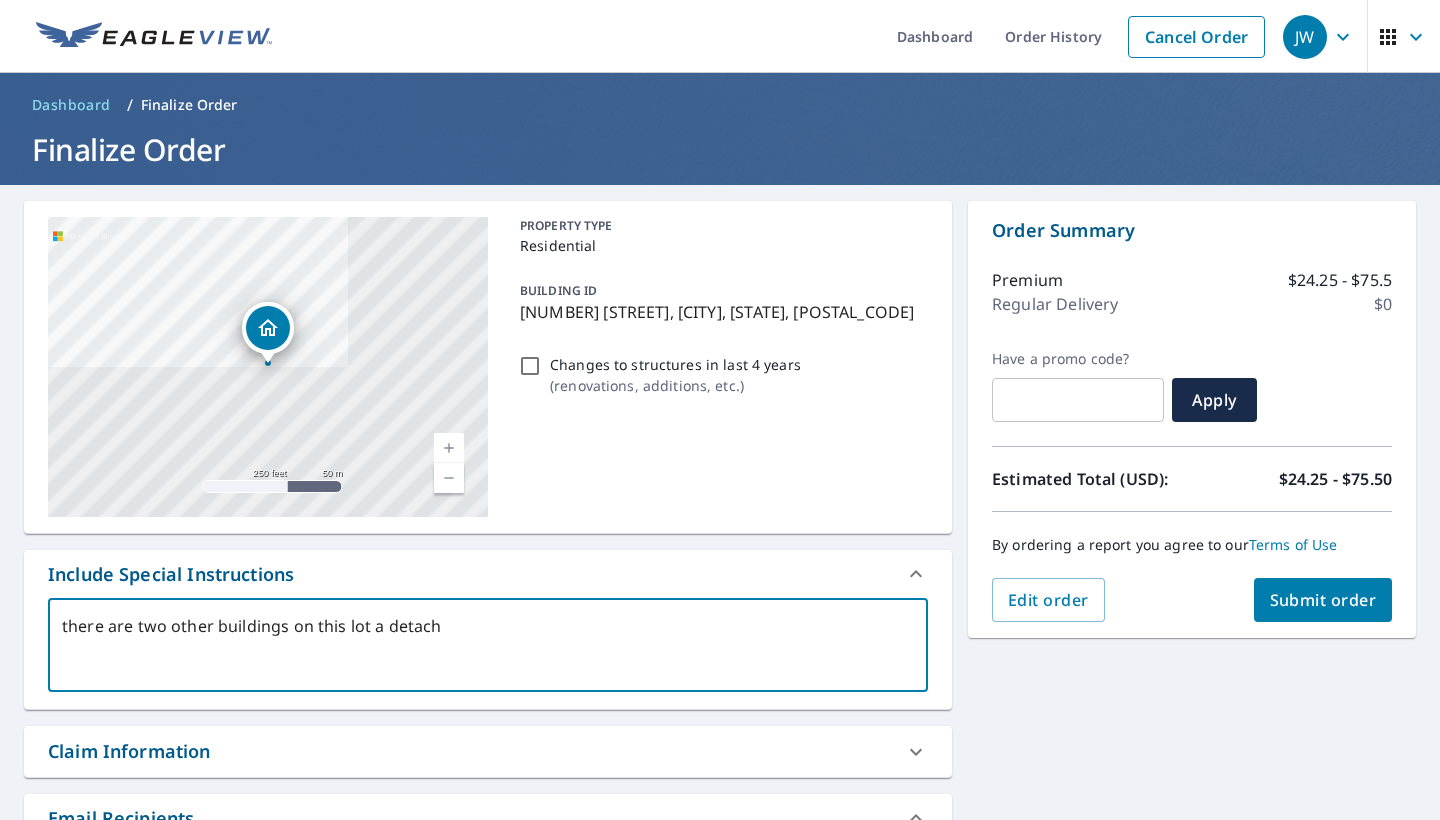 type on "there are two other buildings on this lot a detache" 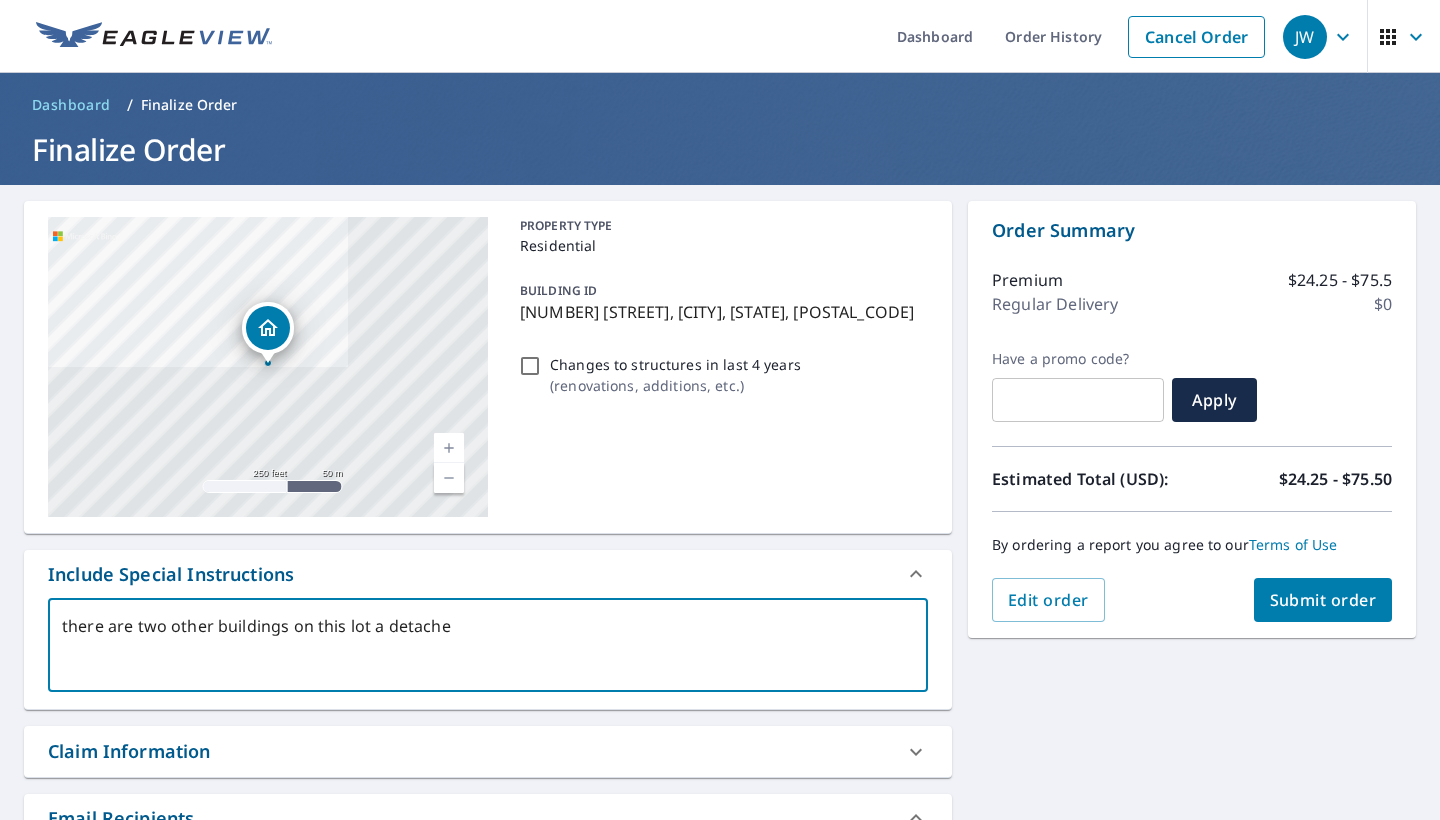 type on "there are two other buildings on this lot a detached" 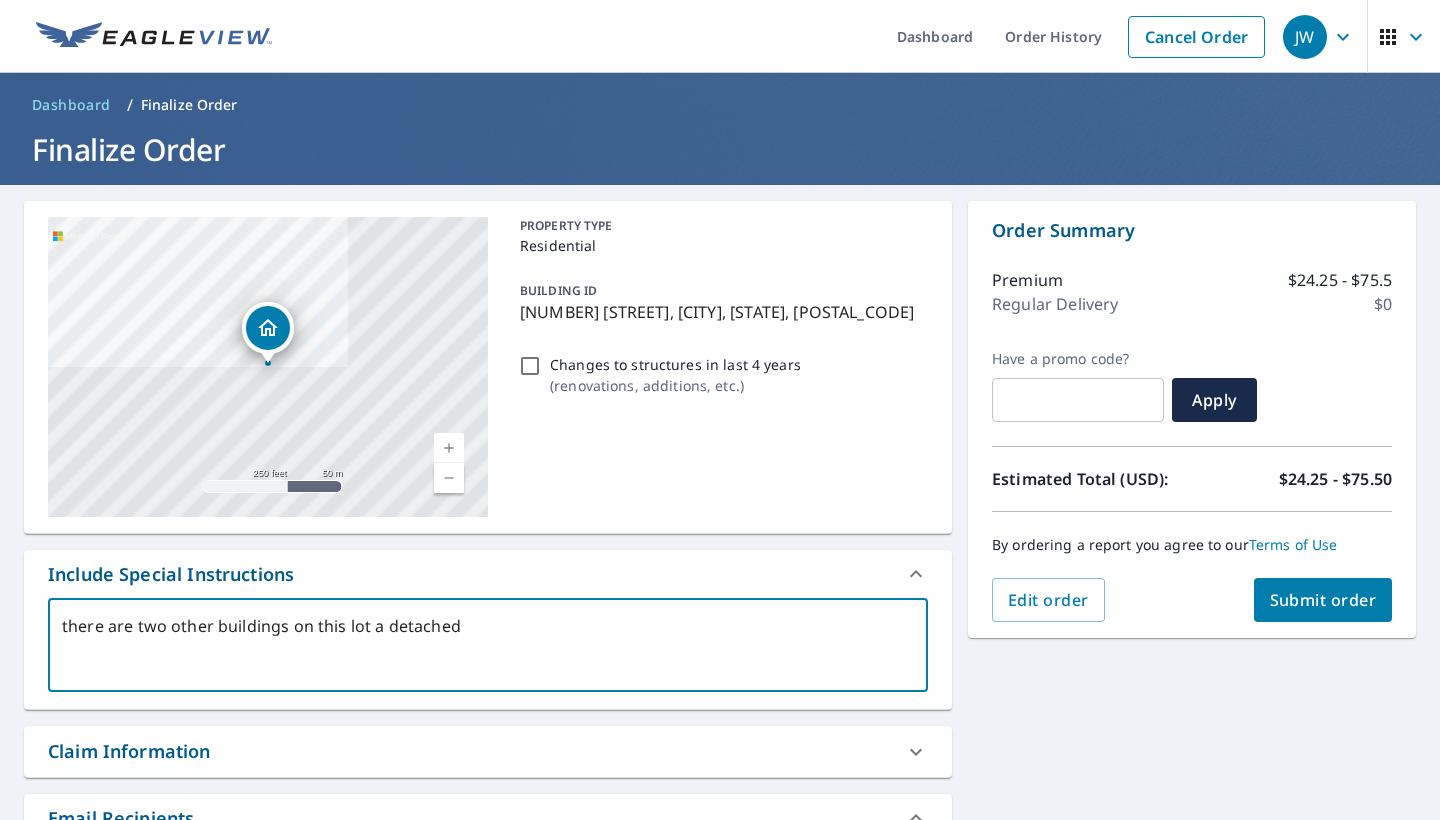 type on "there are two other buildings on this lot a detached" 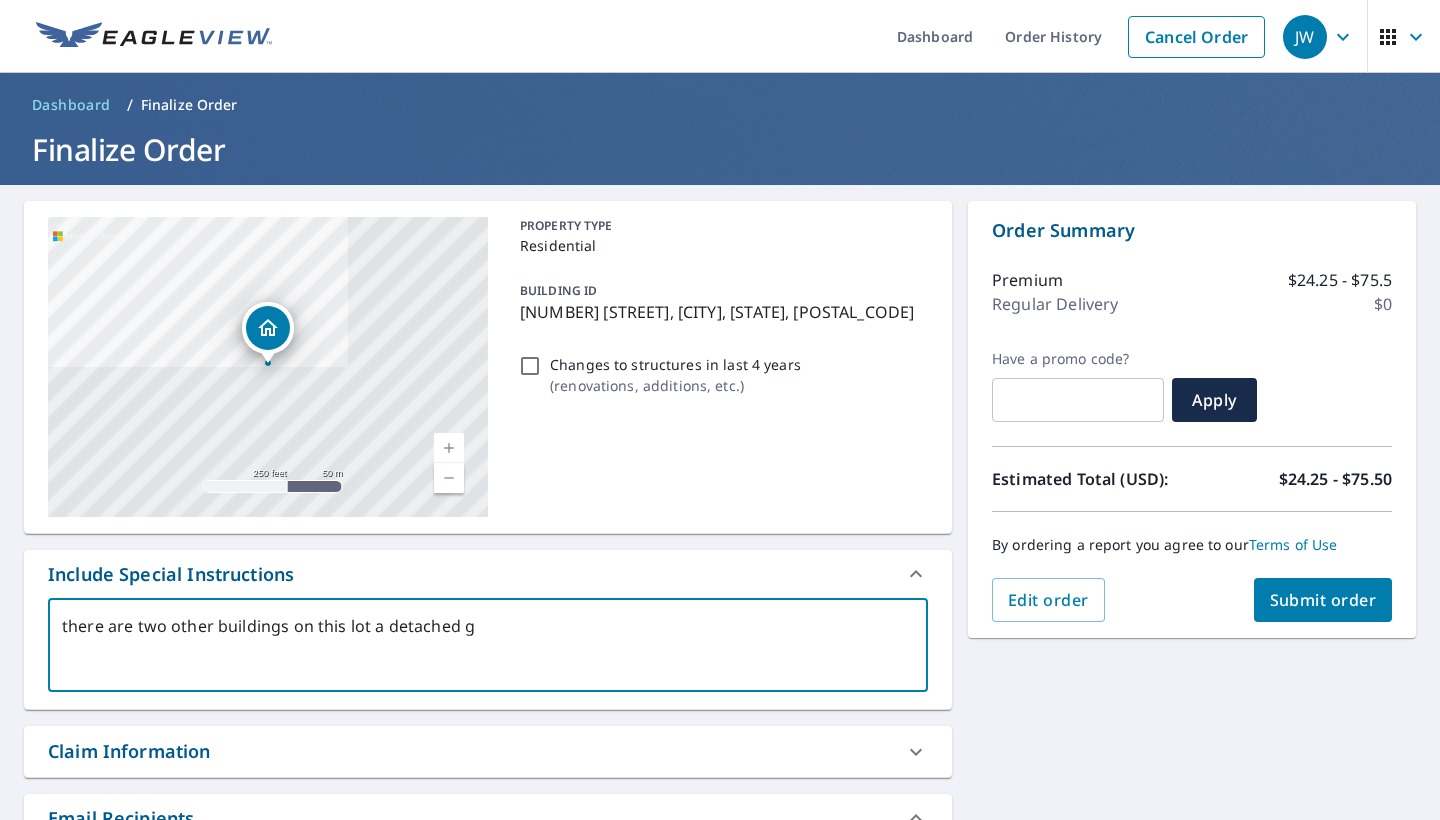 type on "there are two other buildings on this lot a detached ga" 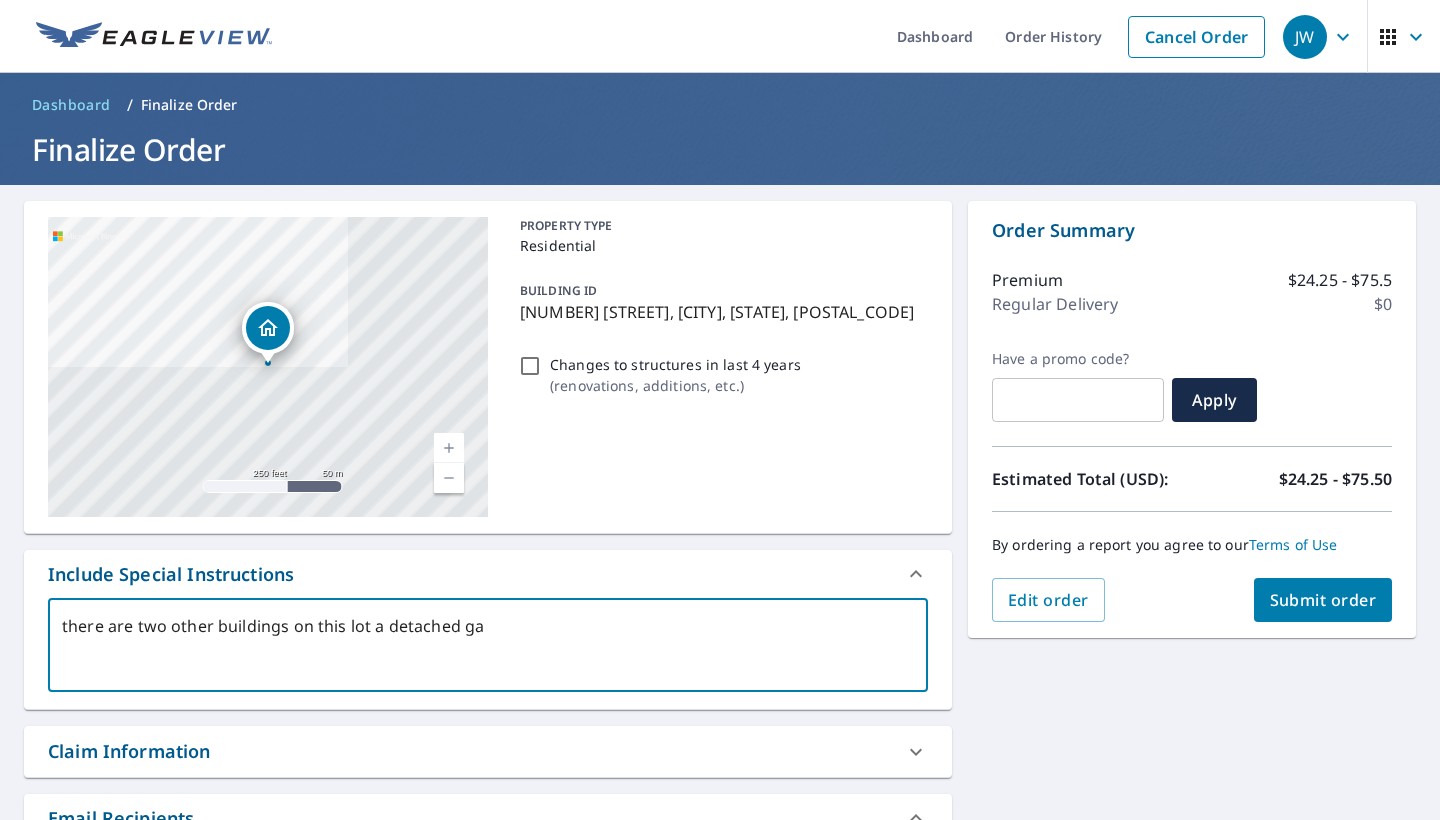 type on "there are two other buildings on this lot a detached gar" 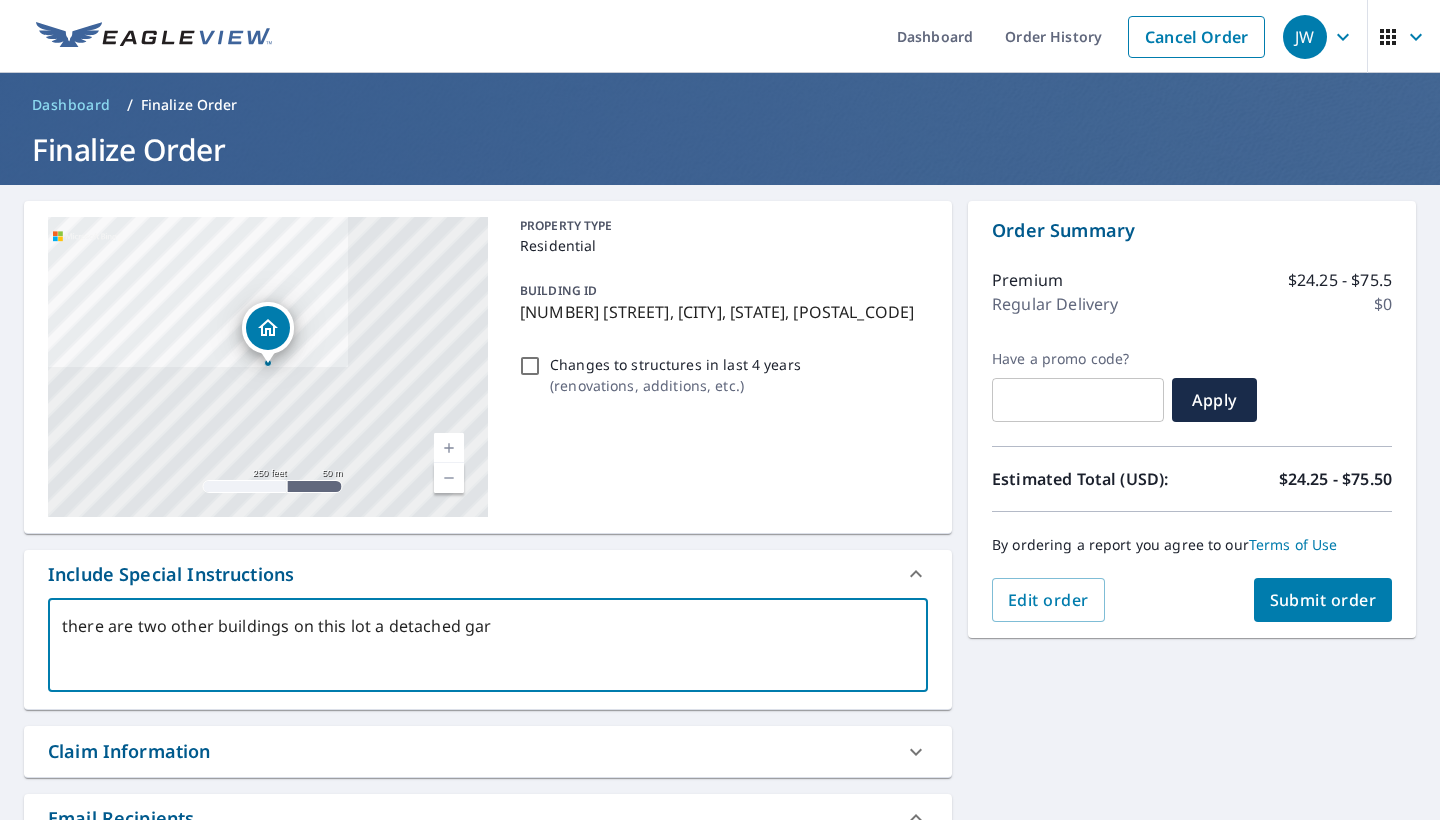 type on "there are two other buildings on this lot a detached gara" 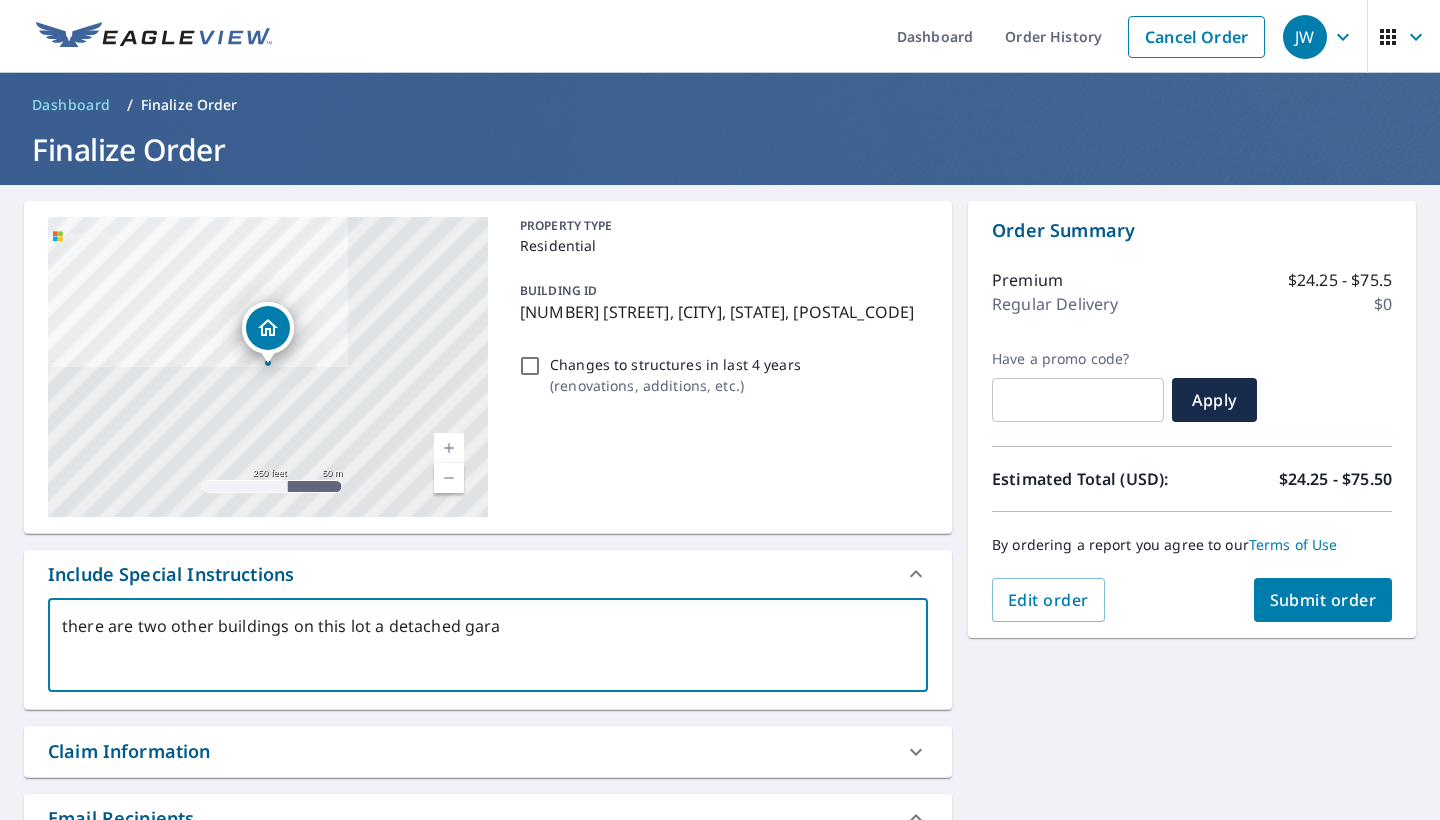 type on "there are two other buildings on this lot a detached garag" 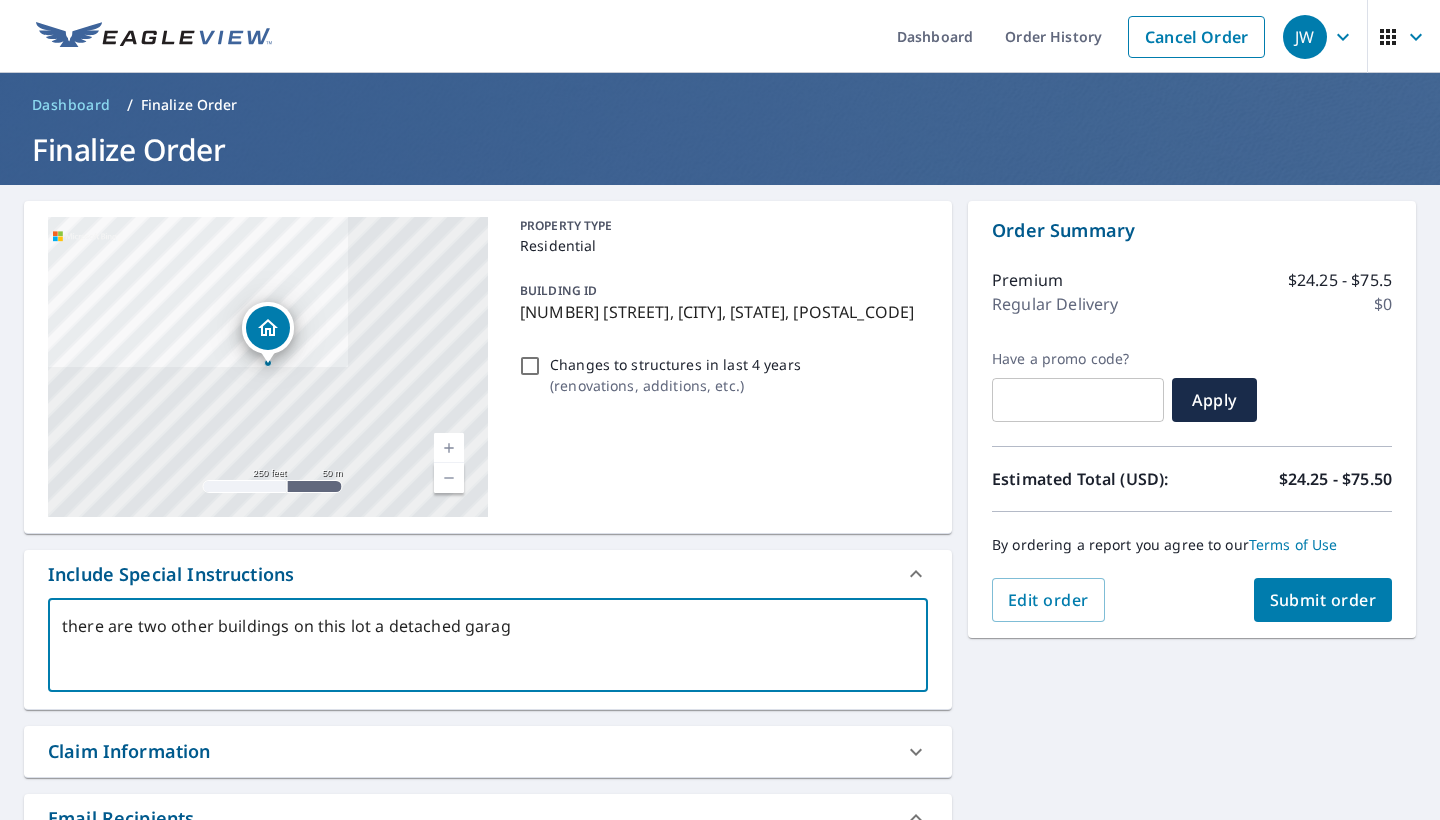 type on "there are two other buildings on this lot a detached garagw" 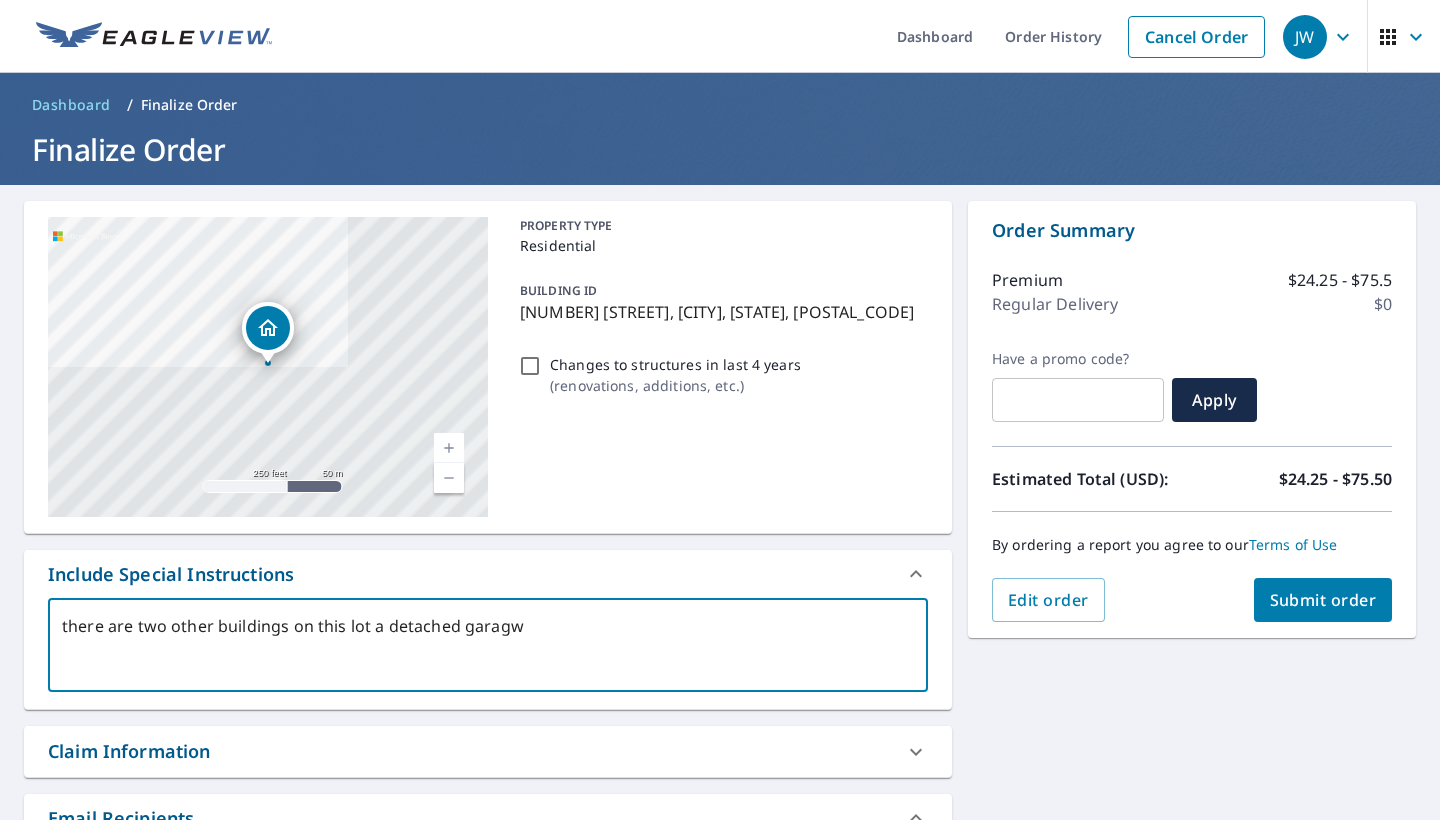 type on "there are two other buildings on this lot a detached garage" 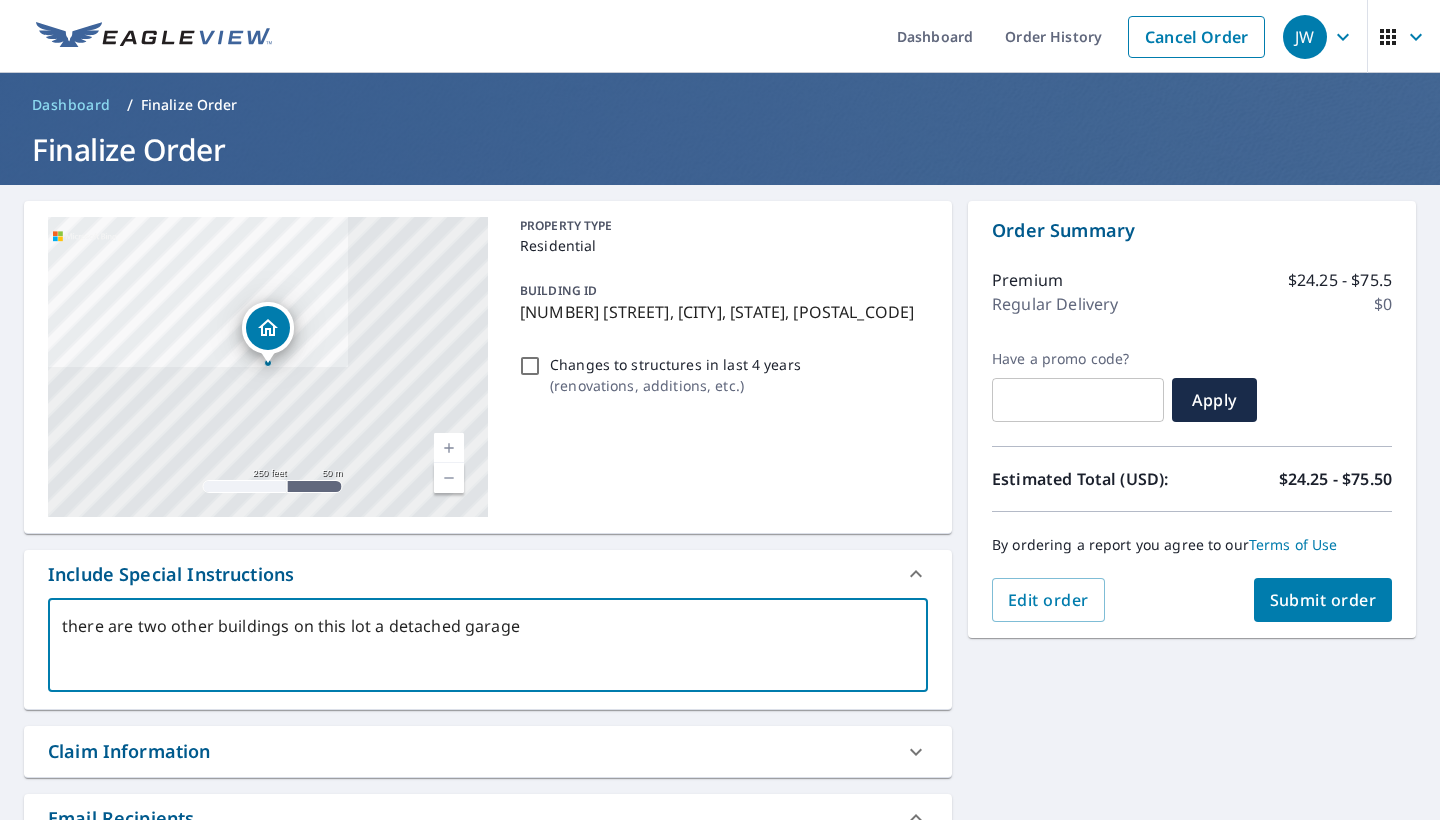 type on "there are two other buildings on this lot a detached garage a" 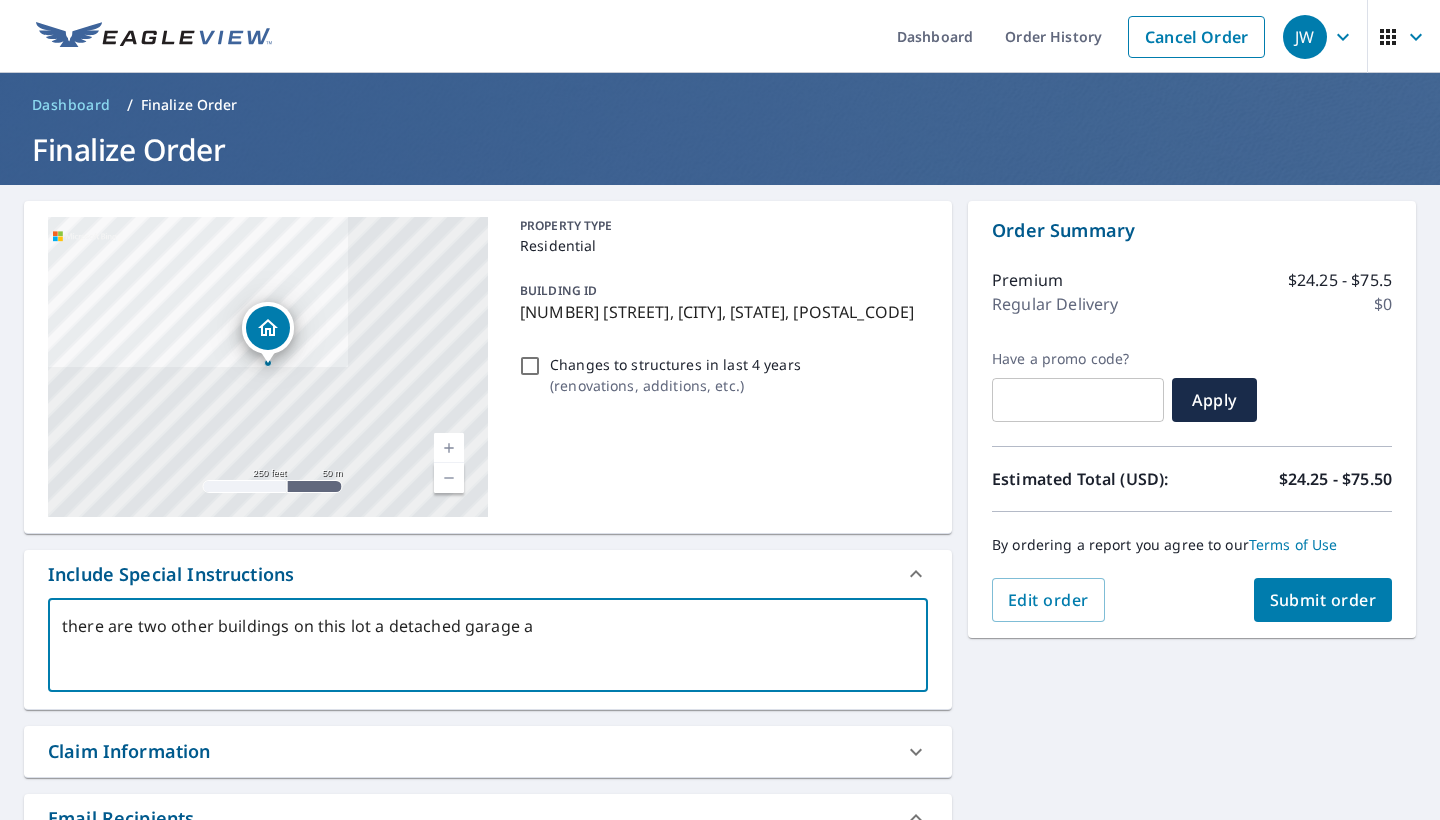 type on "there are two other buildings on this lot a detached garage at" 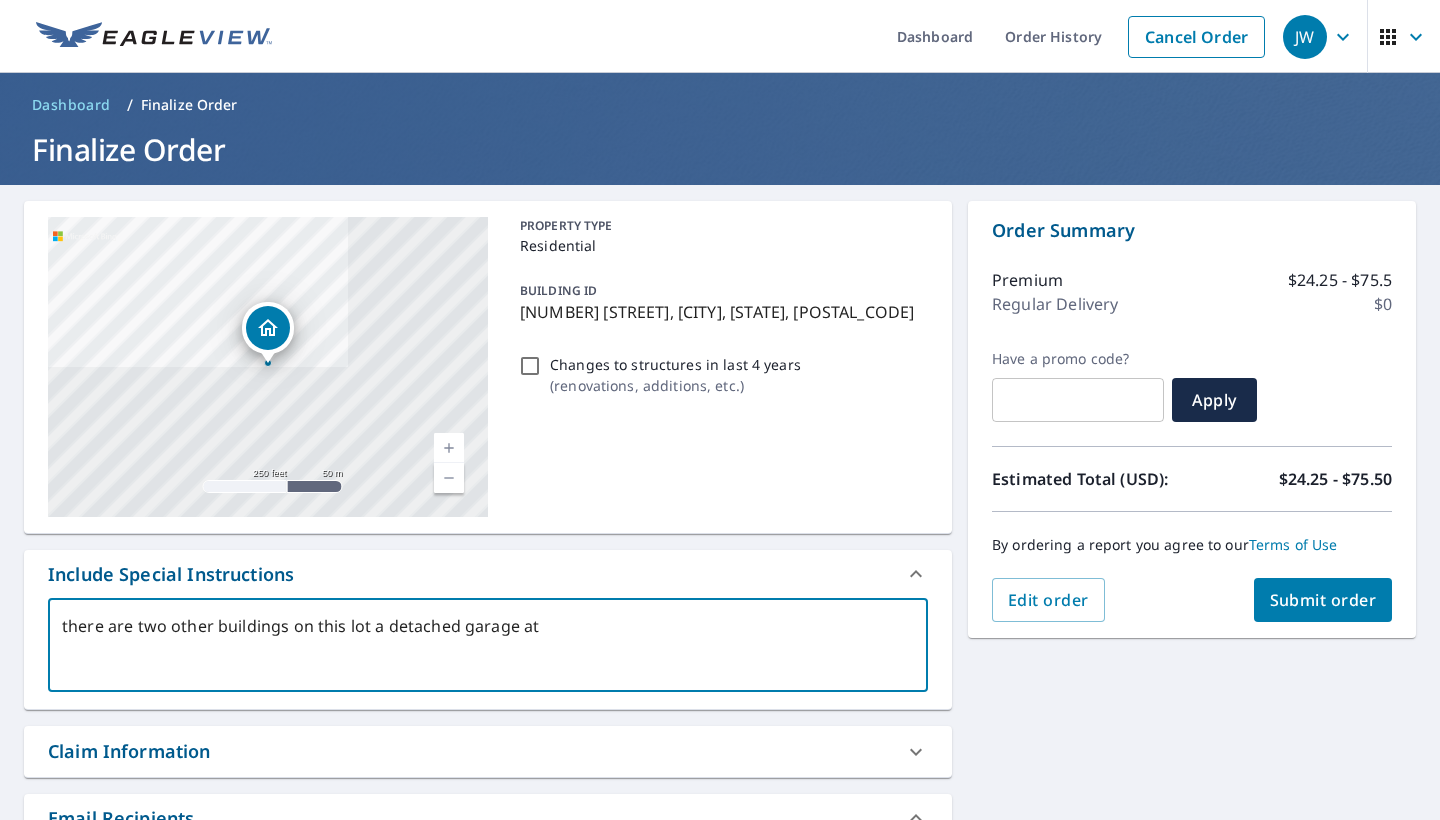 type on "there are two other buildings on this lot a detached garage at" 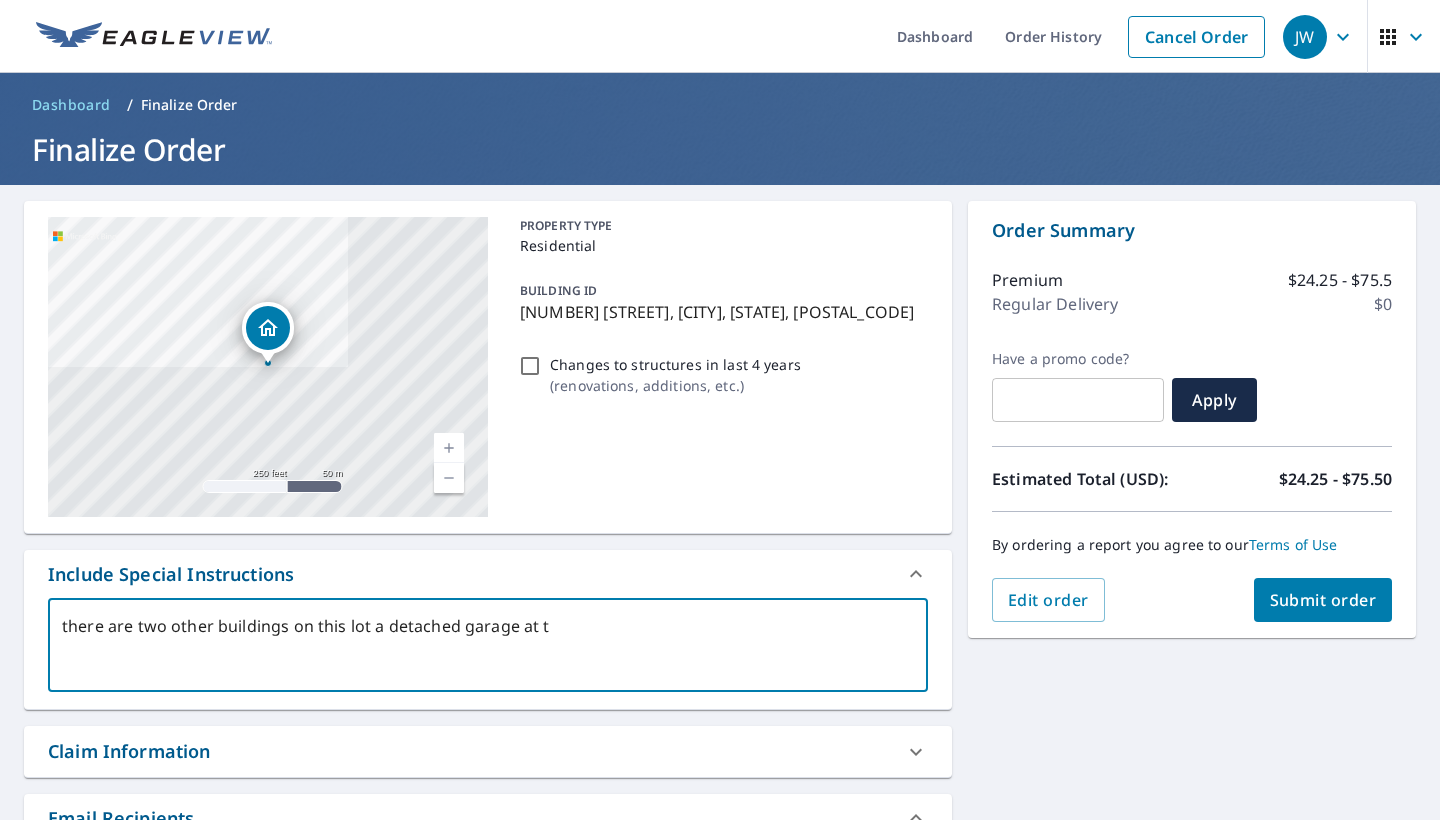 type on "there are two other buildings on this lot a detached garage at tg" 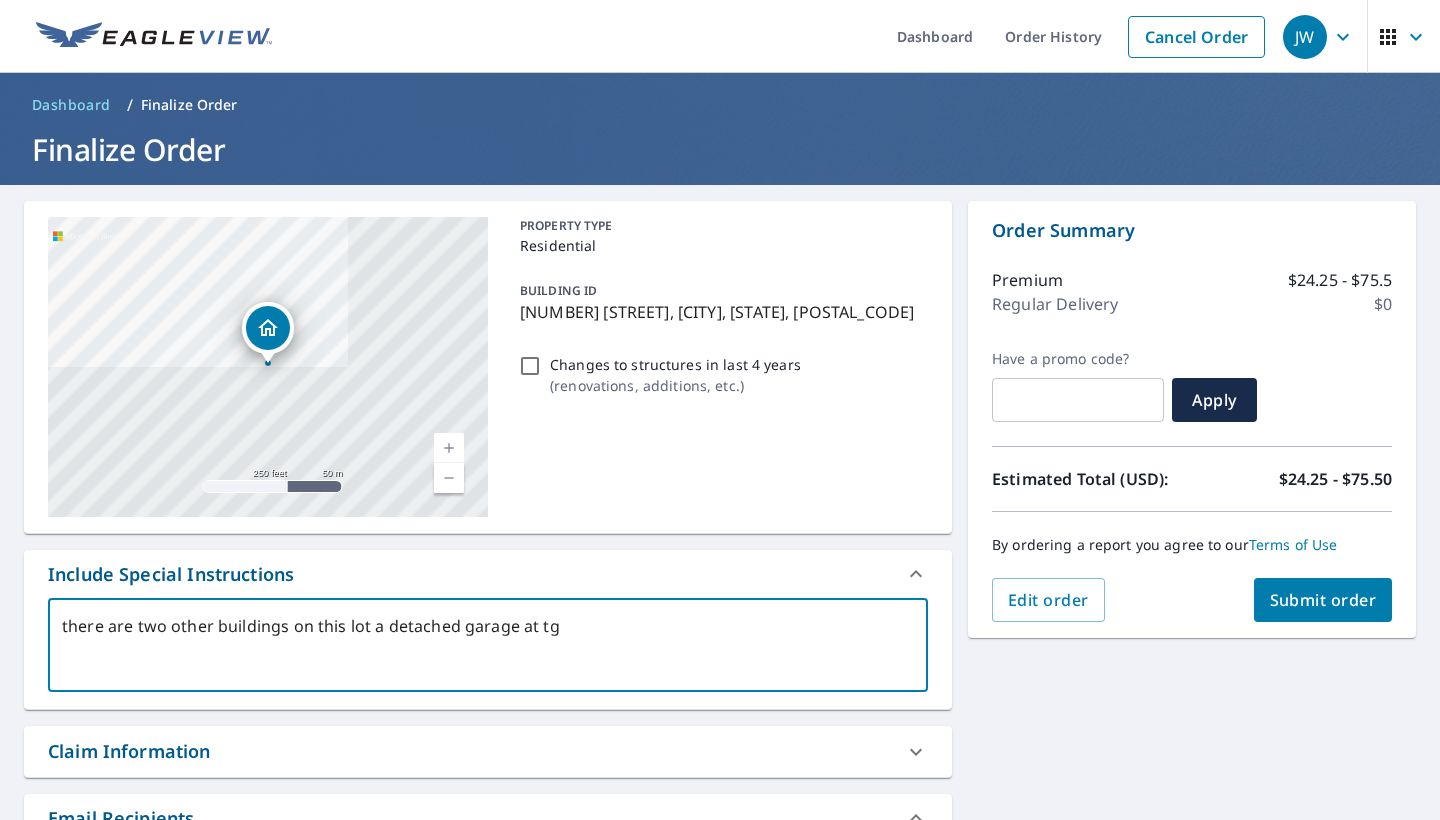 type on "there are two other buildings on this lot a detached garage at tgh" 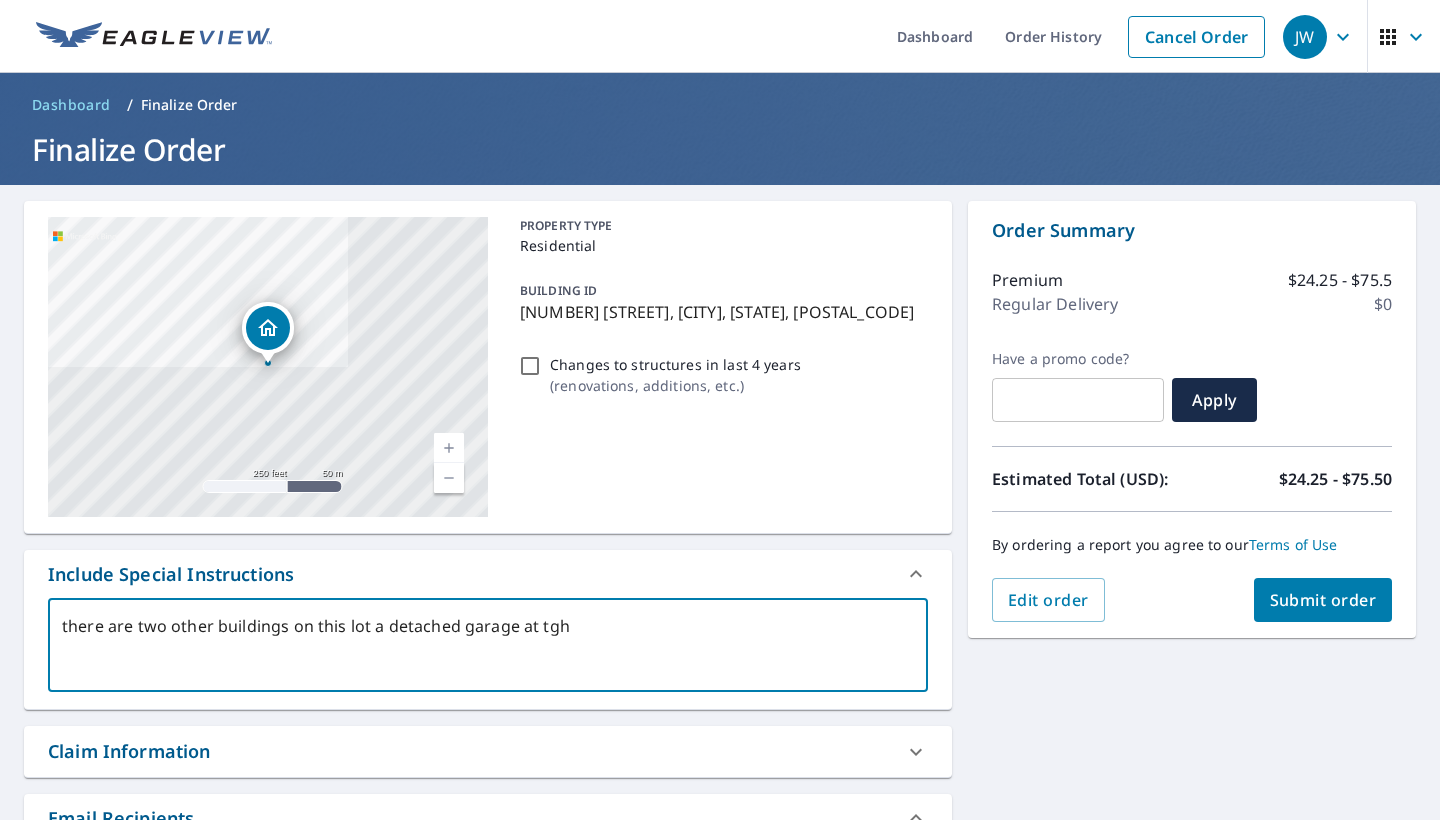 type on "there are two other buildings on this lot a detached garage at tgh=" 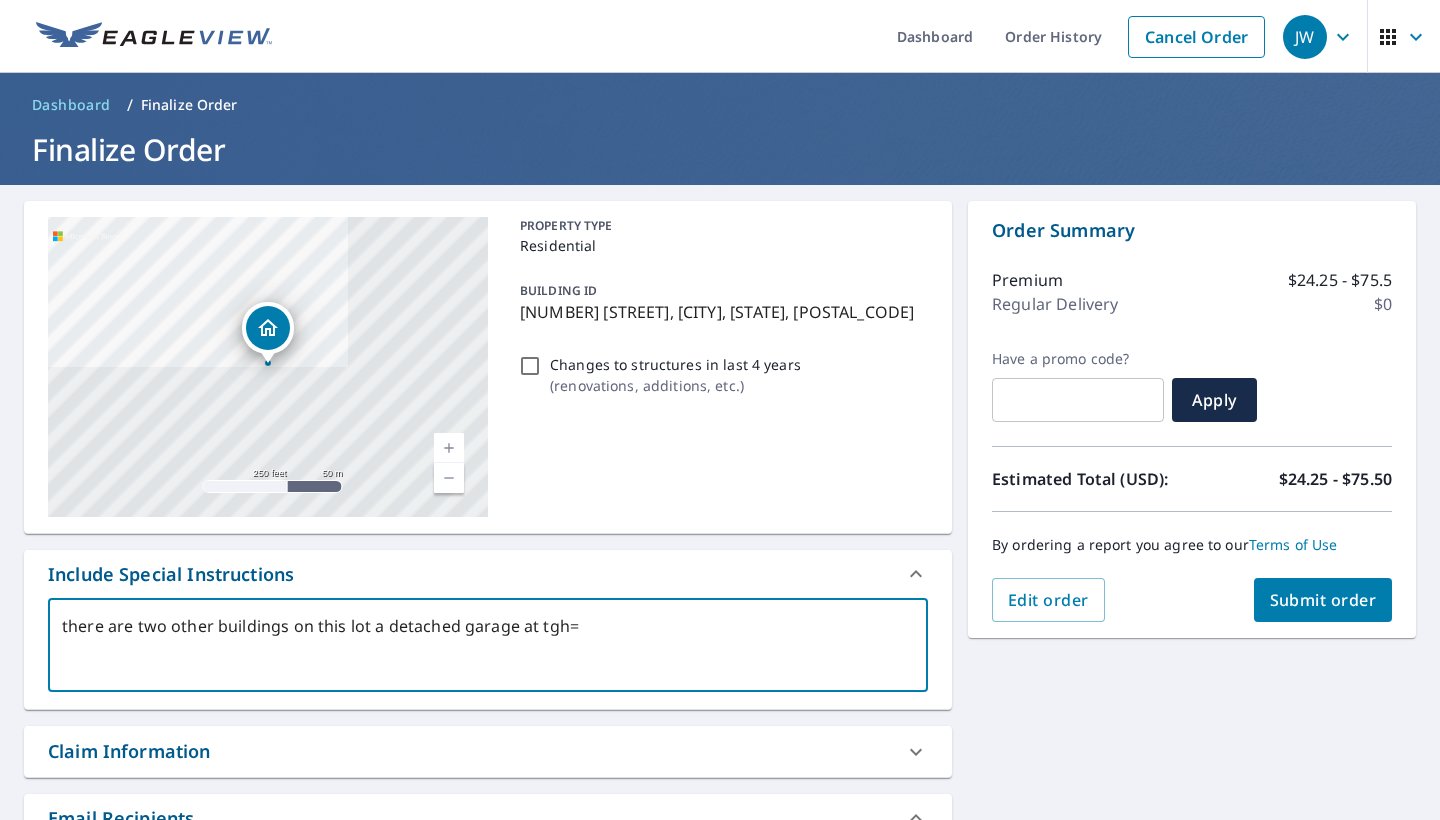 type on "x" 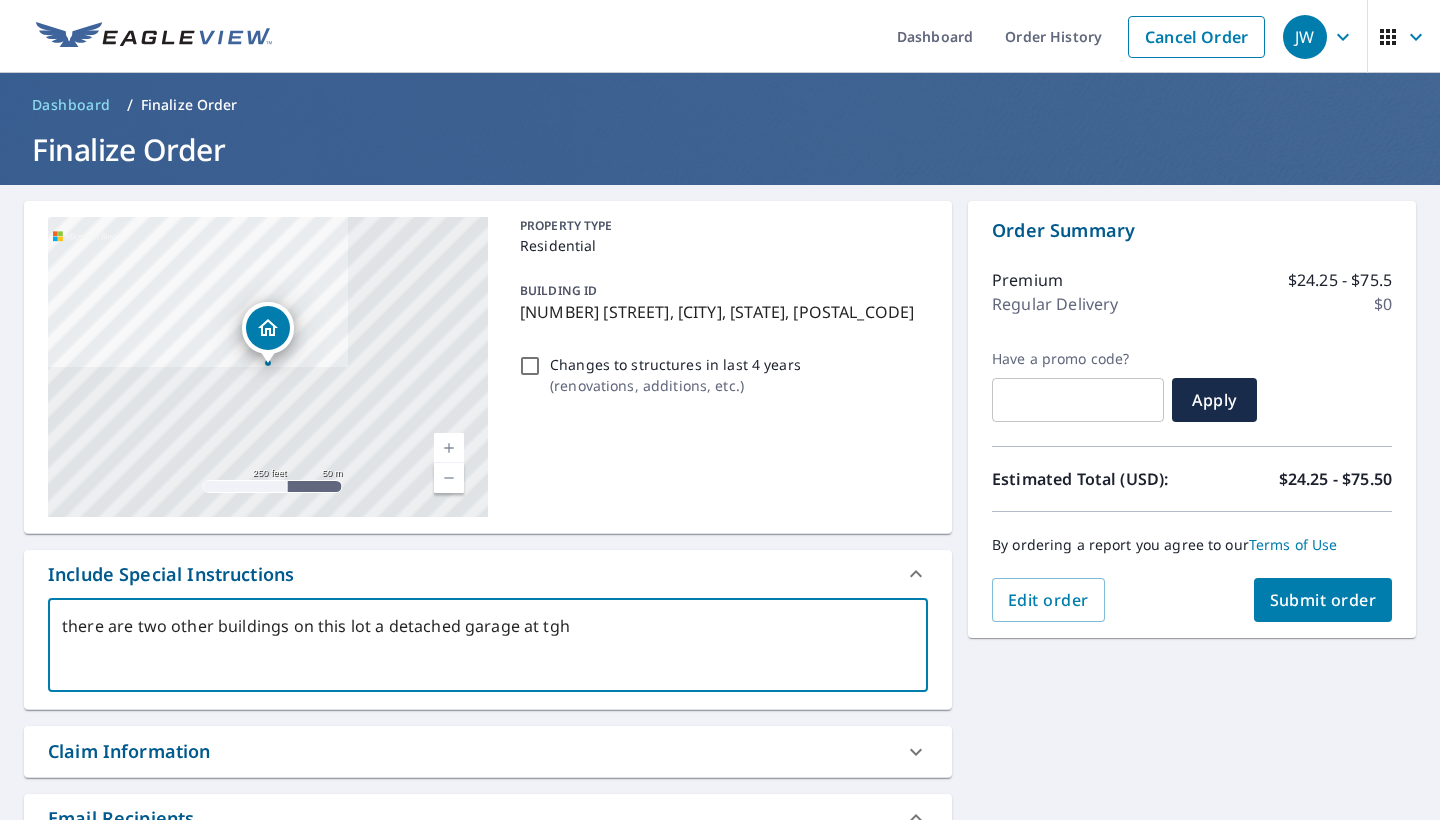 type on "there are two other buildings on this lot a detached garage at tg" 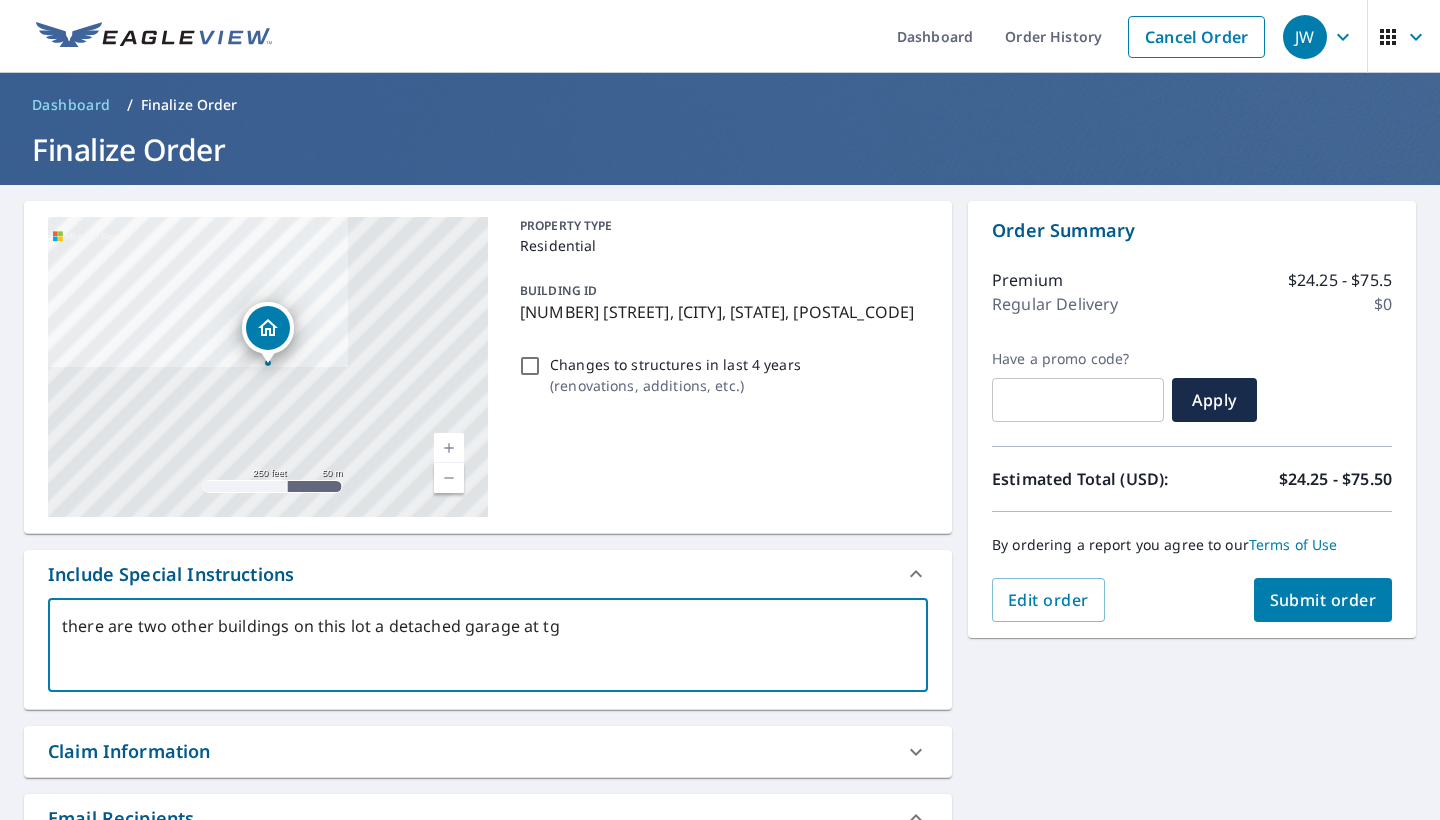 type on "there are two other buildings on this lot a detached garage at t" 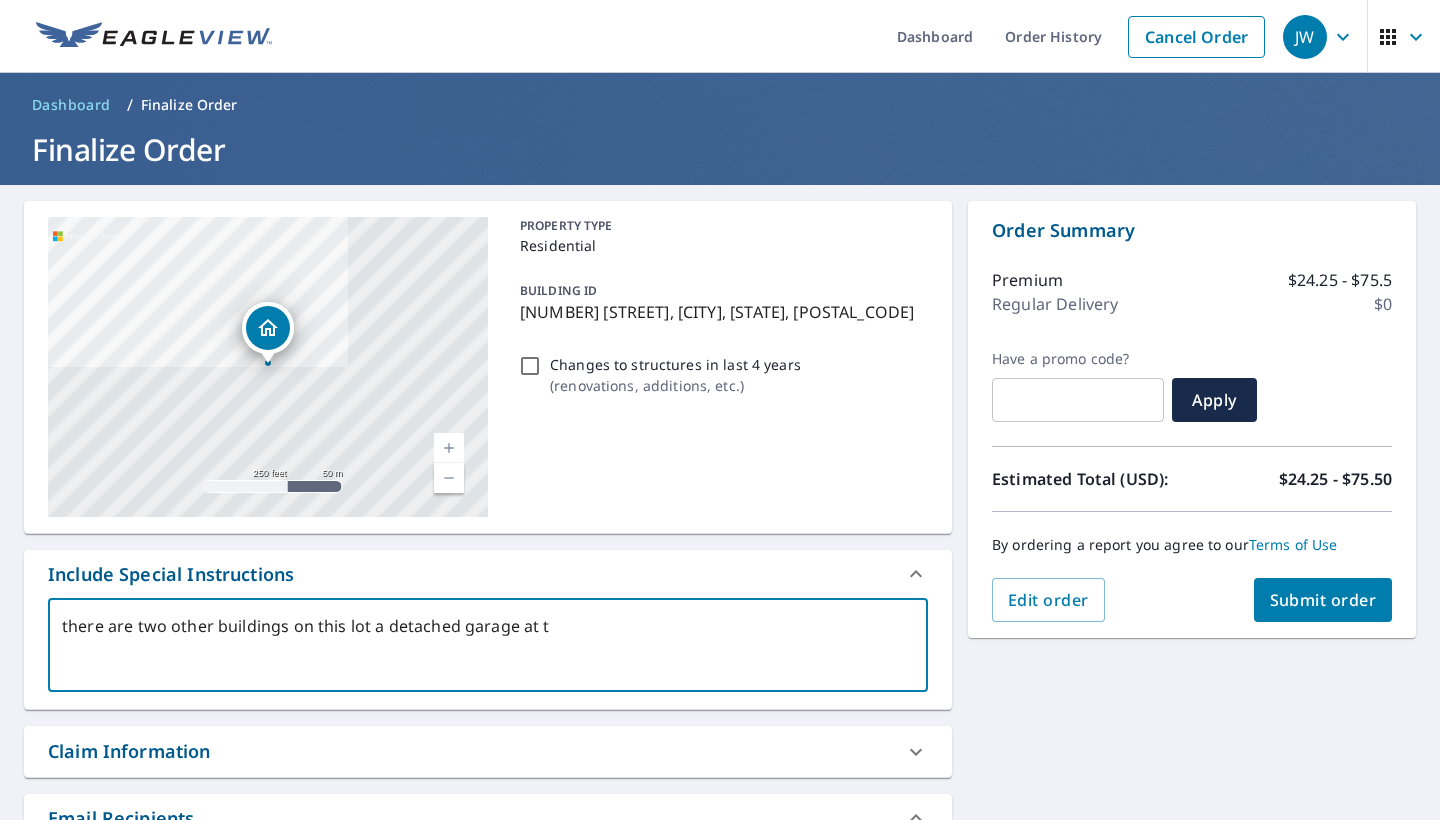 type on "there are two other buildings on this lot a detached garage at th" 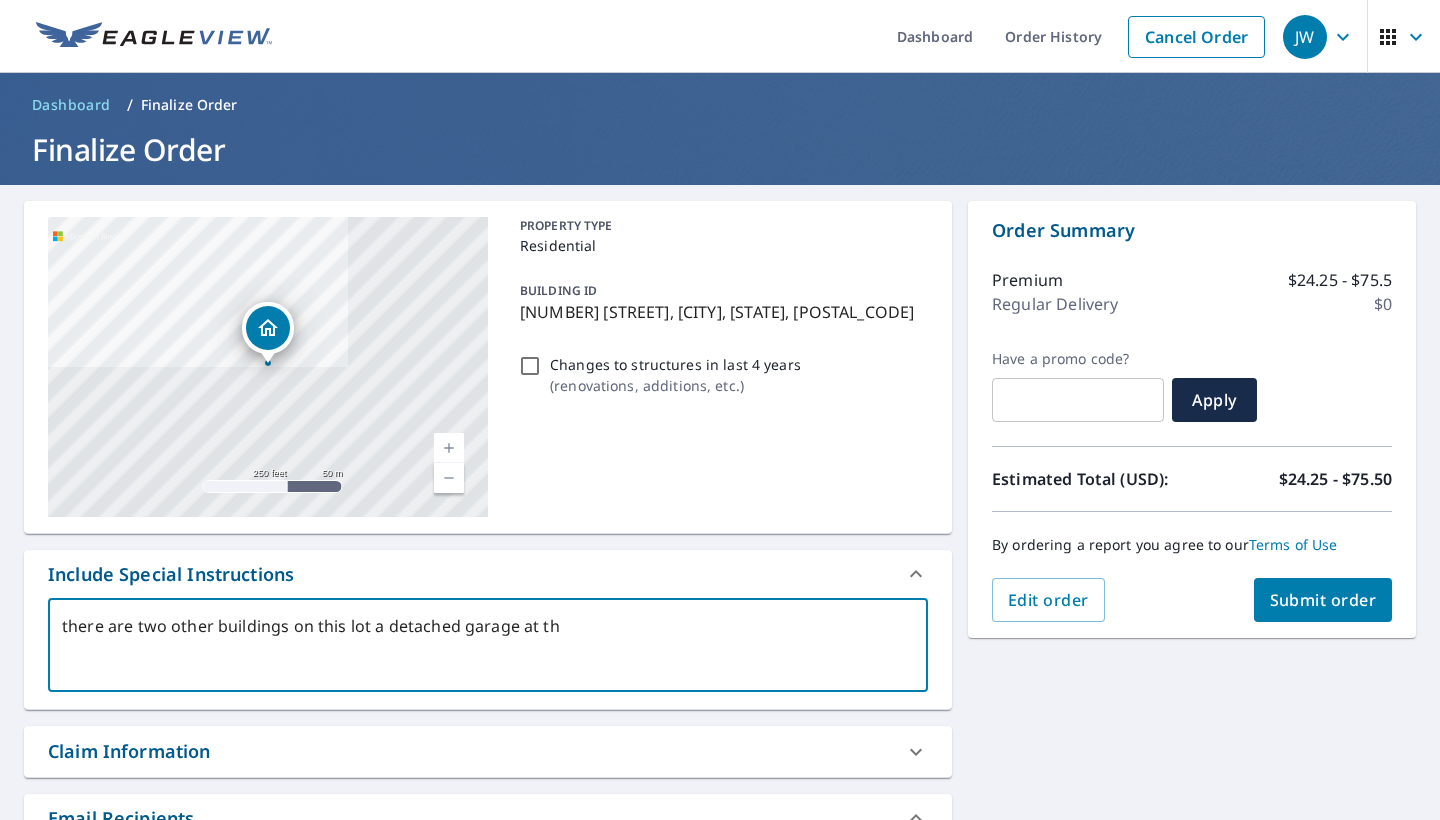 type on "there are two other buildings on this lot a detached garage at the" 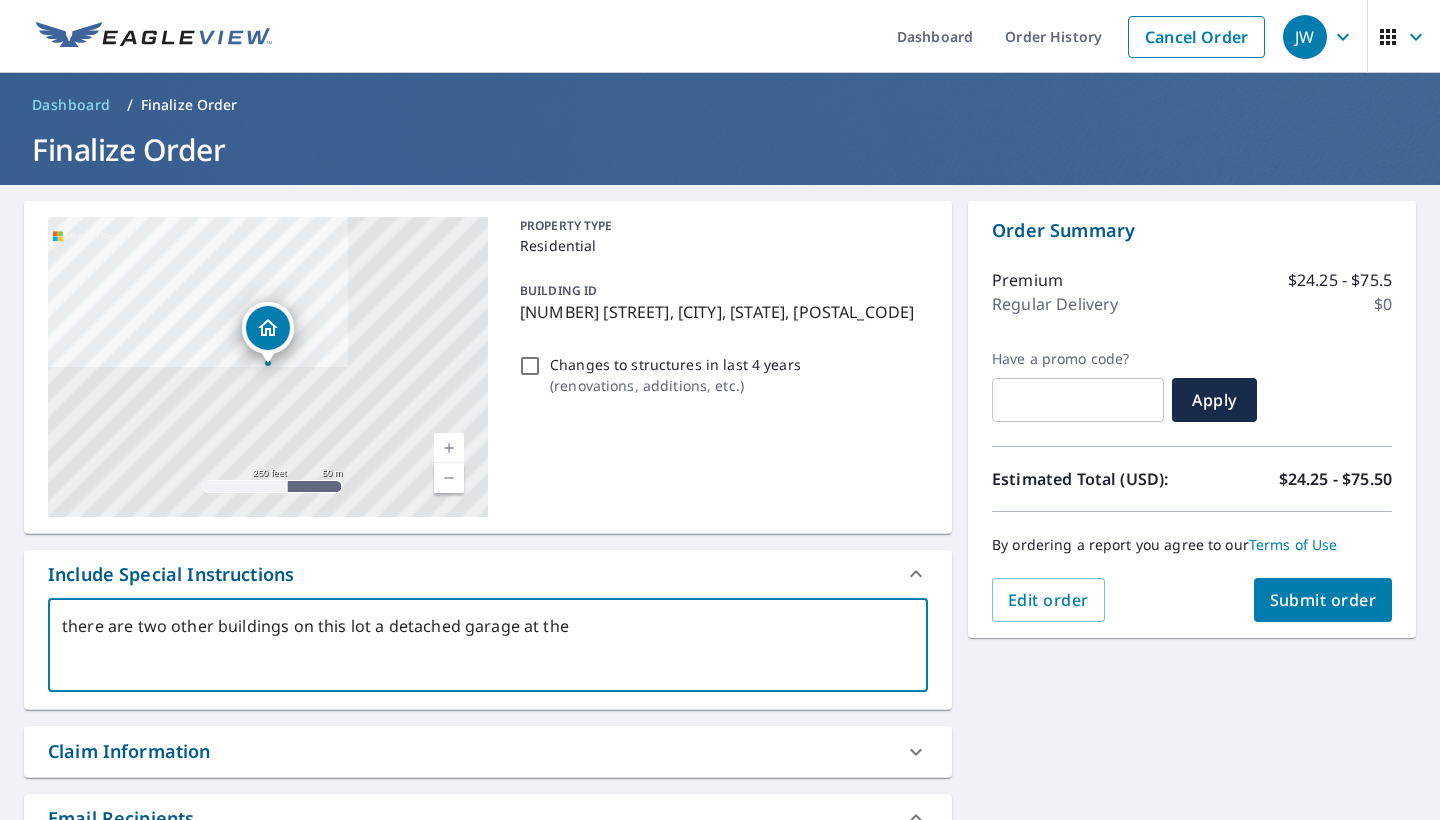 type on "there are two other buildings on this lot a detached garage at the" 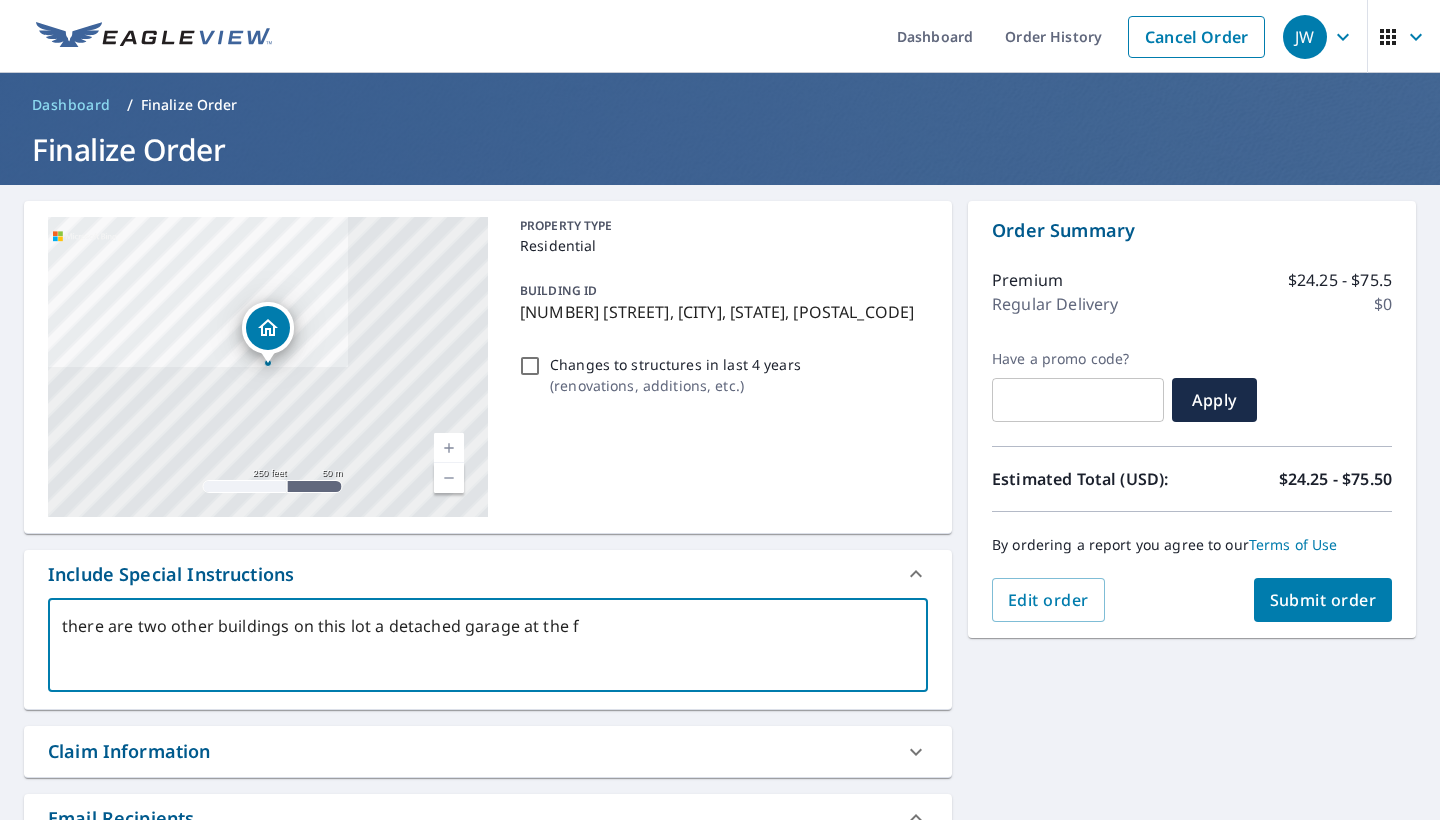 type on "there are two other buildings on this lot a detached garage at the fr" 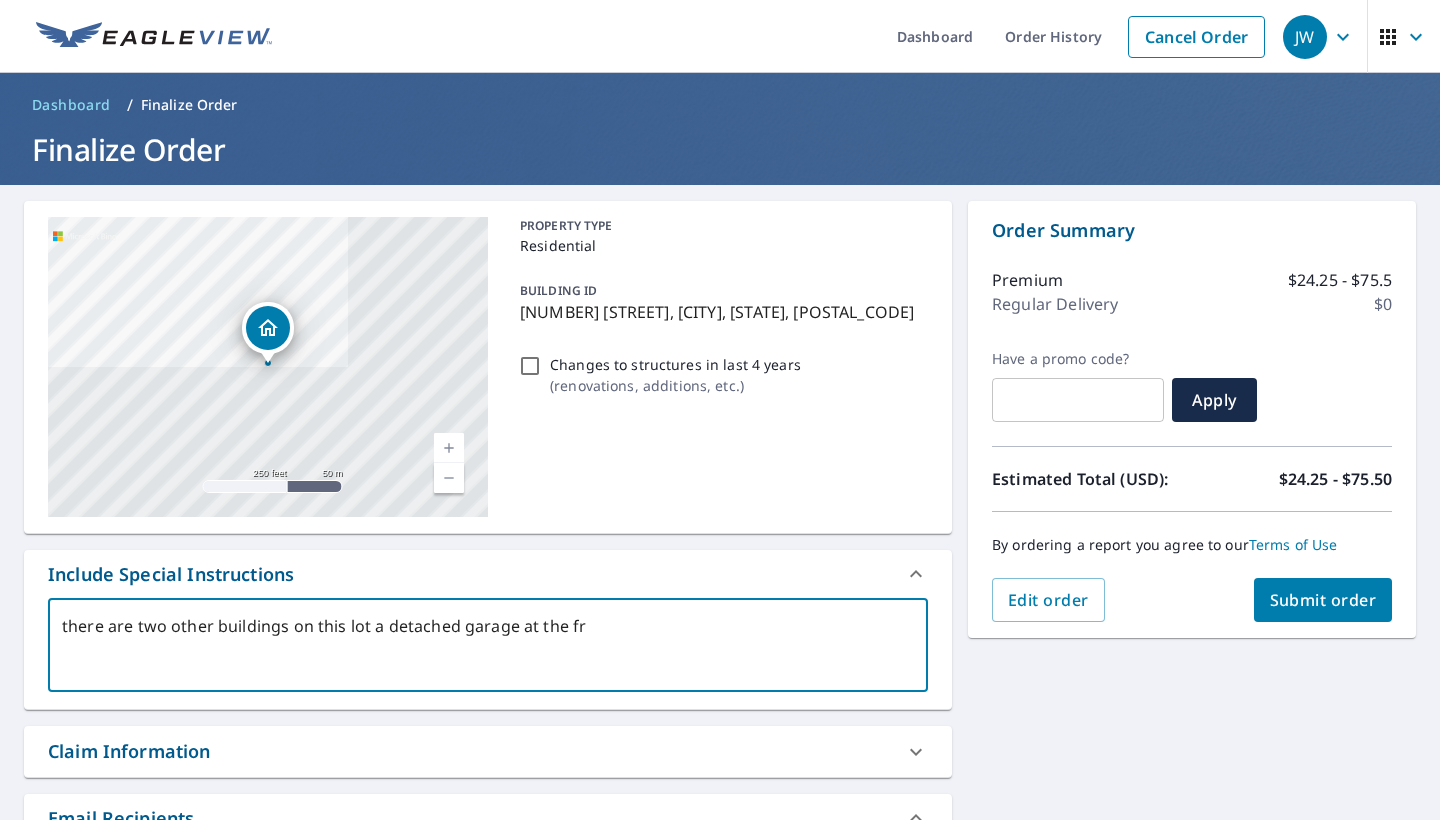 type on "there are two other buildings on this lot a detached garage at the fro" 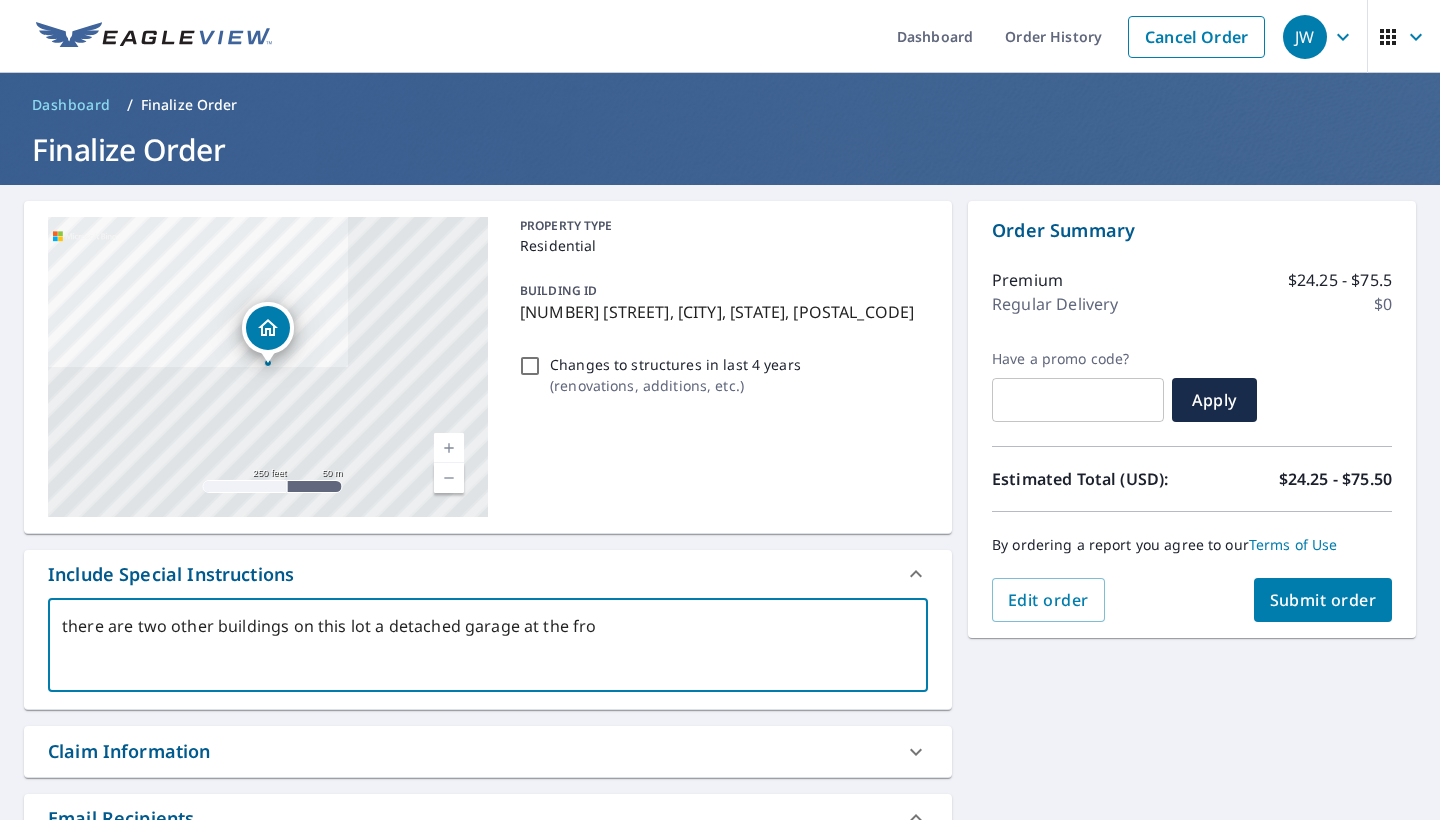 type on "there are two other buildings on this lot a detached garage at the fron" 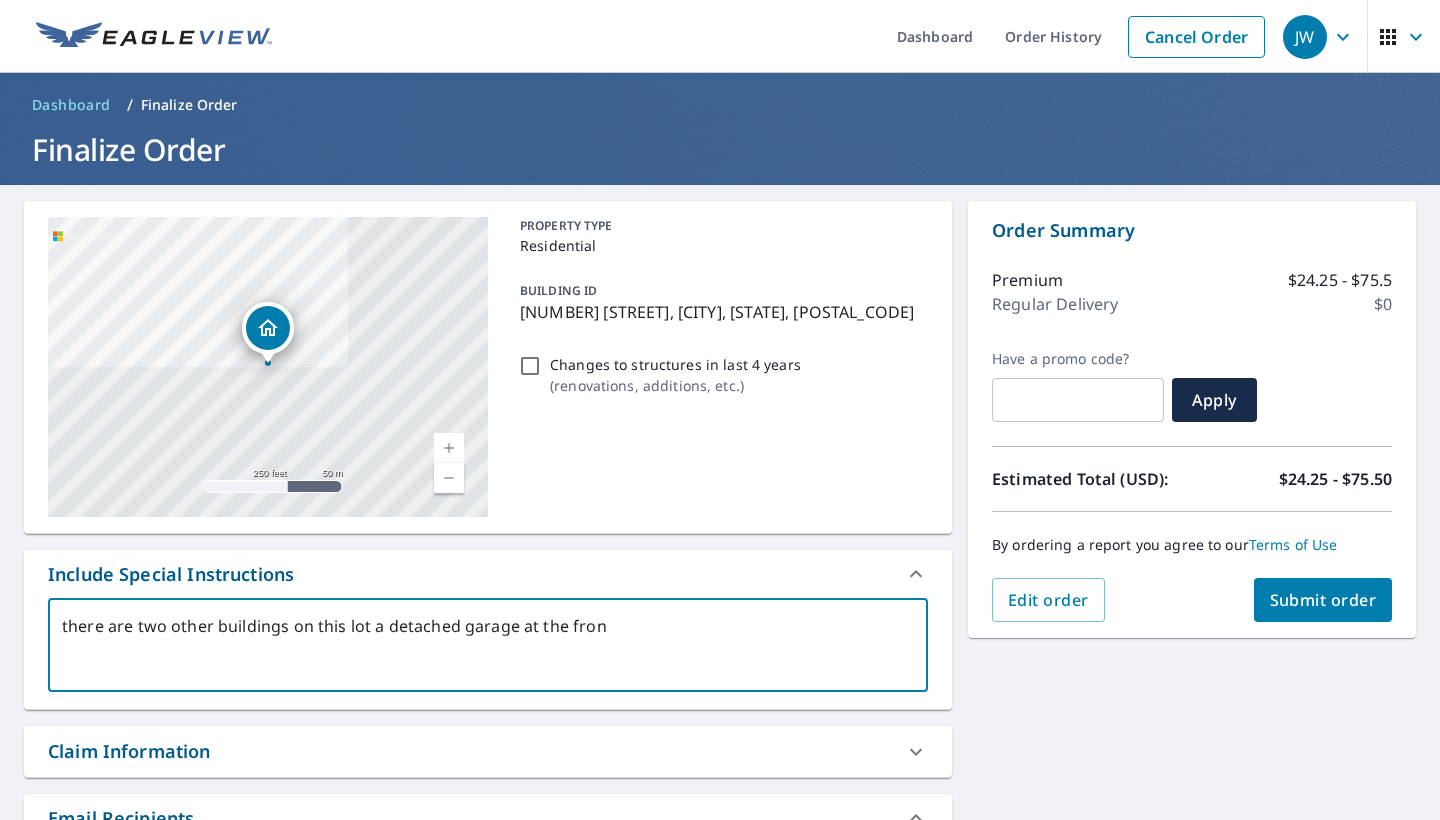 type on "there are two other buildings on this lot a detached garage at the front" 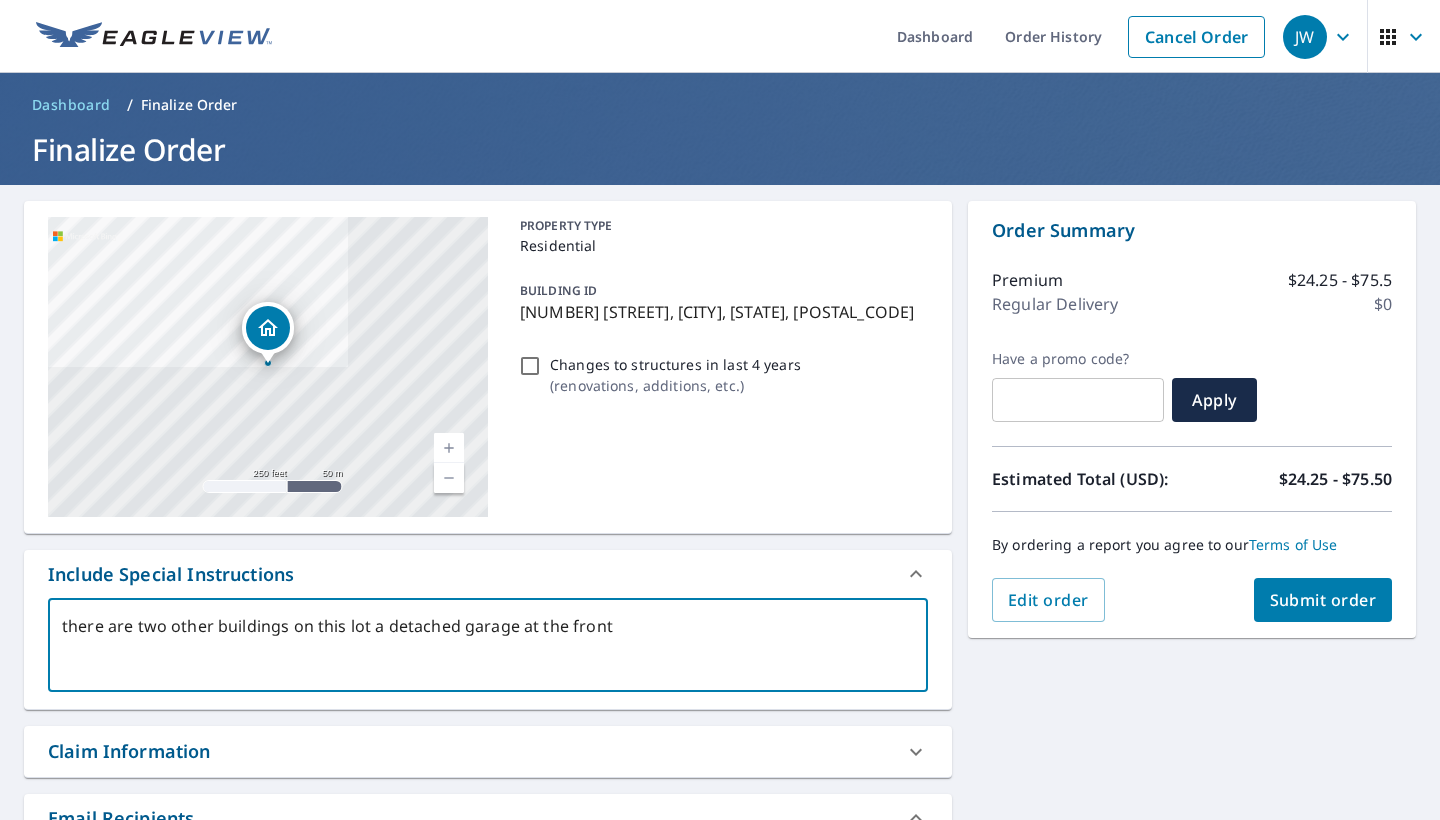 type on "there are two other buildings on this lot a detached garage at the front" 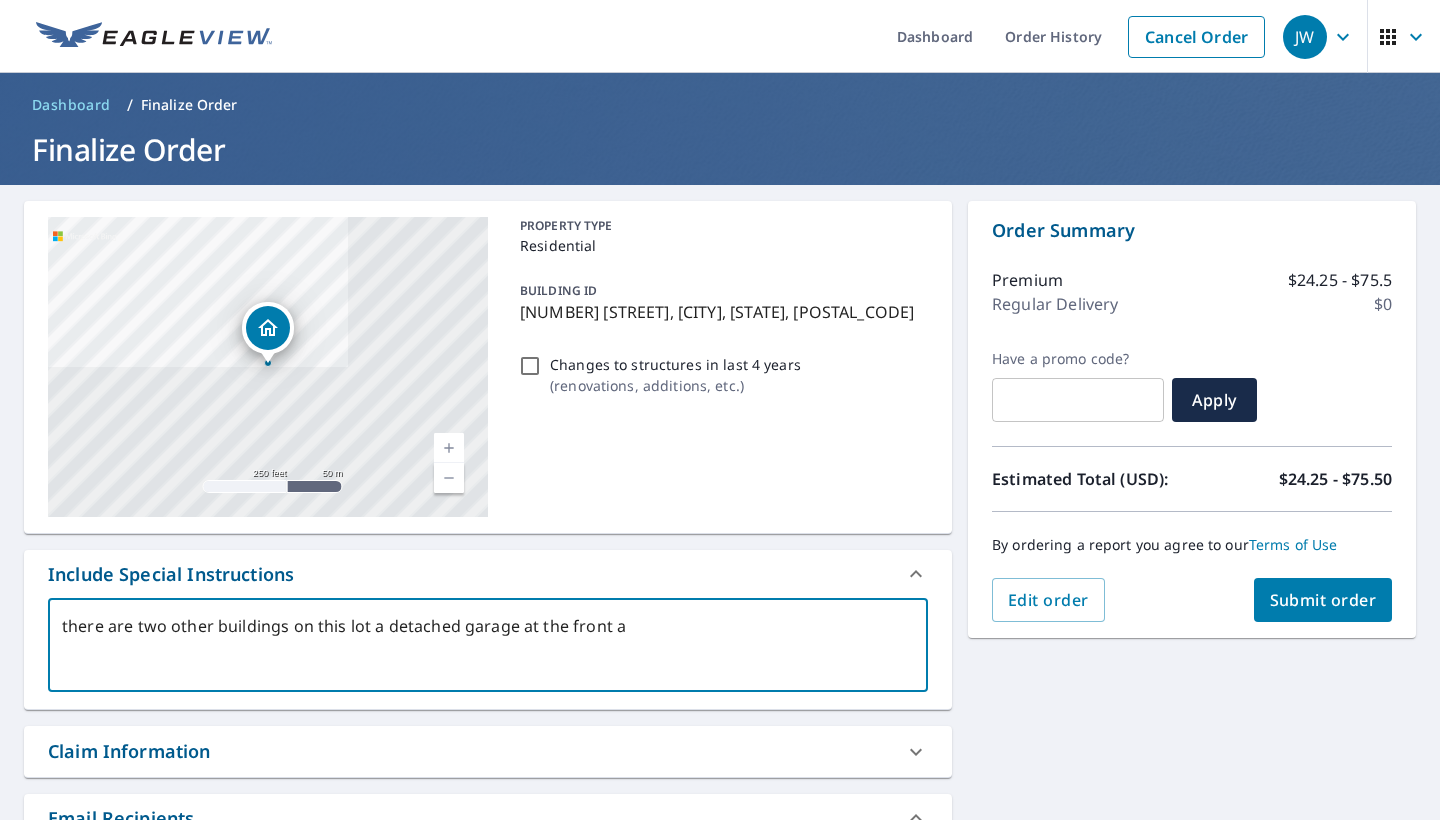 type on "there are two other buildings on this lot a detached garage at the front an" 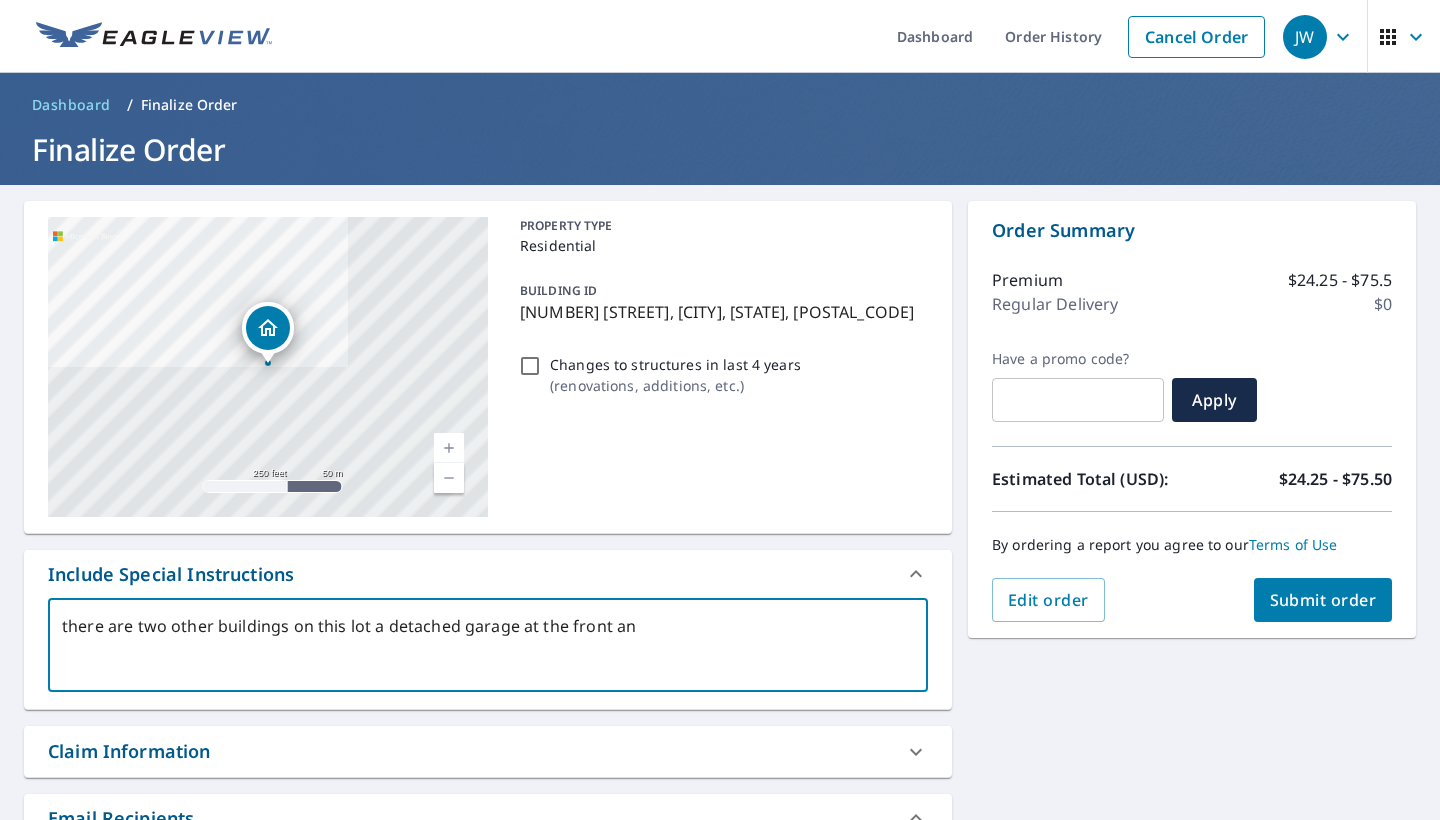 type on "there are two other buildings on this lot a detached garage at the front and" 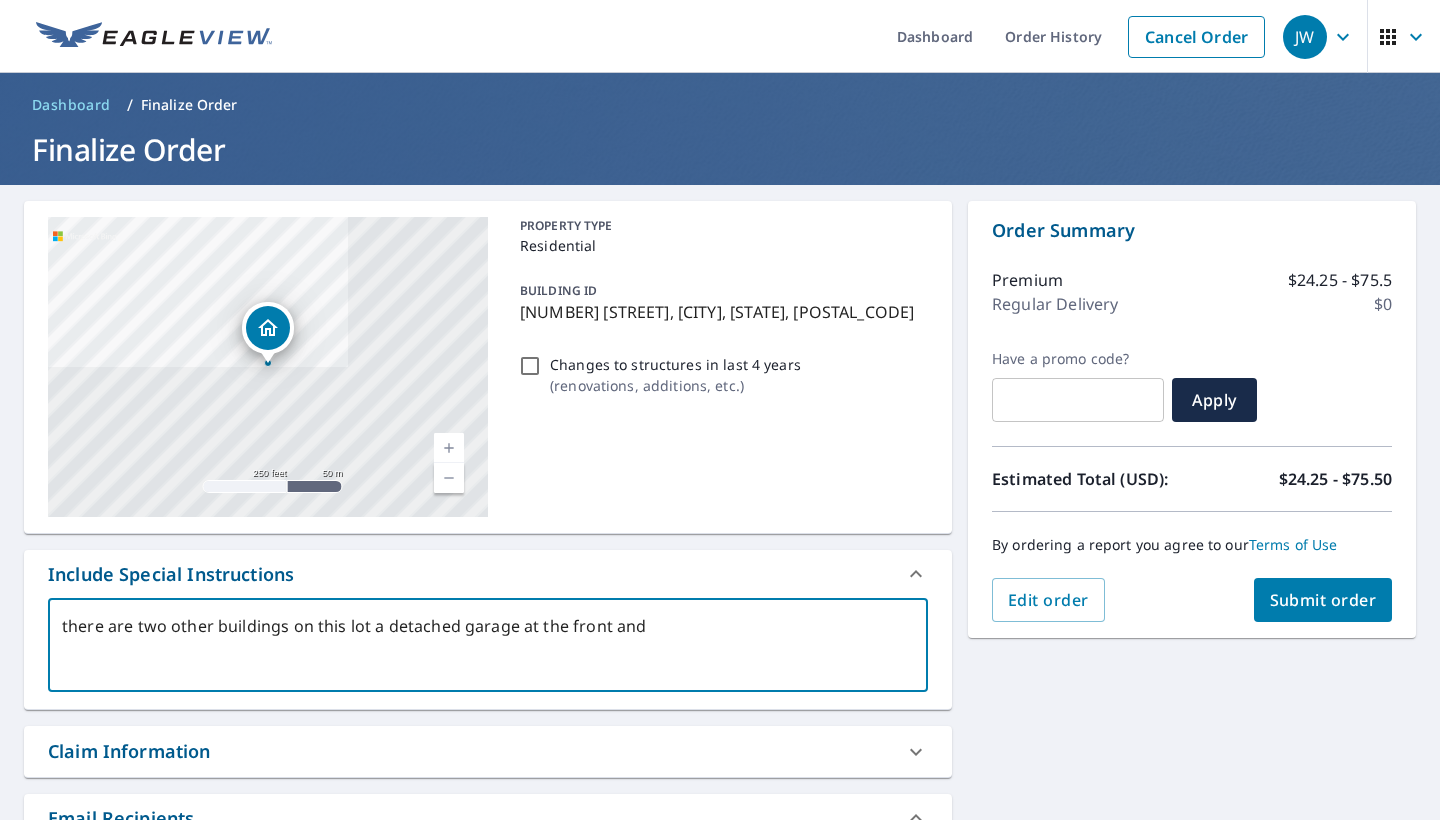 type on "there are two other buildings on this lot a detached garage at the front and" 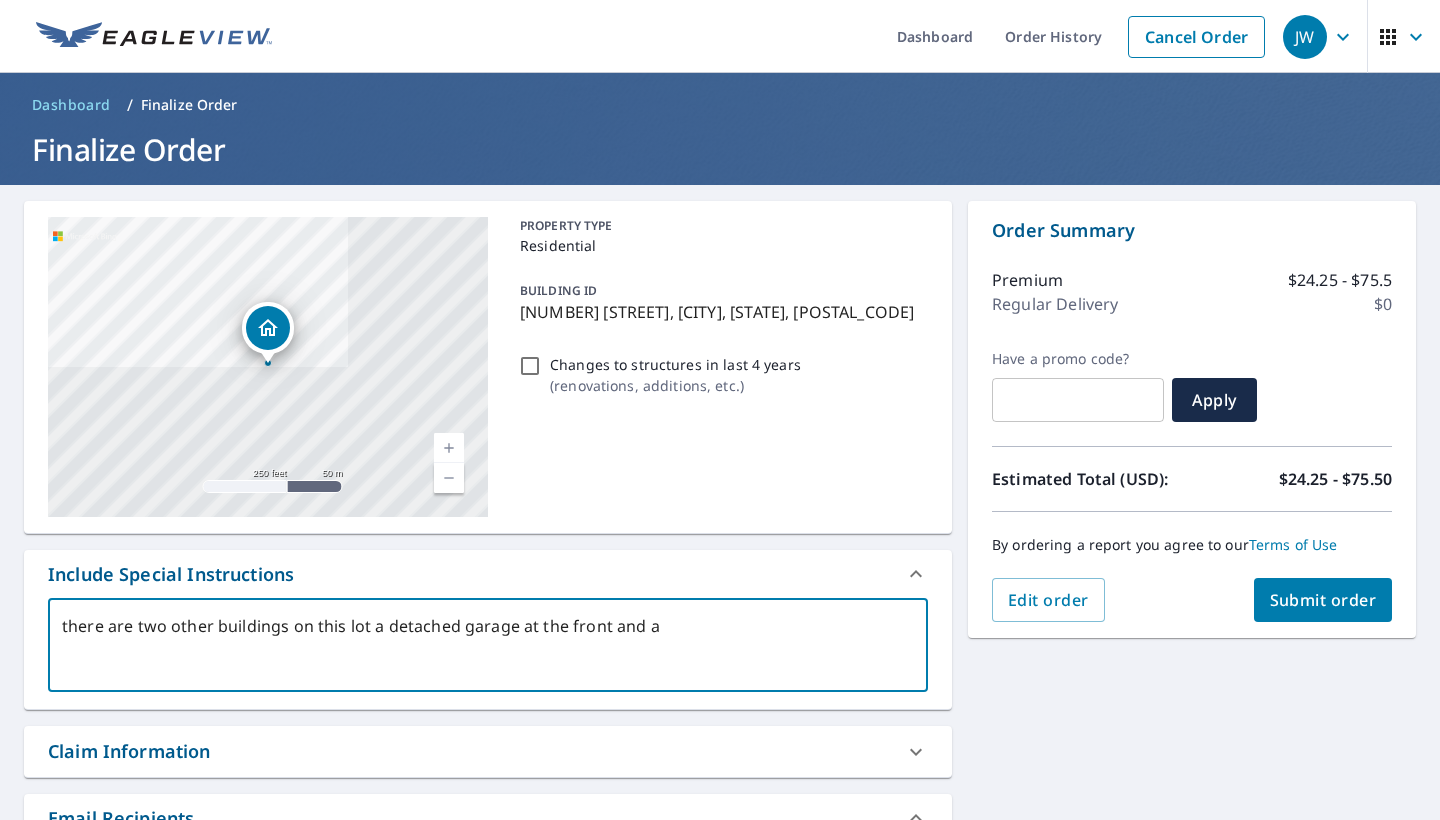 type on "there are two other buildings on this lot a detached garage at the front and a" 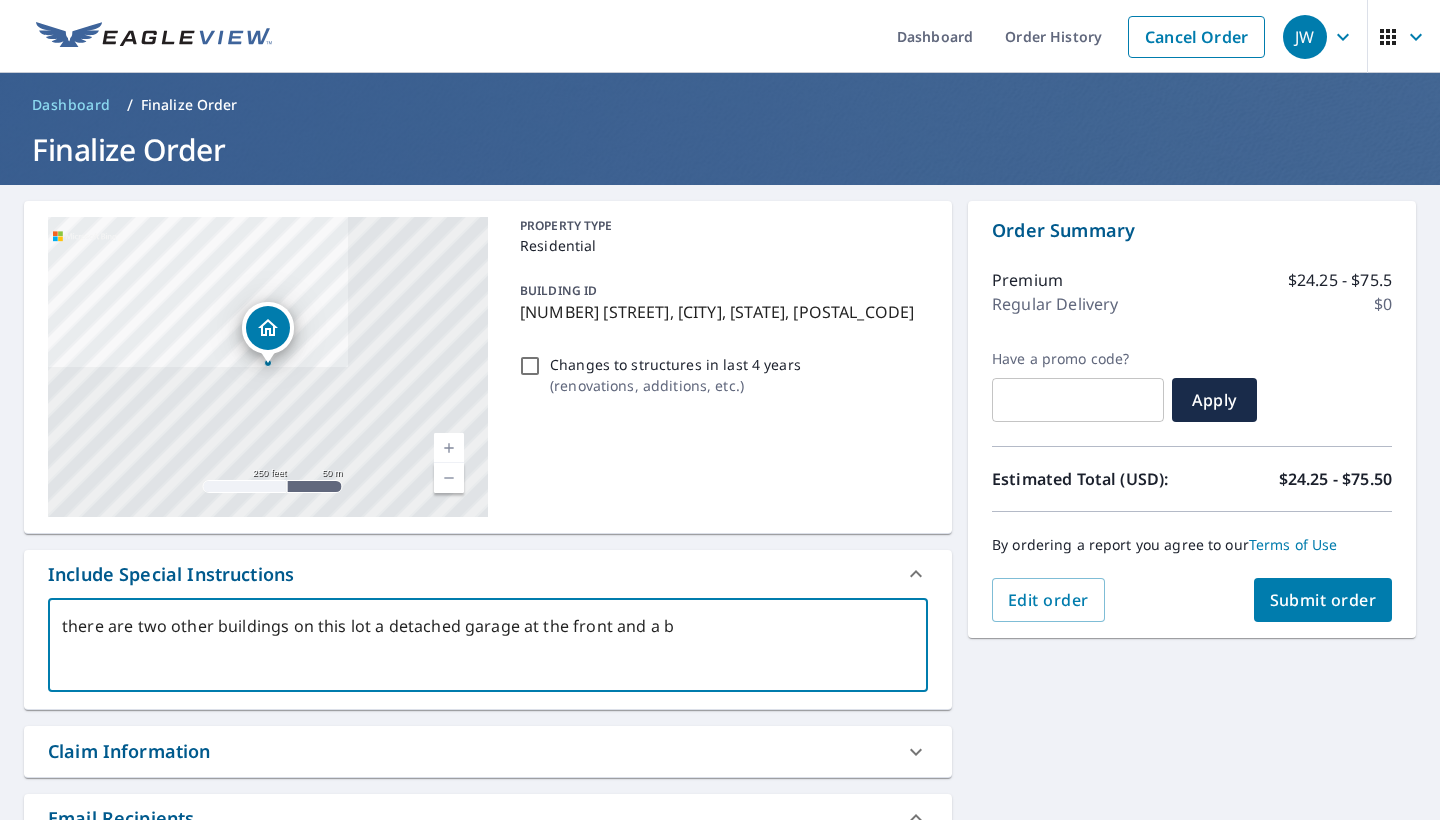 type on "there are two other buildings on this lot a detached garage at the front and a ba" 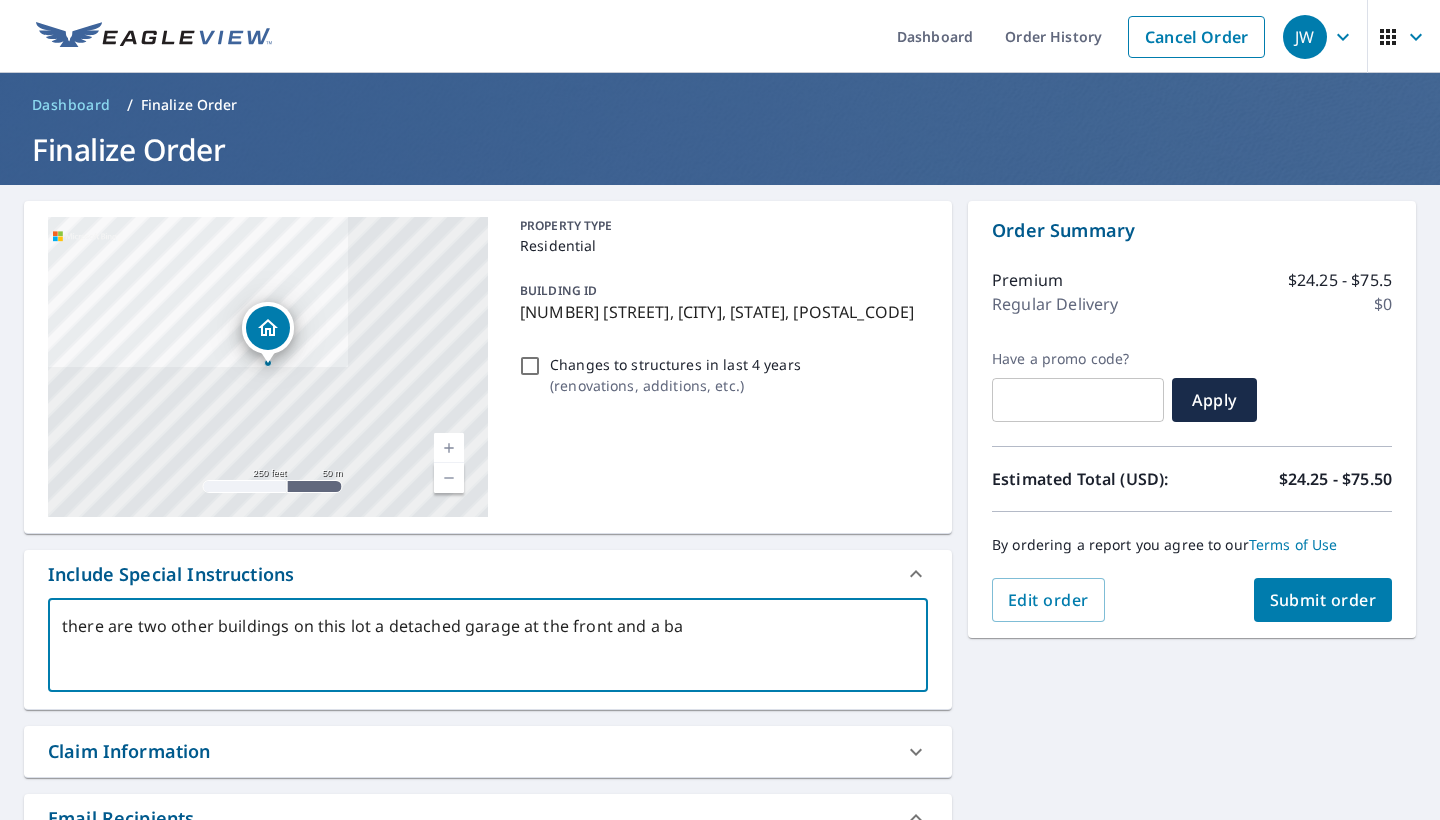 type on "there are two other buildings on this lot a detached garage at the front and a bar" 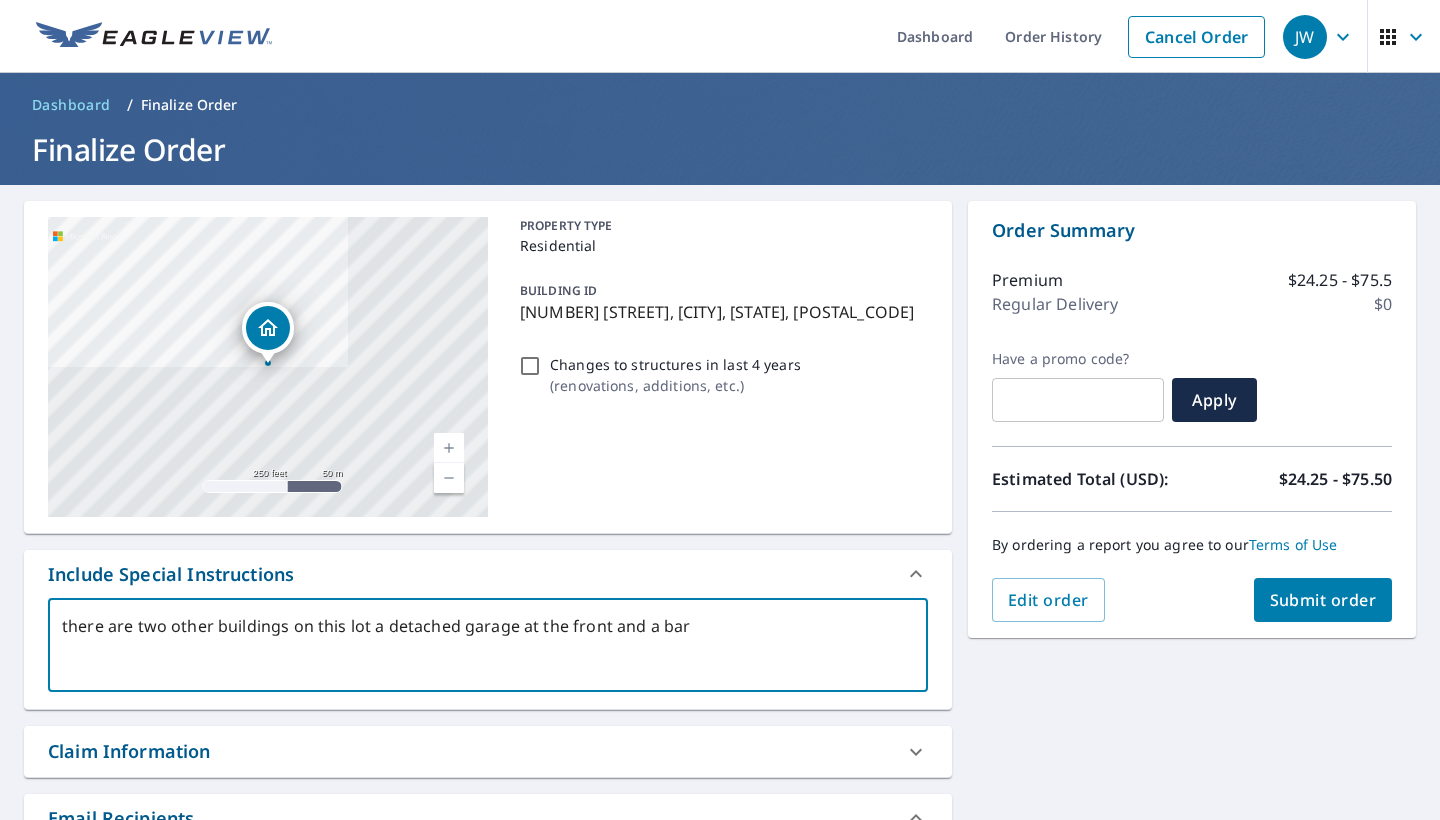 type on "there are two other buildings on this lot a detached garage at the front and a bard" 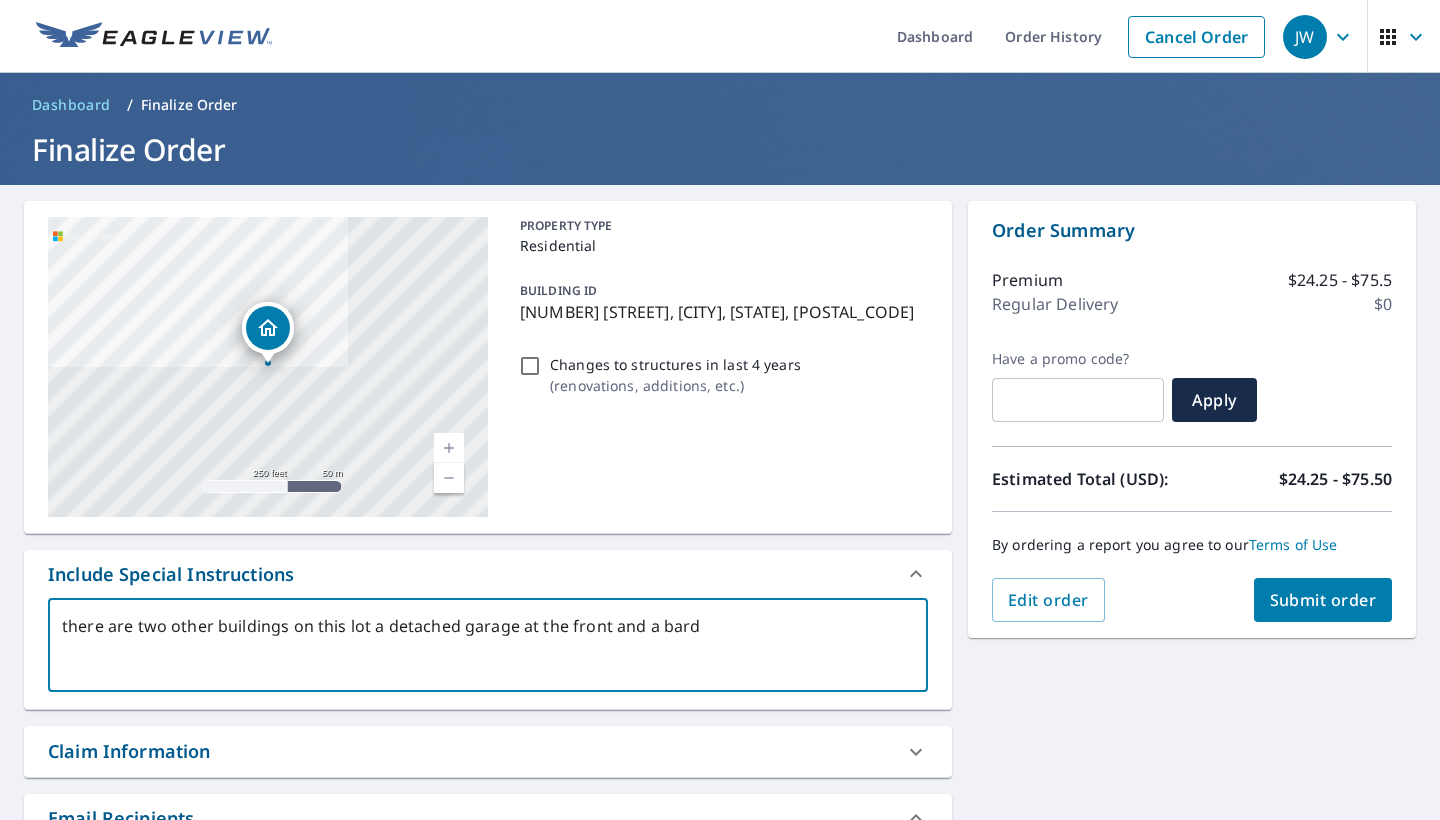 type on "there are two other buildings on this lot a detached garage at the front and a bardn" 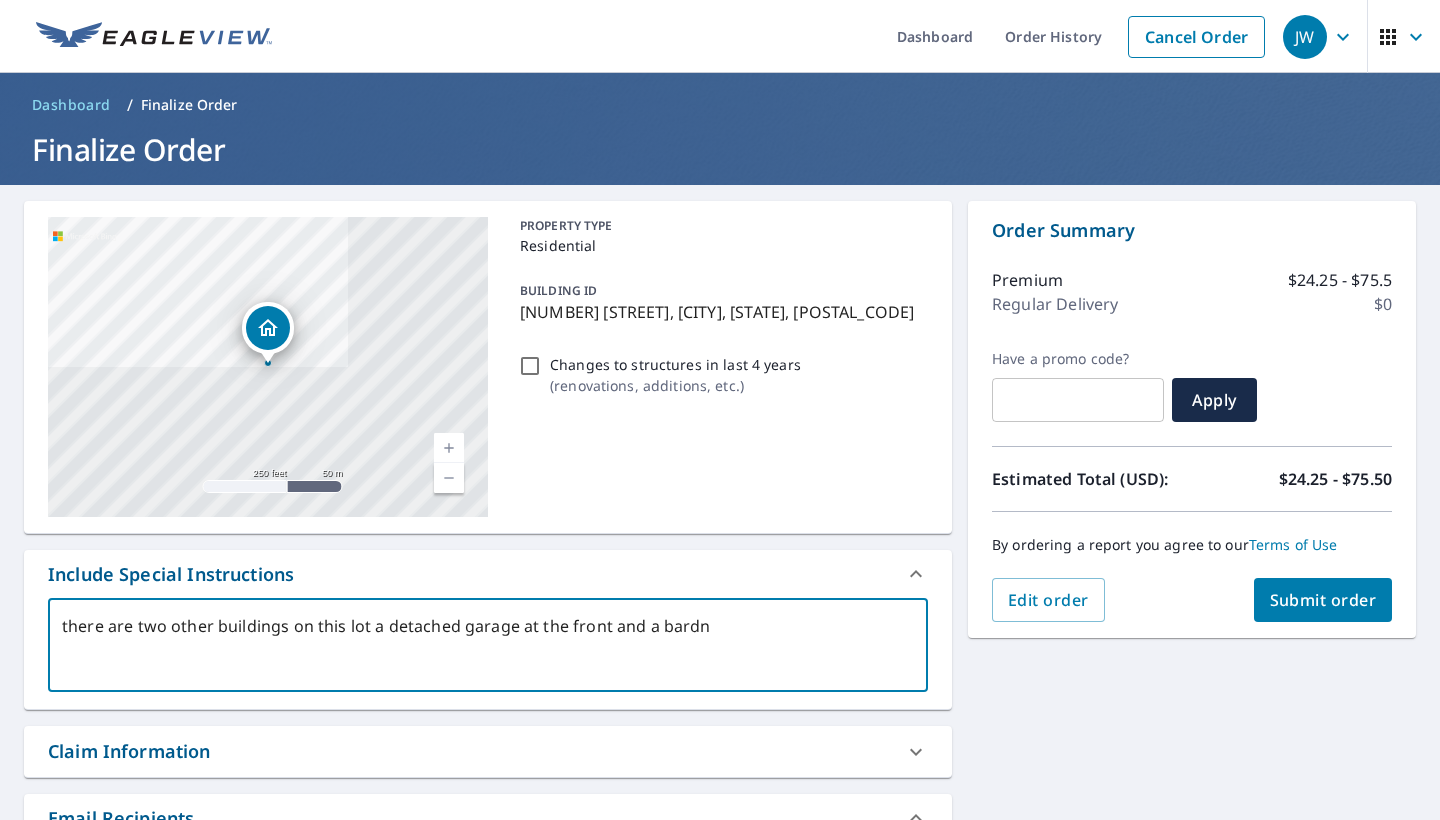type on "there are two other buildings on this lot a detached garage at the front and a bardn=" 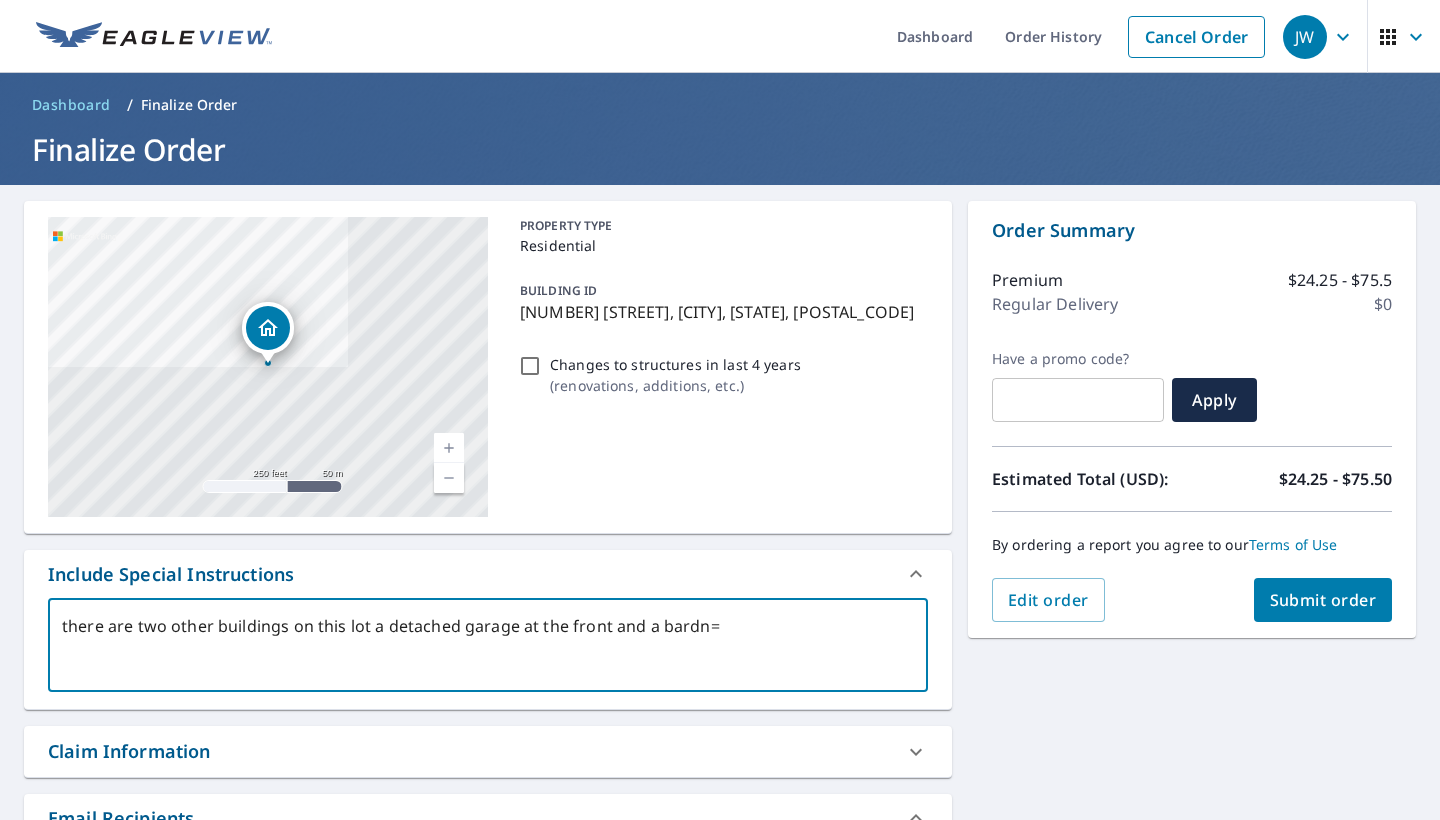 type on "there are two other buildings on this lot a detached garage at the front and a bardn==" 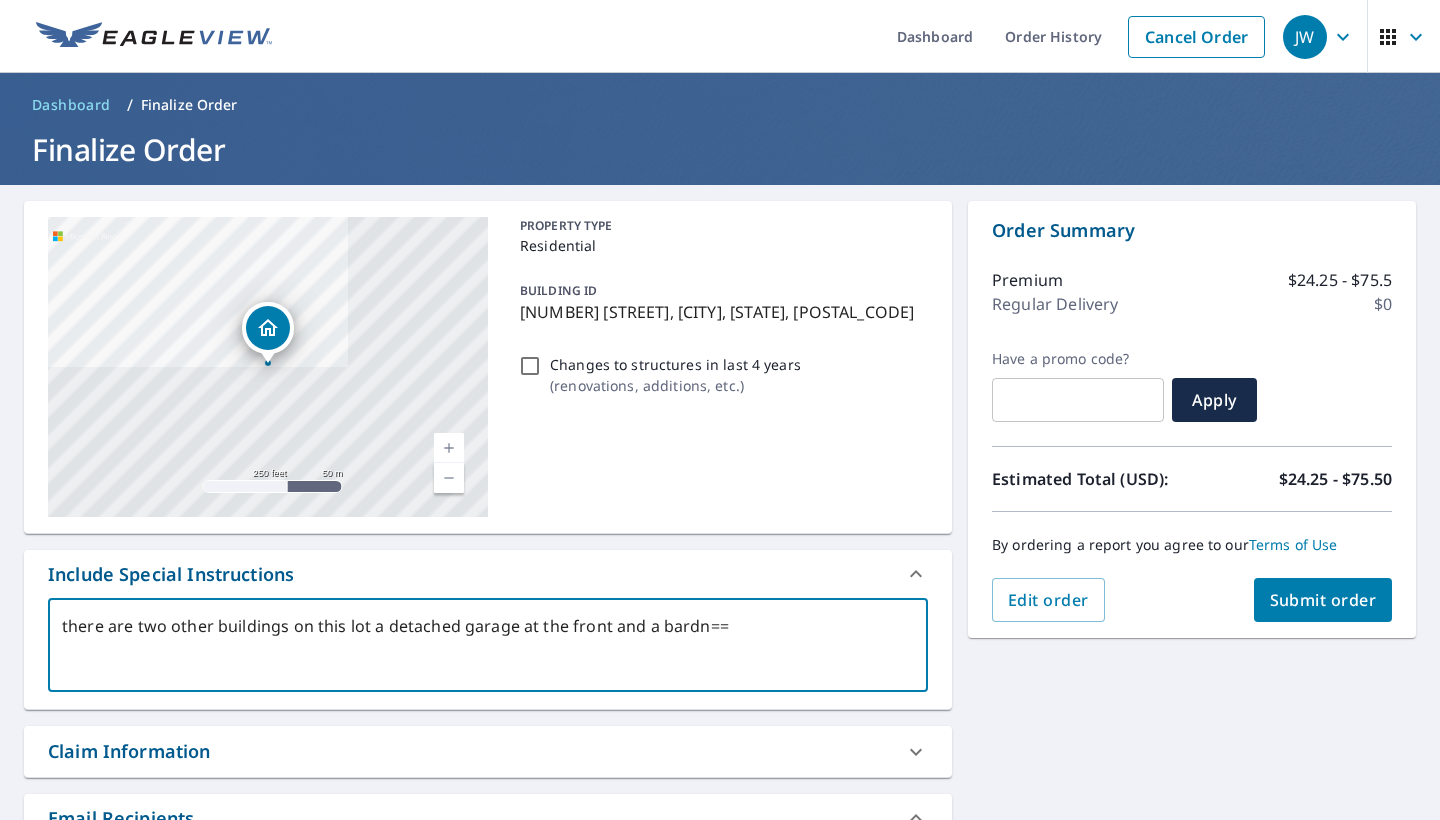 type on "there are two other buildings on this lot a detached garage at the front and a bardn=" 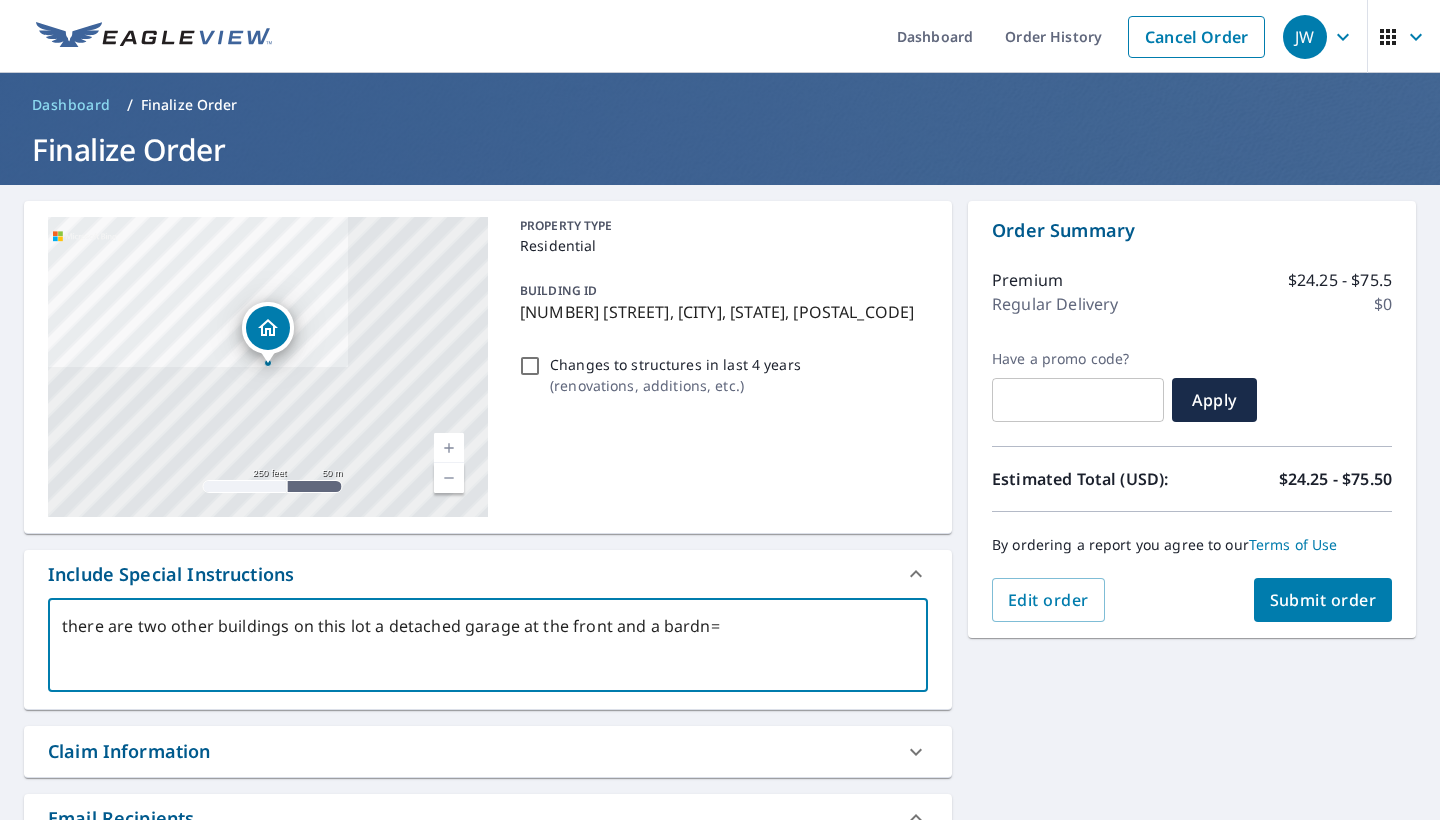 type on "there are two other buildings on this lot a detached garage at the front and a bardn" 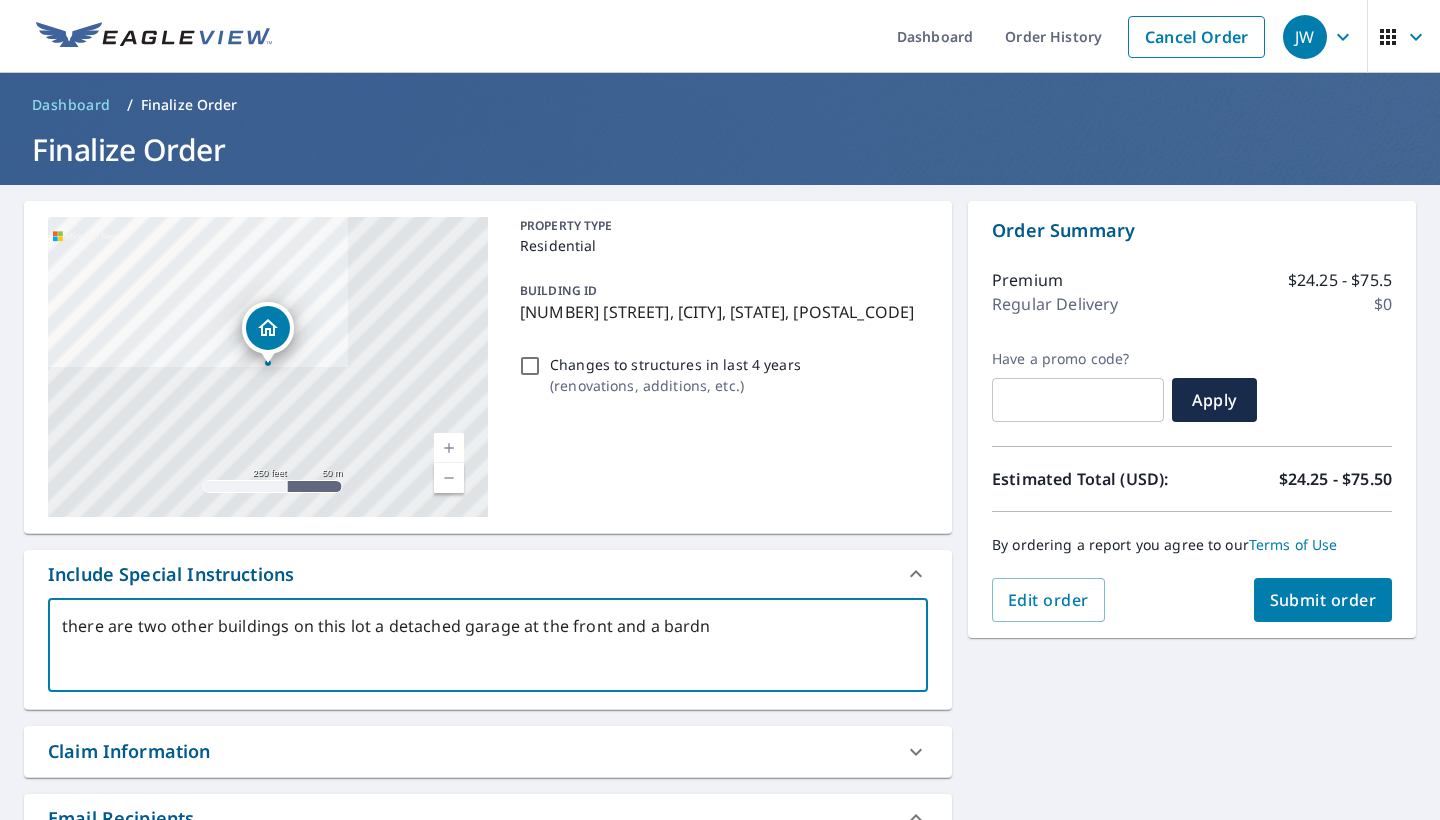 type on "there are two other buildings on this lot a detached garage at the front and a bard" 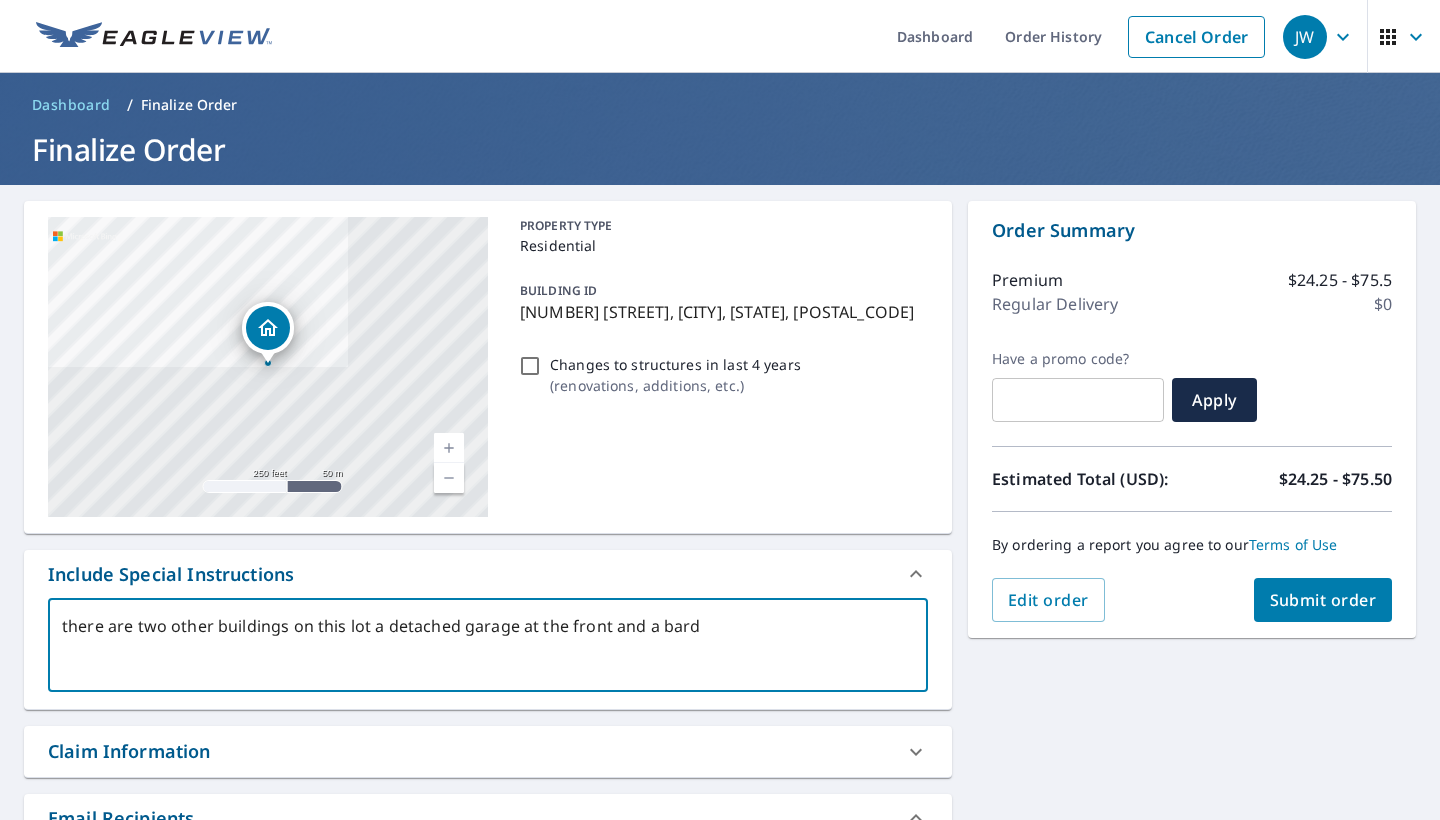 type on "there are two other buildings on this lot a detached garage at the front and a bar" 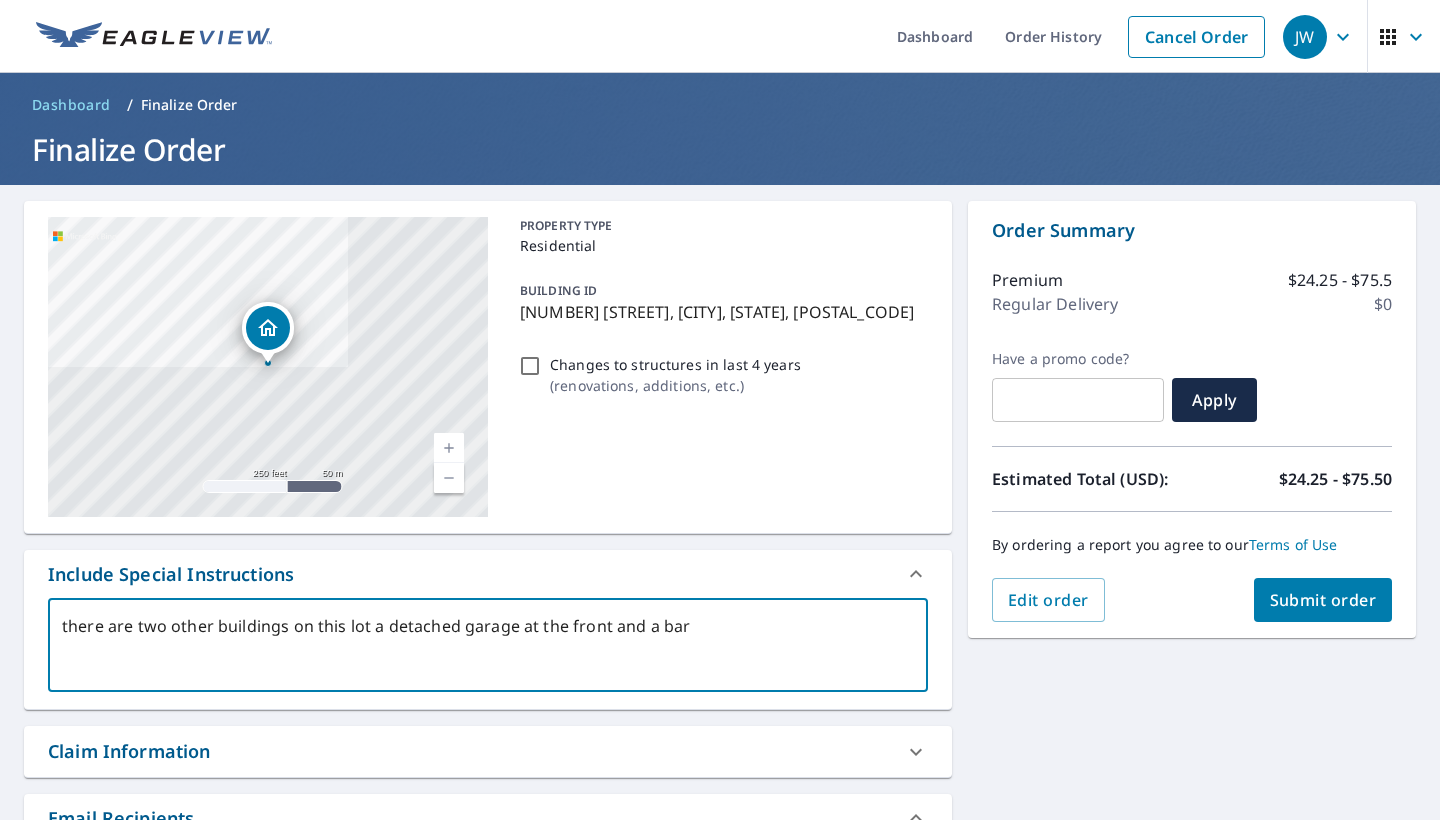 type on "there are two other buildings on this lot a detached garage at the front and a ba" 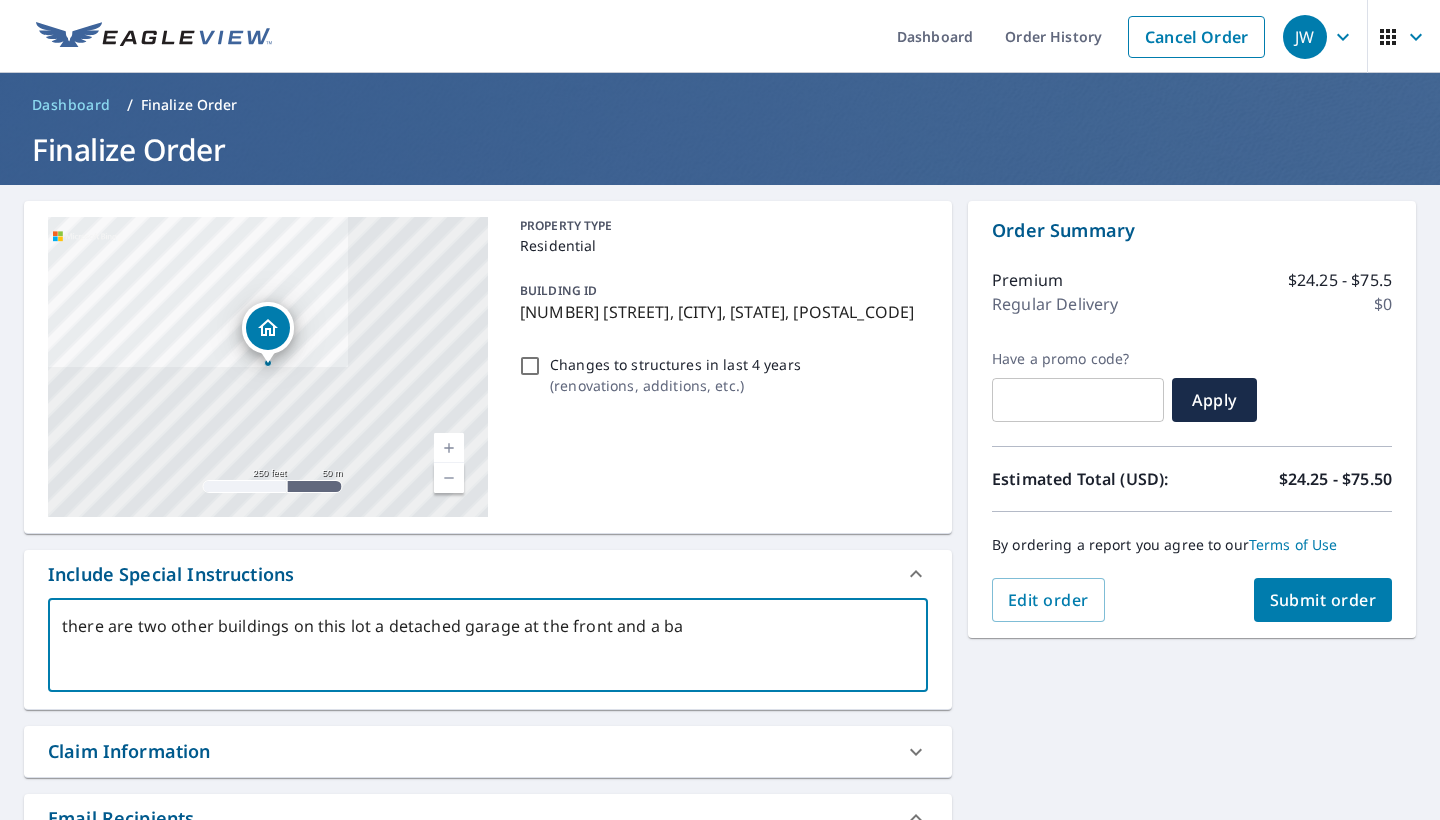 type on "there are two other buildings on this lot a detached garage at the front and a bar" 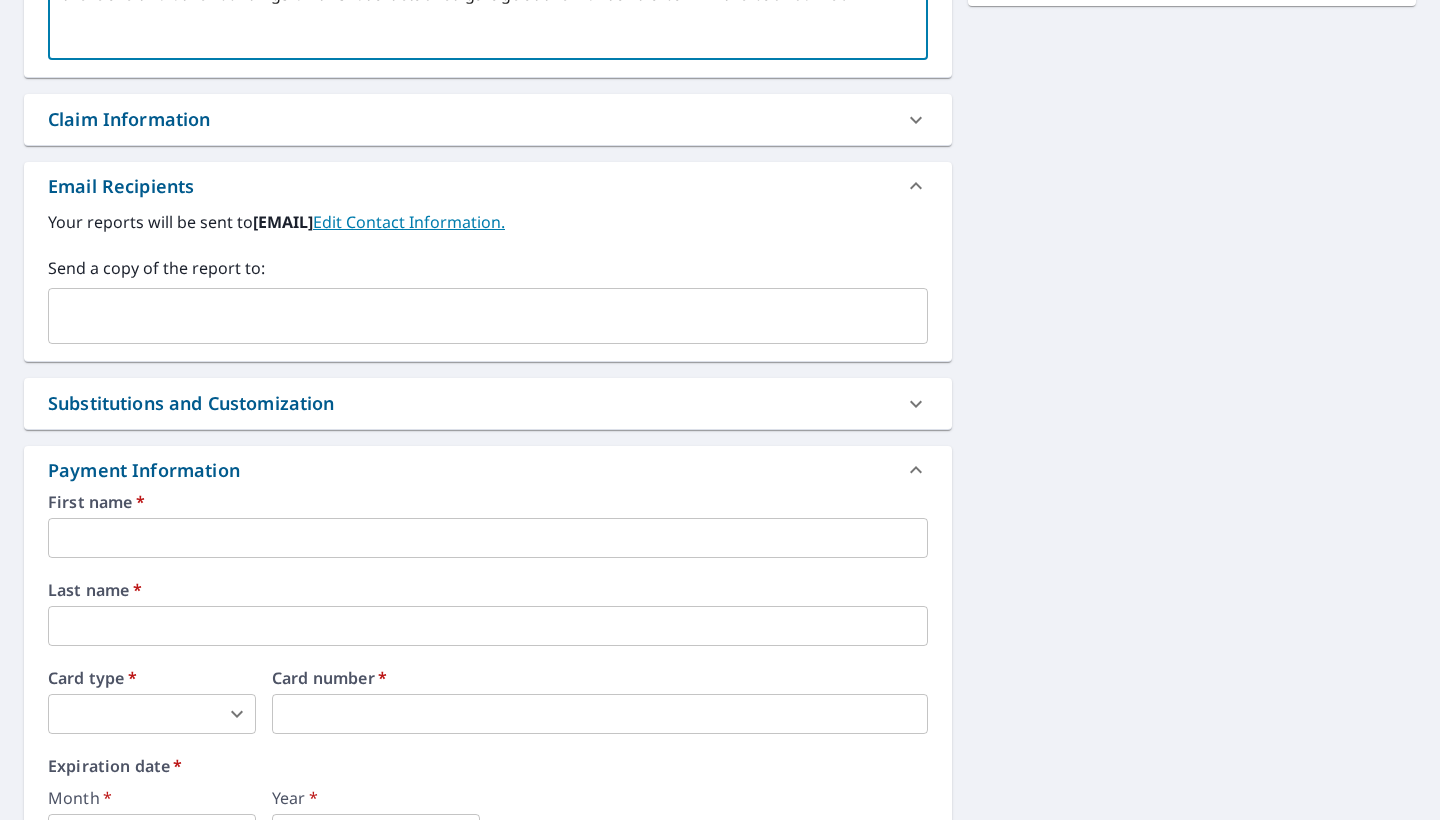 scroll, scrollTop: 634, scrollLeft: 0, axis: vertical 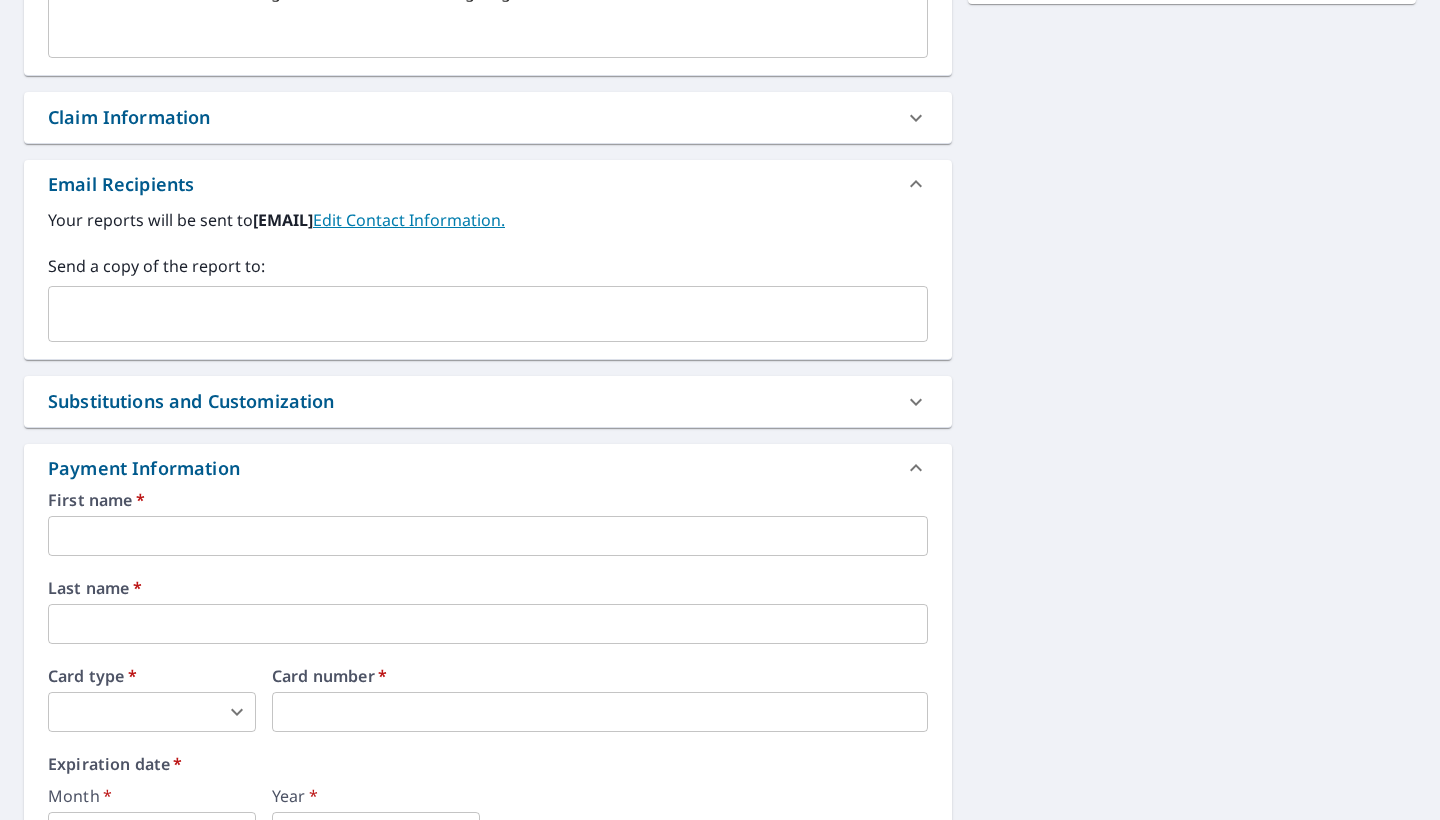 click on "Substitutions and Customization" at bounding box center (470, 401) 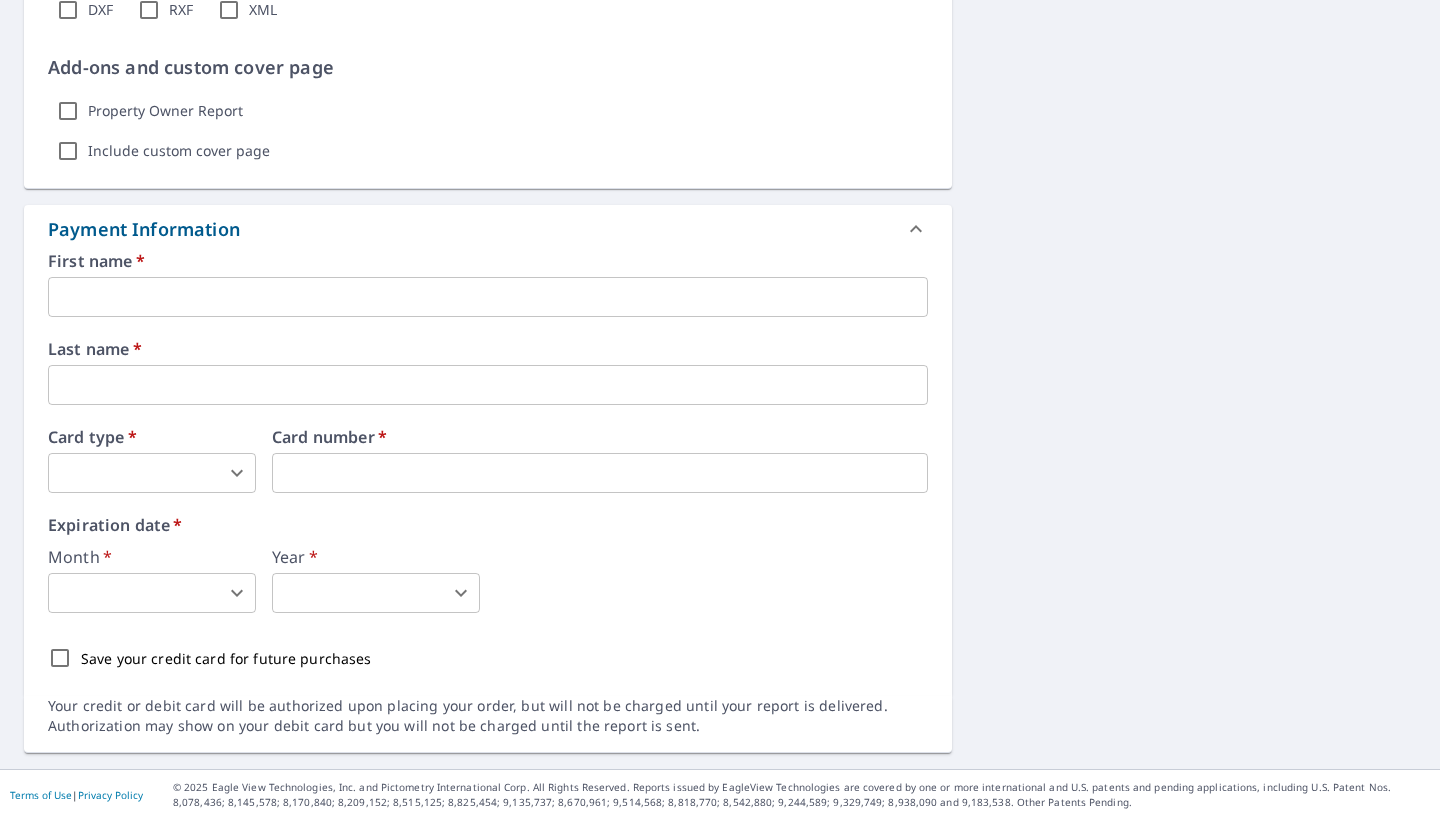 scroll, scrollTop: 1484, scrollLeft: 0, axis: vertical 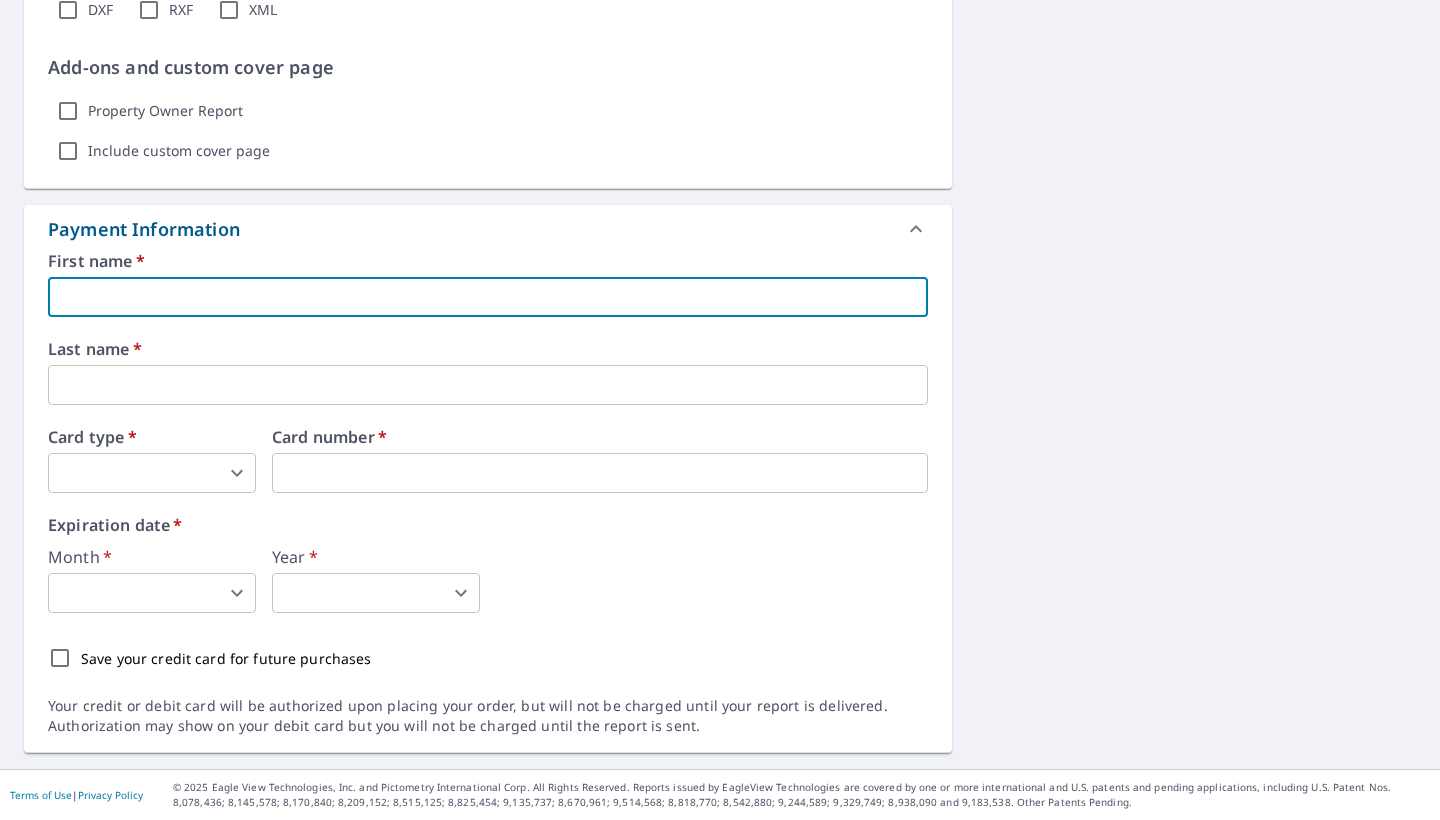 click at bounding box center (488, 297) 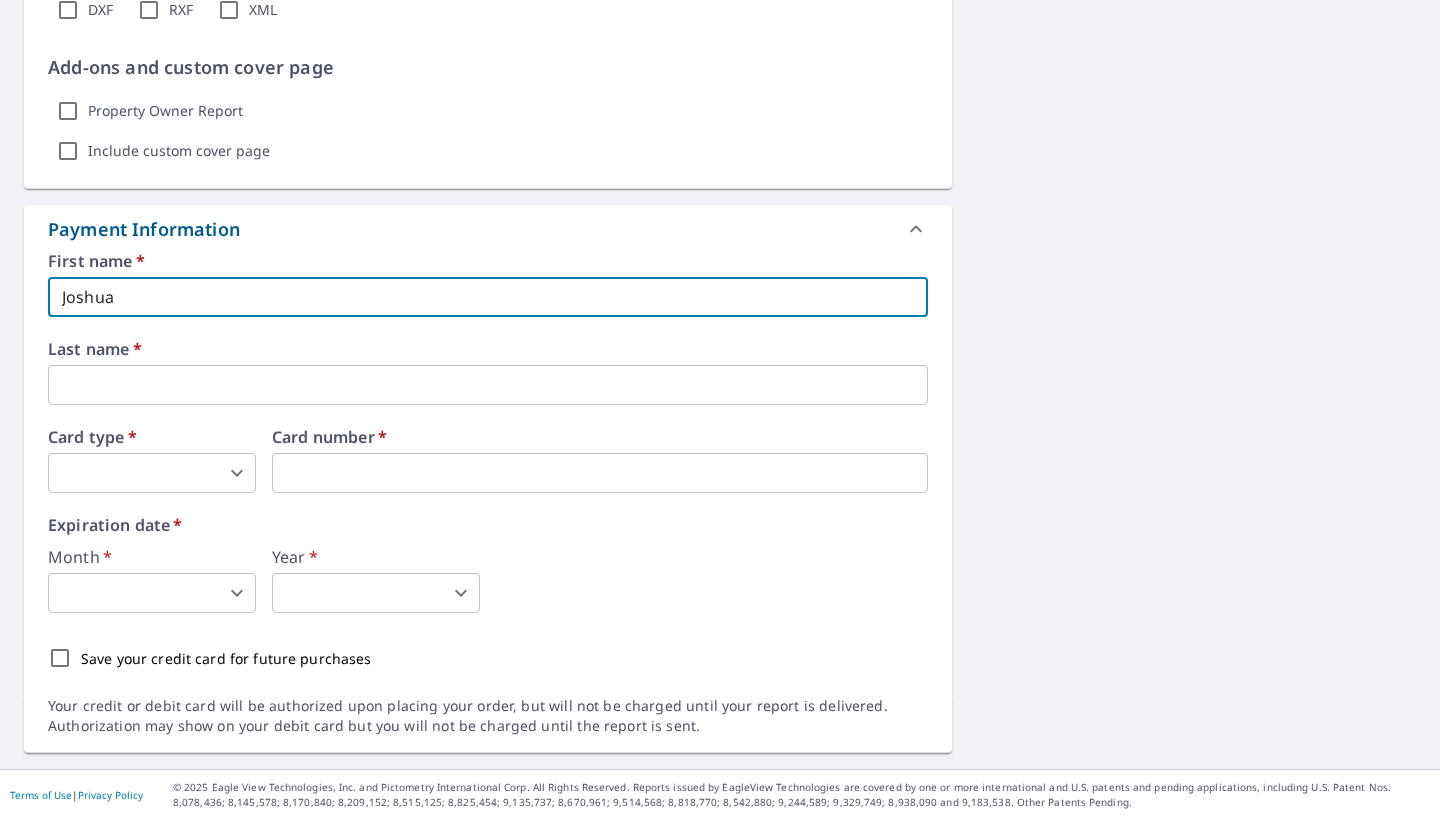 click at bounding box center [488, 385] 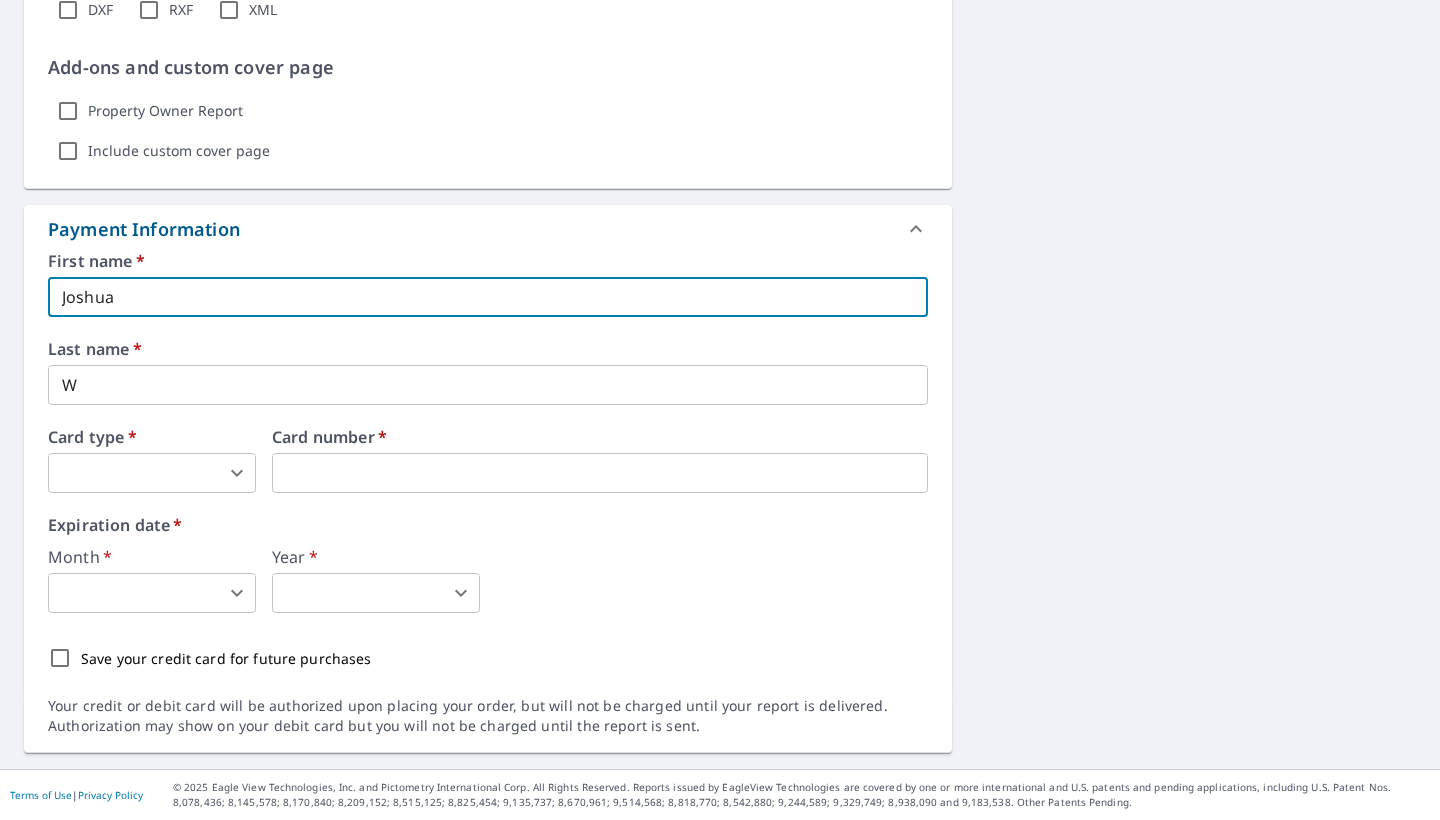 click on "Joshua" at bounding box center (488, 297) 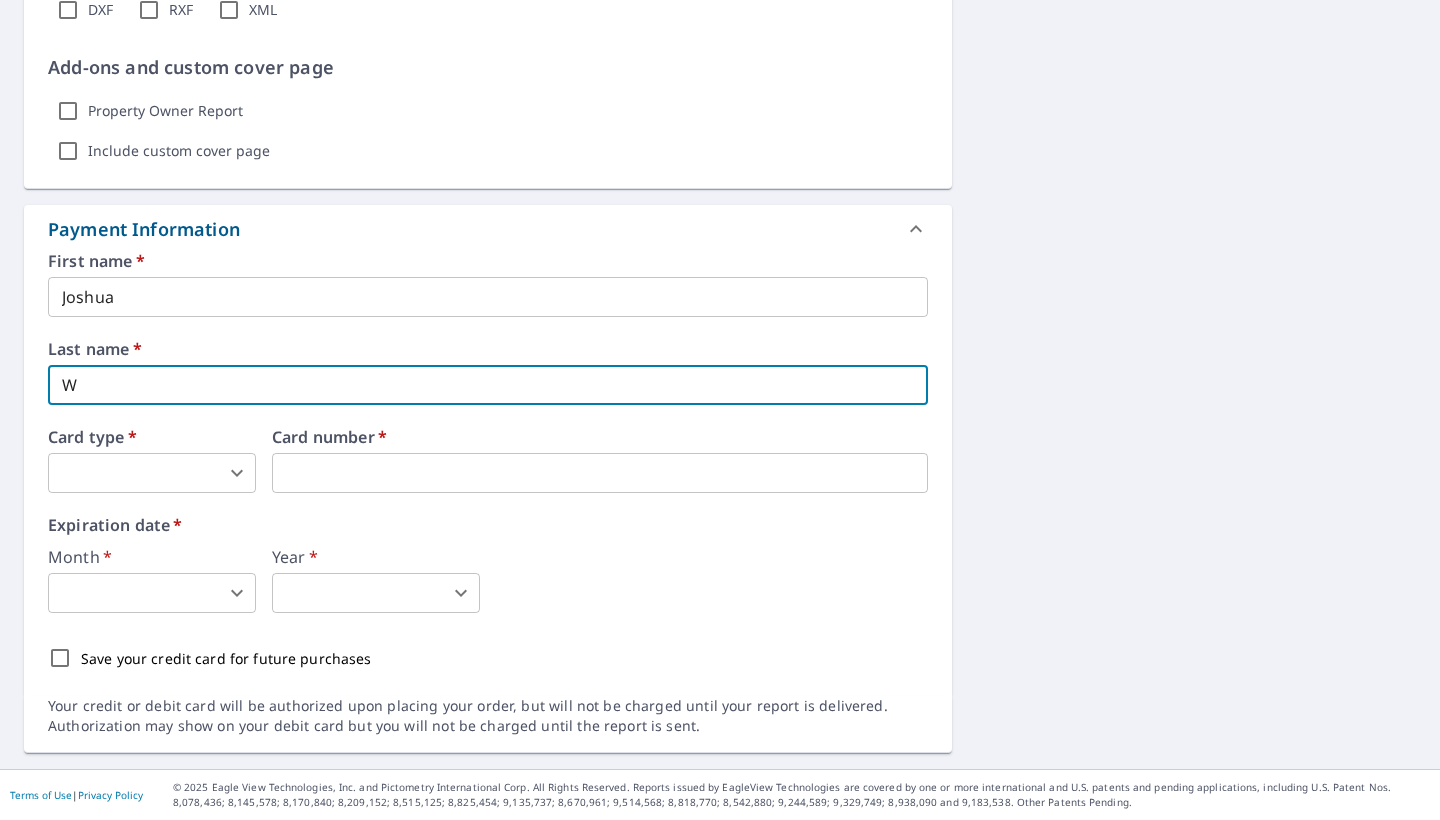 click on "W" at bounding box center (488, 385) 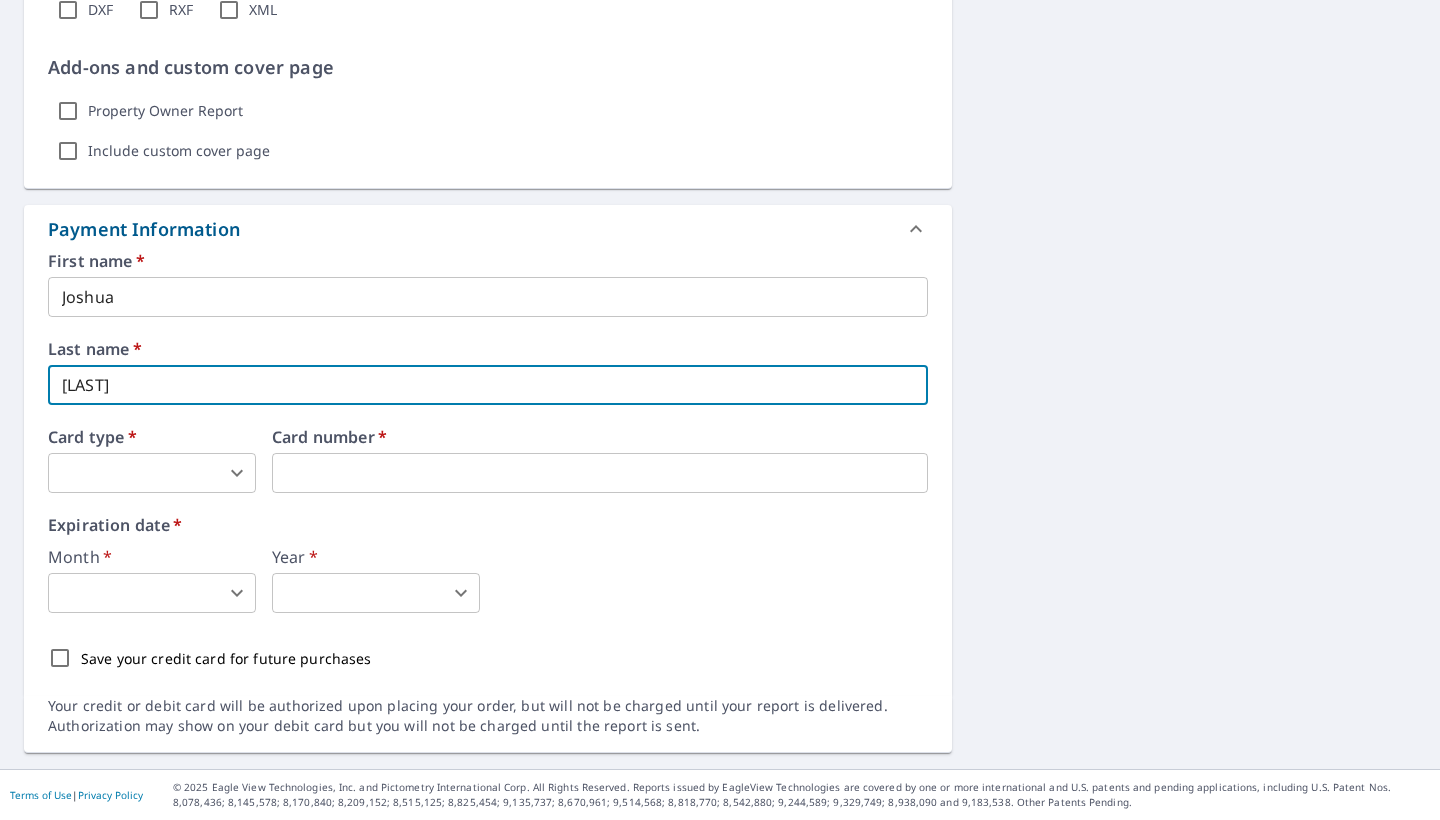 click on "JW JW
Dashboard Order History Cancel Order JW Dashboard / Finalize Order Finalize Order [NUMBER] [STREET] [CITY], [STATE] [POSTAL_CODE] Aerial Road A standard road map Aerial A detailed look from above Labels Labels 250 feet 50 m © 2025 TomTom, © Vexcel Imaging, © 2025 Microsoft Corporation,  © OpenStreetMap Terms PROPERTY TYPE Residential BUILDING ID [NUMBER] [STREET], [CITY], [STATE] [POSTAL_CODE] Changes to structures in last 4 years ( renovations, additions, etc. ) Include Special Instructions there are two other buildings on this lot a detached garage at the front and a barn in the back corner. x ​ Claim Information Claim number ​ Claim information ​ PO number ​ Date of loss ​ Cat ID ​ Email Recipients Your reports will be sent to  [EMAIL] .  Edit Contact Information. Send a copy of the report to: ​ Substitutions and Customization Roof measurement report substitutions If a Premium Report is unavailable send me an Extended Coverage 3D Report: Yes No Ask Yes No Ask Yes No Ask DXF *" at bounding box center (720, 410) 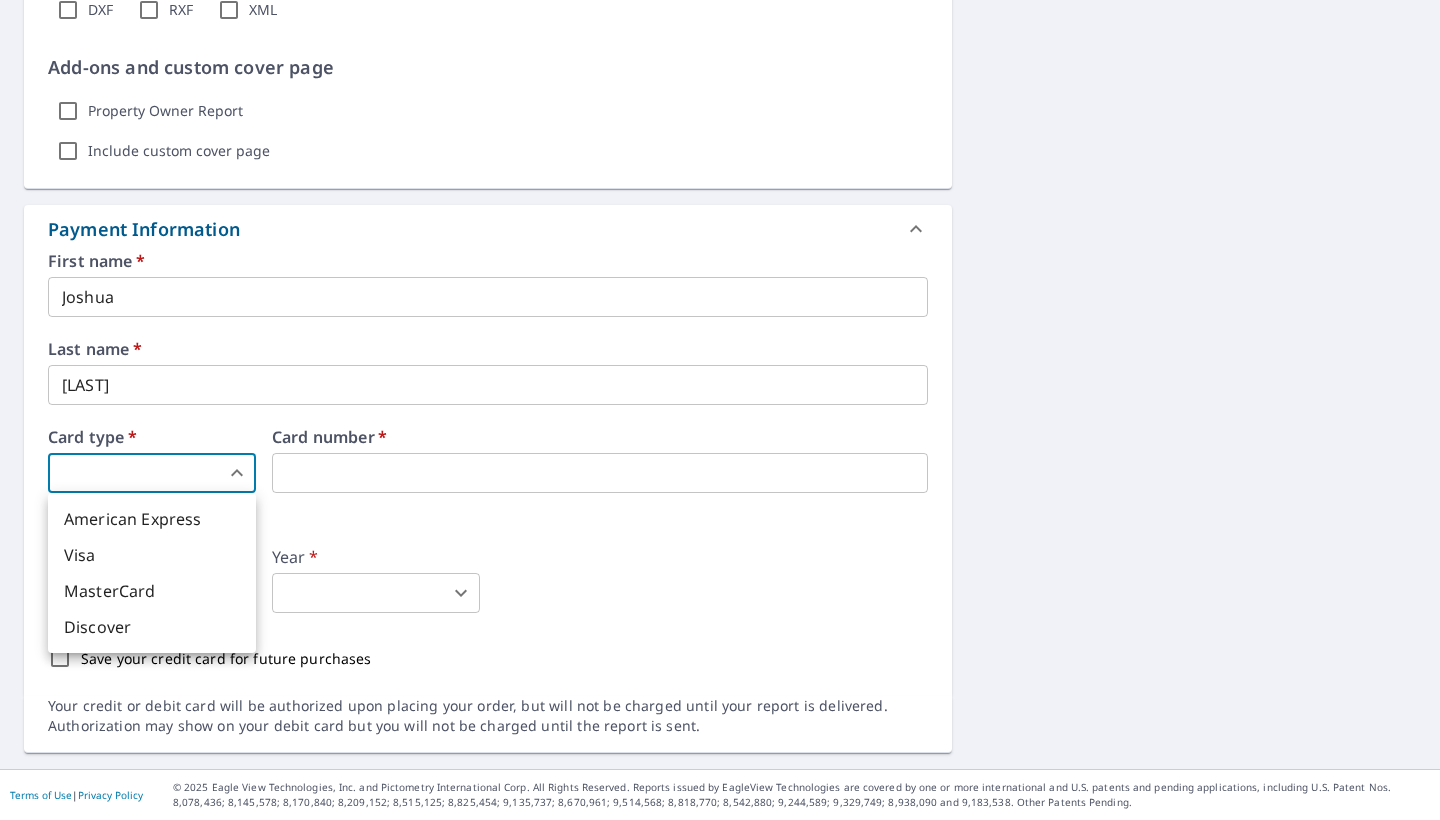 click on "Visa" at bounding box center [152, 555] 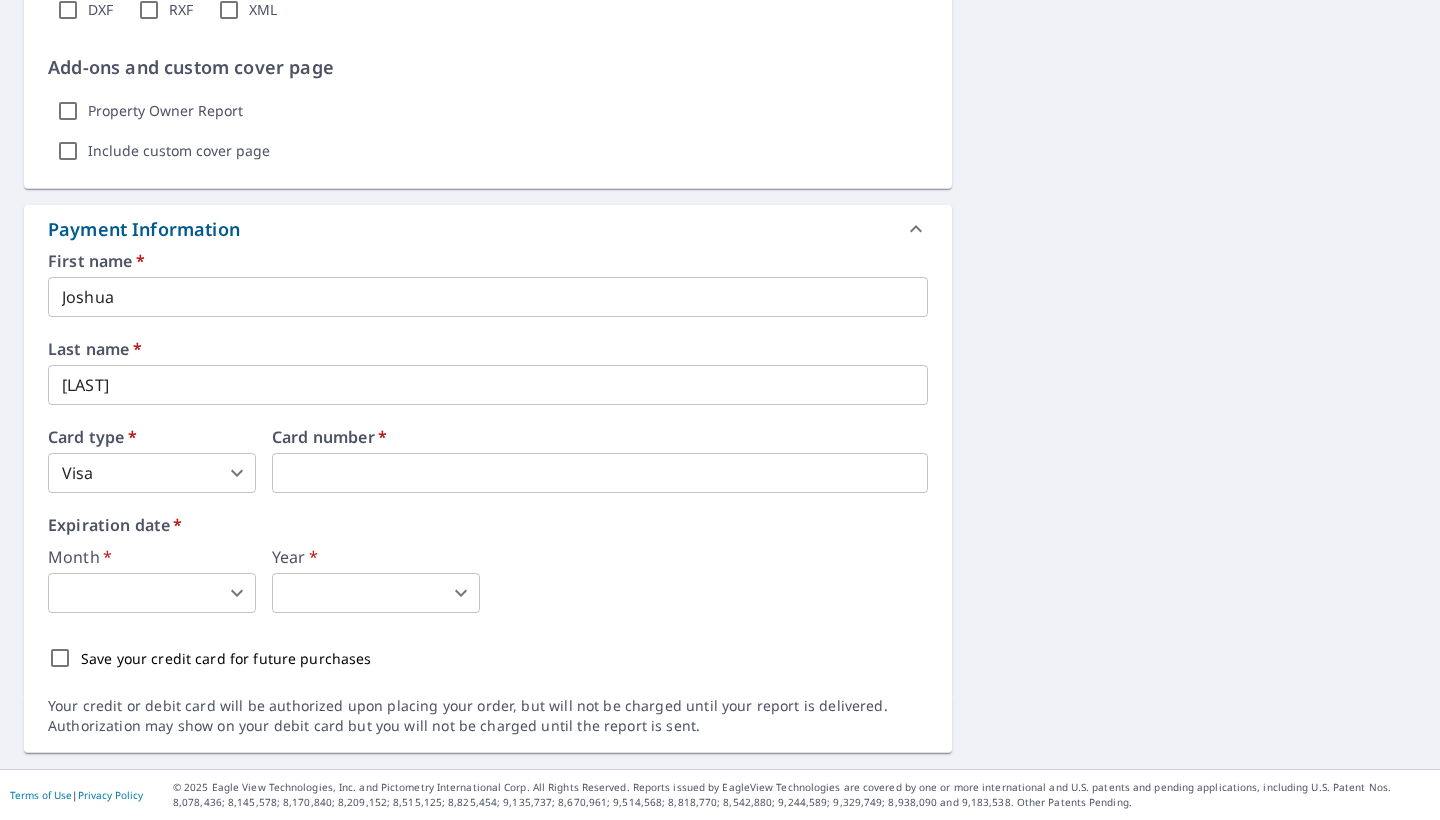 click on "JW JW
Dashboard Order History Cancel Order JW Dashboard / Finalize Order Finalize Order [NUMBER] [STREET] [CITY], [STATE] [POSTAL_CODE] Aerial Road A standard road map Aerial A detailed look from above Labels Labels 250 feet 50 m © 2025 TomTom, © Vexcel Imaging, © 2025 Microsoft Corporation,  © OpenStreetMap Terms PROPERTY TYPE Residential BUILDING ID [NUMBER] [STREET], [CITY], [STATE] [POSTAL_CODE] Changes to structures in last 4 years ( renovations, additions, etc. ) Include Special Instructions there are two other buildings on this lot a detached garage at the front and a barn in the back corner. x ​ Claim Information Claim number ​ Claim information ​ PO number ​ Date of loss ​ Cat ID ​ Email Recipients Your reports will be sent to  [EMAIL] .  Edit Contact Information. Send a copy of the report to: ​ Substitutions and Customization Roof measurement report substitutions If a Premium Report is unavailable send me an Extended Coverage 3D Report: Yes No Ask Yes No Ask Yes No Ask DXF *" at bounding box center [720, 410] 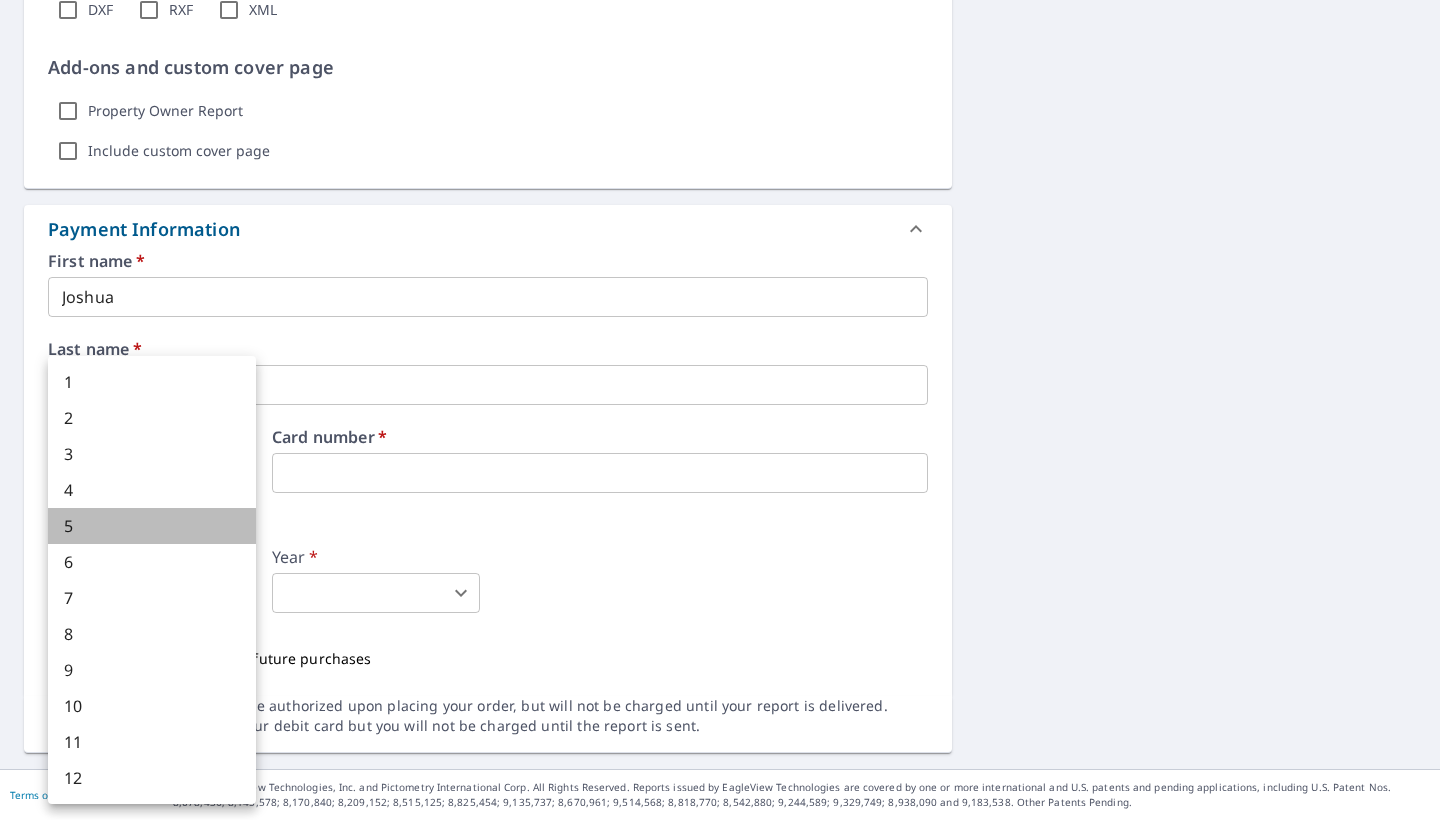 click on "5" at bounding box center (152, 526) 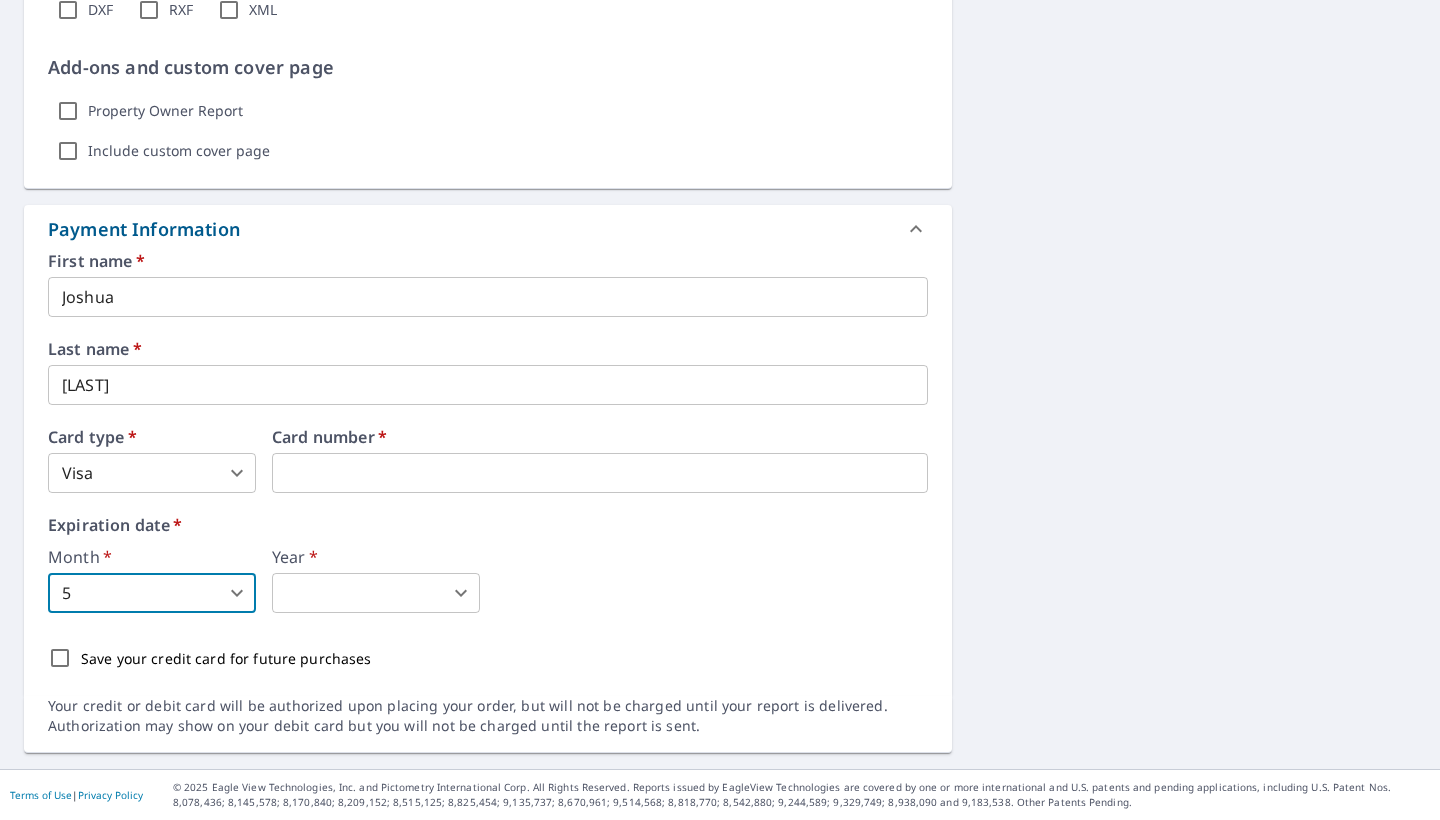 click on "JW JW
Dashboard Order History Cancel Order JW Dashboard / Finalize Order Finalize Order [NUMBER] [STREET] [CITY], [STATE] [POSTAL_CODE] Aerial Road A standard road map Aerial A detailed look from above Labels Labels 250 feet 50 m © 2025 TomTom, © Vexcel Imaging, © 2025 Microsoft Corporation,  © OpenStreetMap Terms PROPERTY TYPE Residential BUILDING ID [NUMBER] [STREET], [CITY], [STATE] [POSTAL_CODE] Changes to structures in last 4 years ( renovations, additions, etc. ) Include Special Instructions there are two other buildings on this lot a detached garage at the front and a barn in the back corner. x ​ Claim Information Claim number ​ Claim information ​ PO number ​ Date of loss ​ Cat ID ​ Email Recipients Your reports will be sent to  [EMAIL] .  Edit Contact Information. Send a copy of the report to: ​ Substitutions and Customization Roof measurement report substitutions If a Premium Report is unavailable send me an Extended Coverage 3D Report: Yes No Ask Yes No Ask Yes No Ask DXF *" at bounding box center (720, 410) 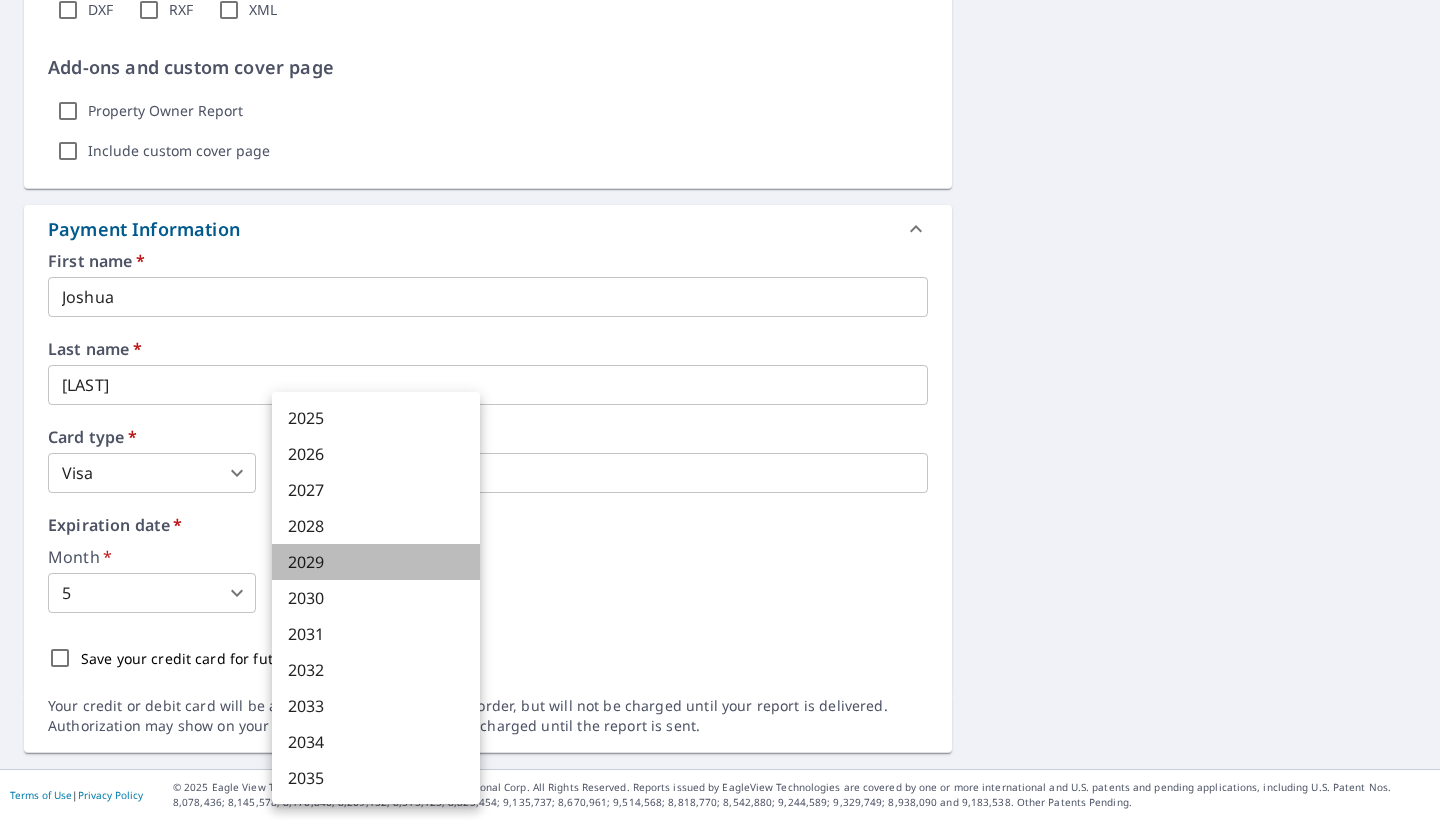 click on "2029" at bounding box center (376, 562) 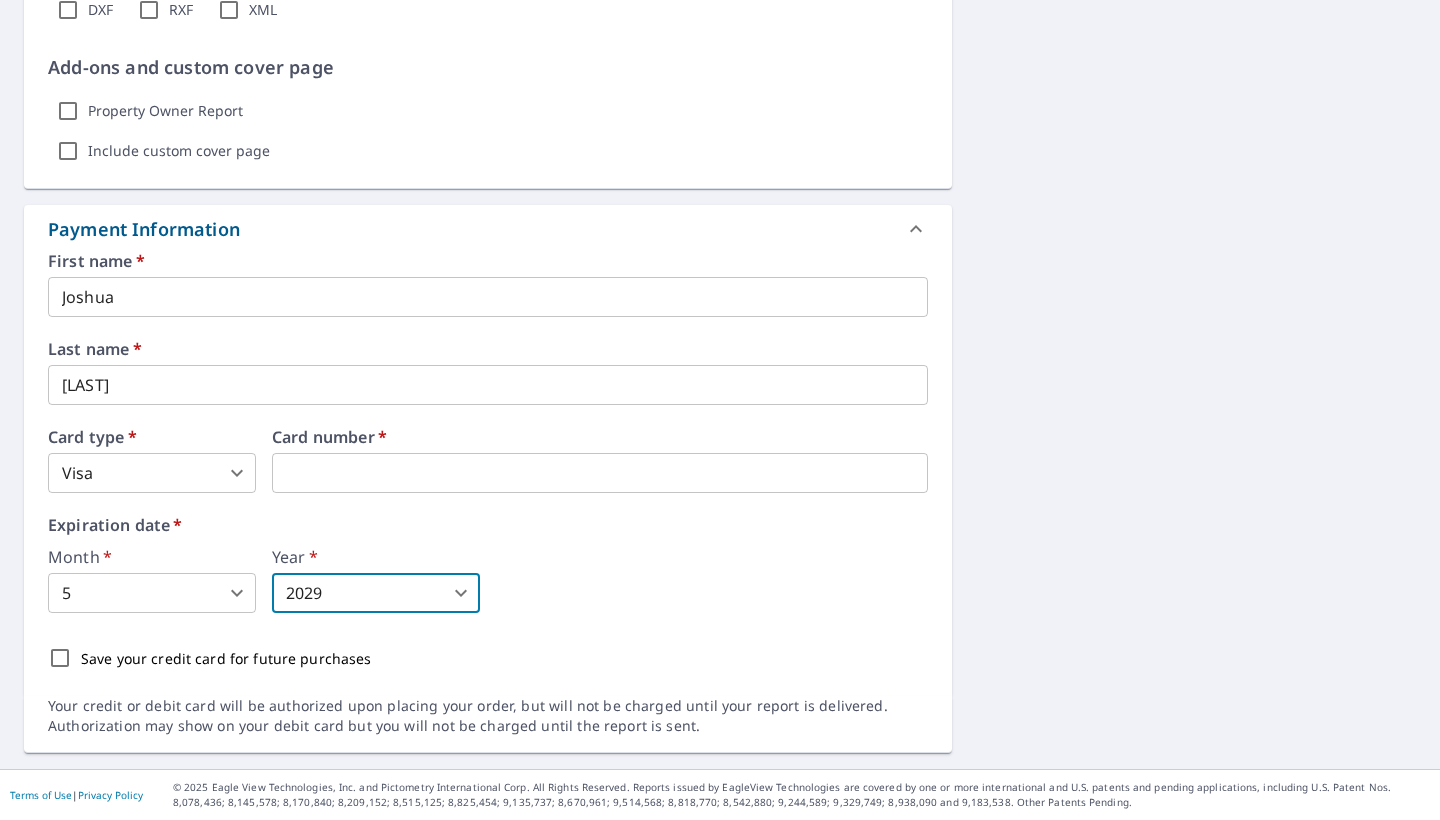 click on "First name   * [FIRST] ​ Last name   * [LAST] ​ Card type   * Visa 2 ​ Card number   * [CREDIT_CARD_NUMBER] ​ Expiration date   * Month   * 5 5 ​ Year   * 2029 2029 ​ Save your credit card for future purchases" at bounding box center (488, 466) 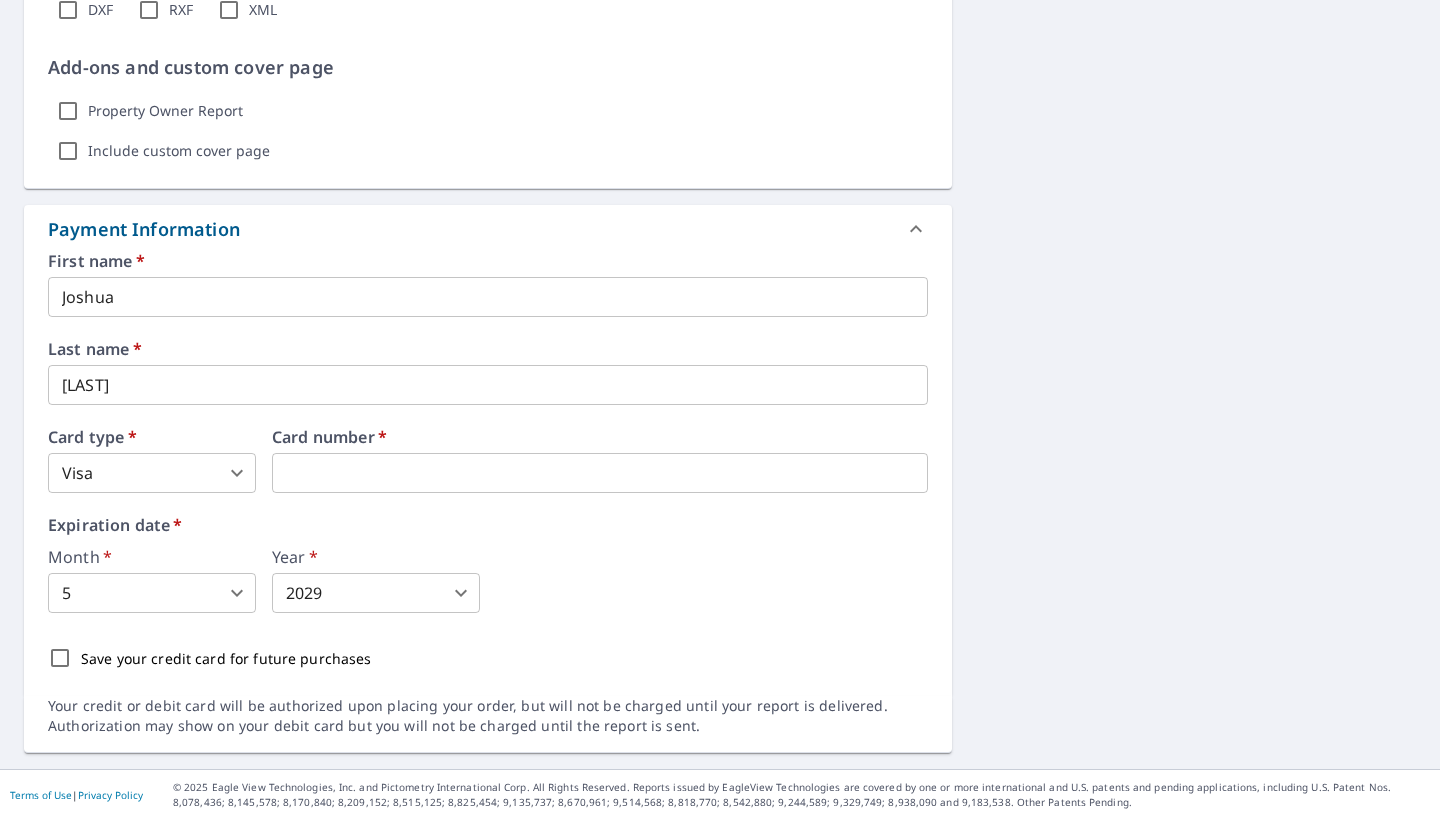 scroll, scrollTop: 10, scrollLeft: 0, axis: vertical 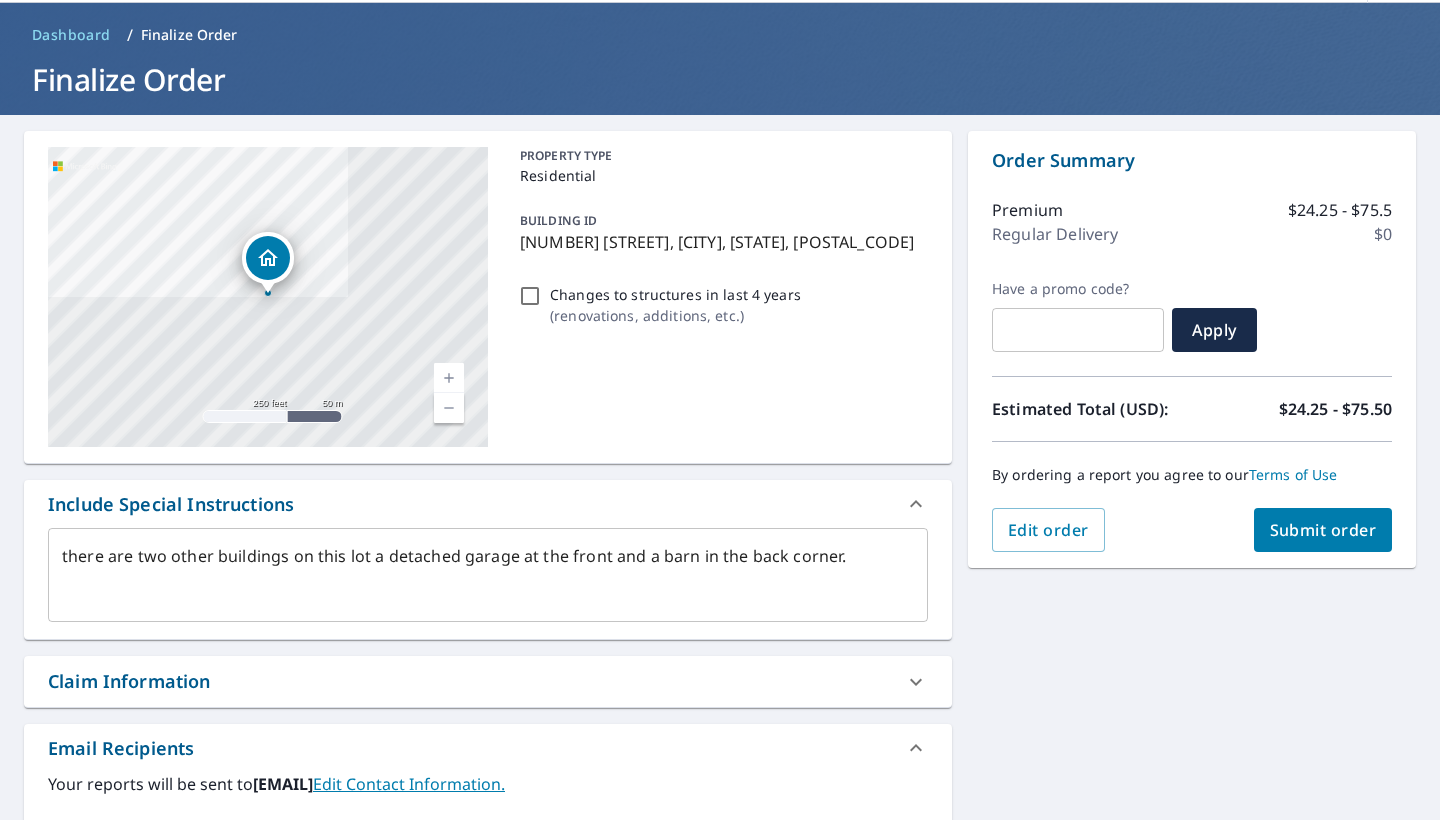 click on "Submit order" at bounding box center [1323, 530] 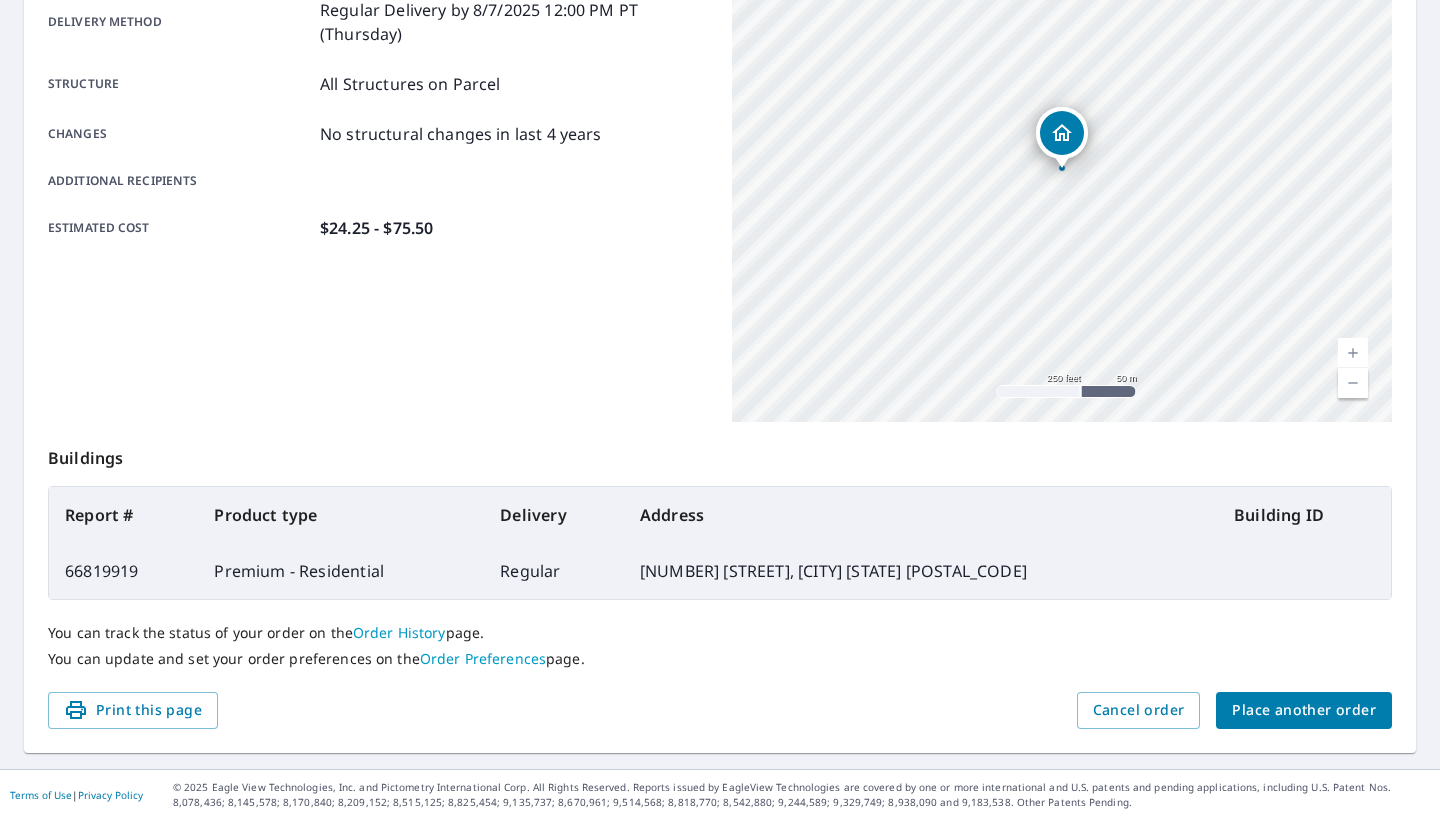 scroll, scrollTop: 356, scrollLeft: 0, axis: vertical 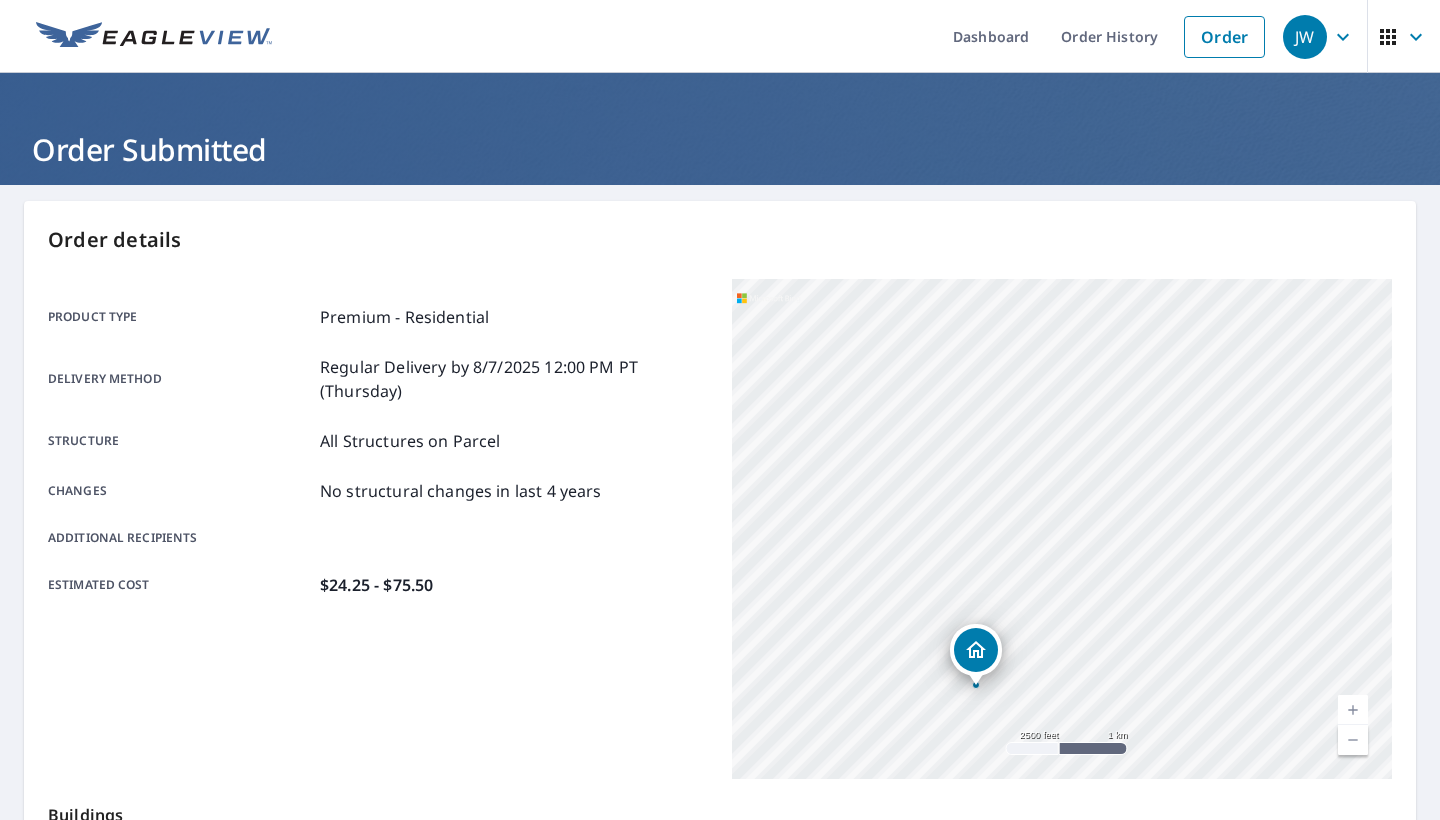 click at bounding box center (1353, 710) 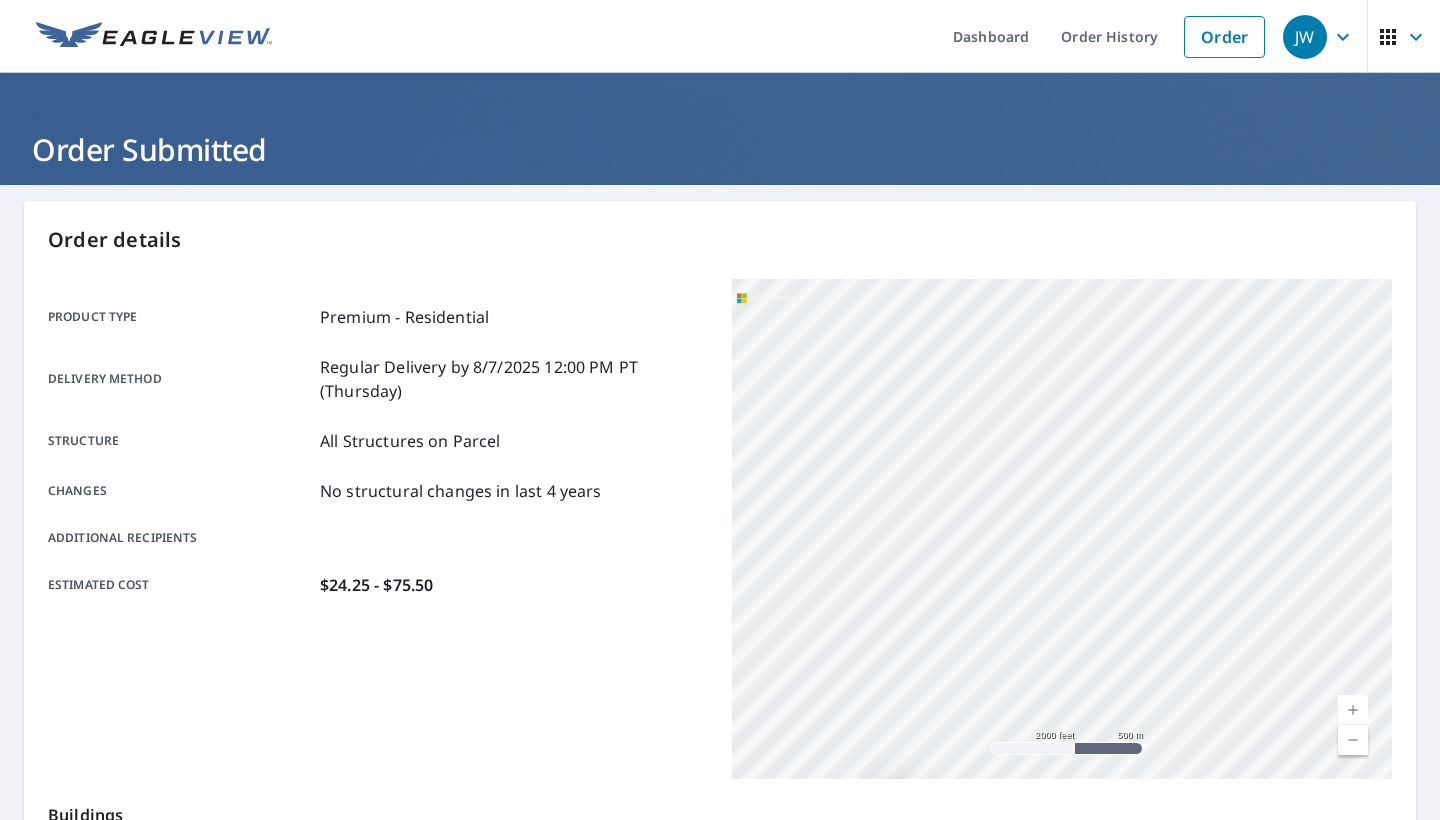 click at bounding box center [1353, 710] 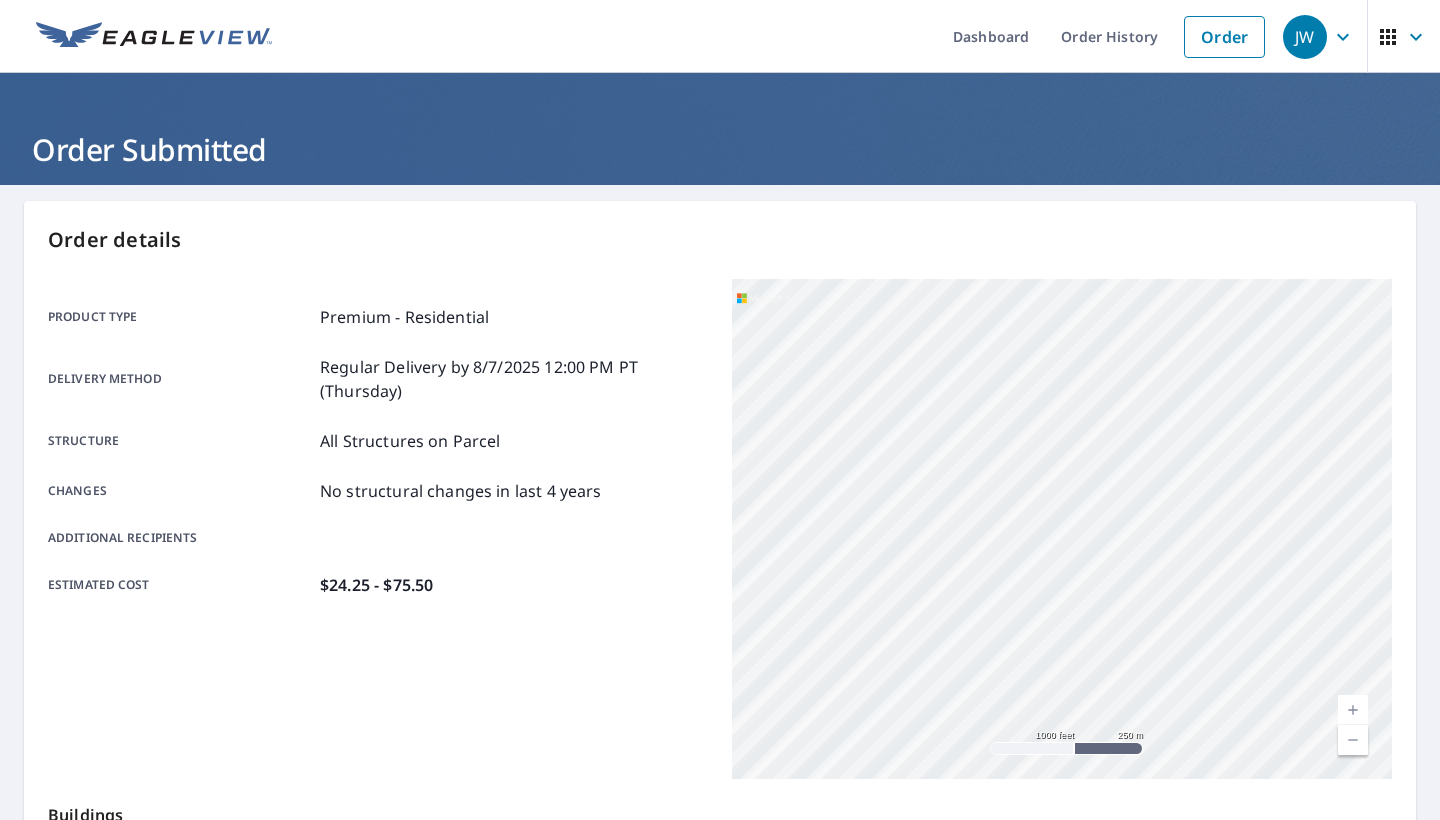 click at bounding box center [1353, 710] 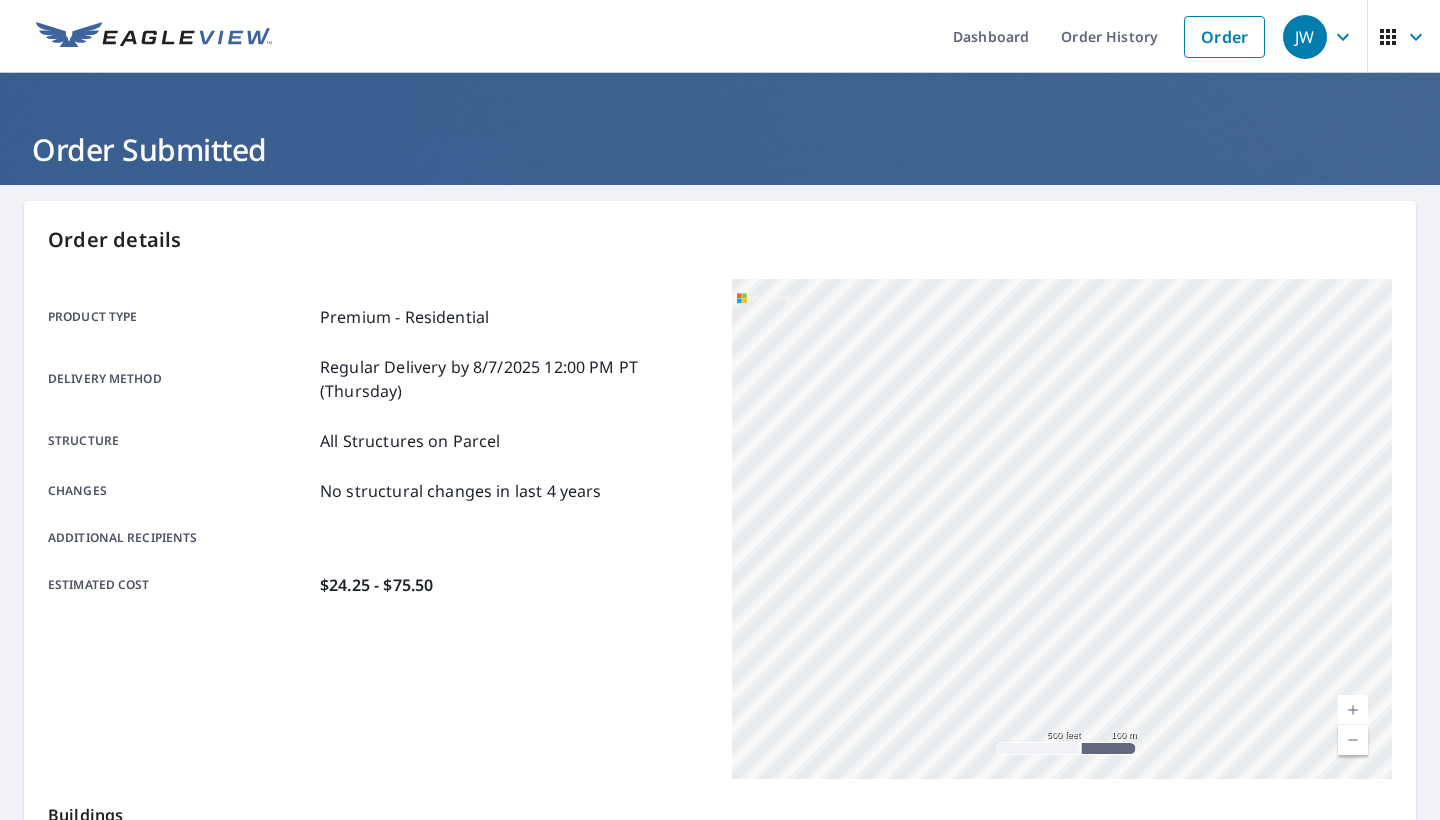 click at bounding box center (1353, 710) 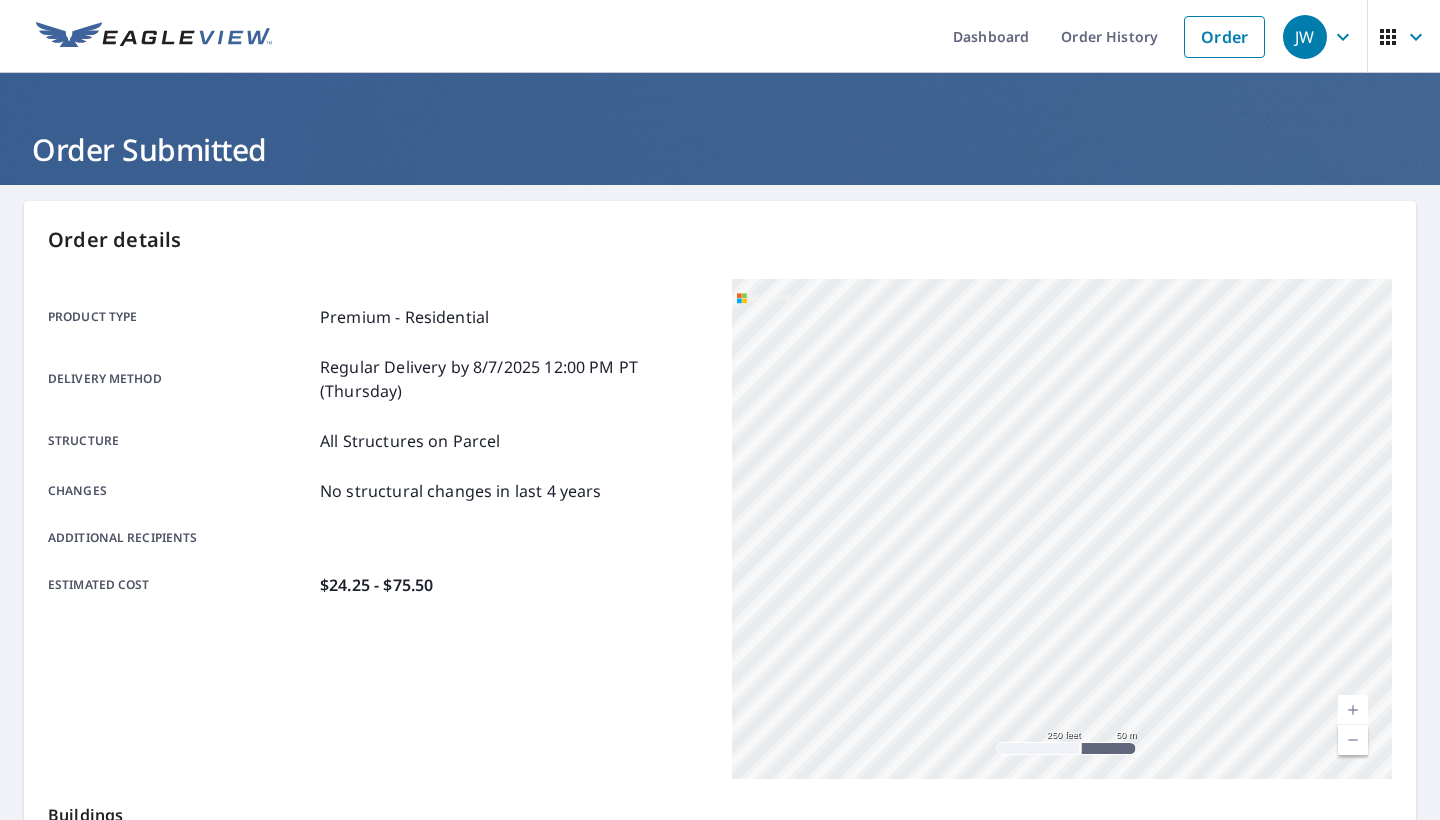 click at bounding box center (1353, 710) 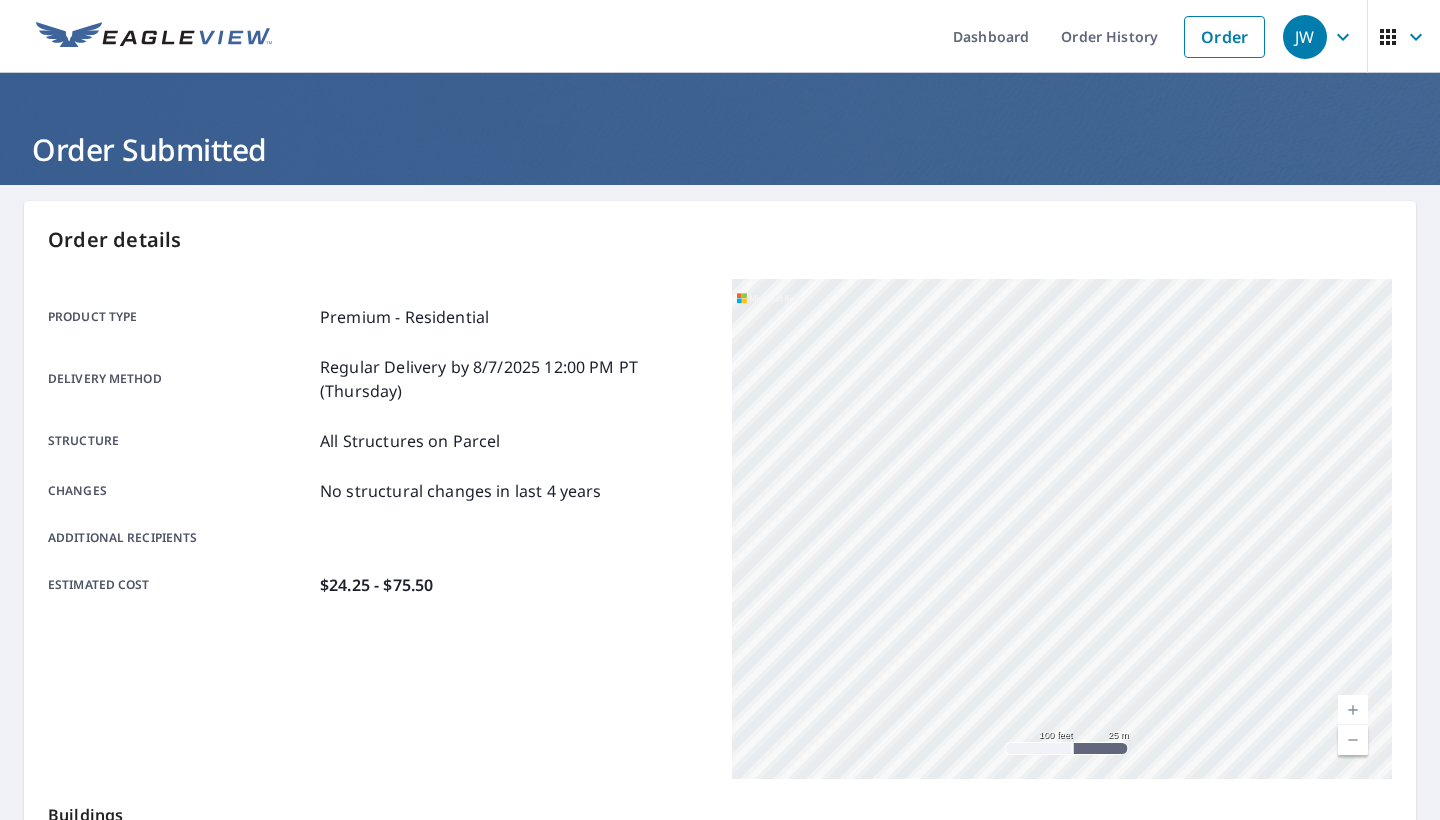 click at bounding box center (1353, 710) 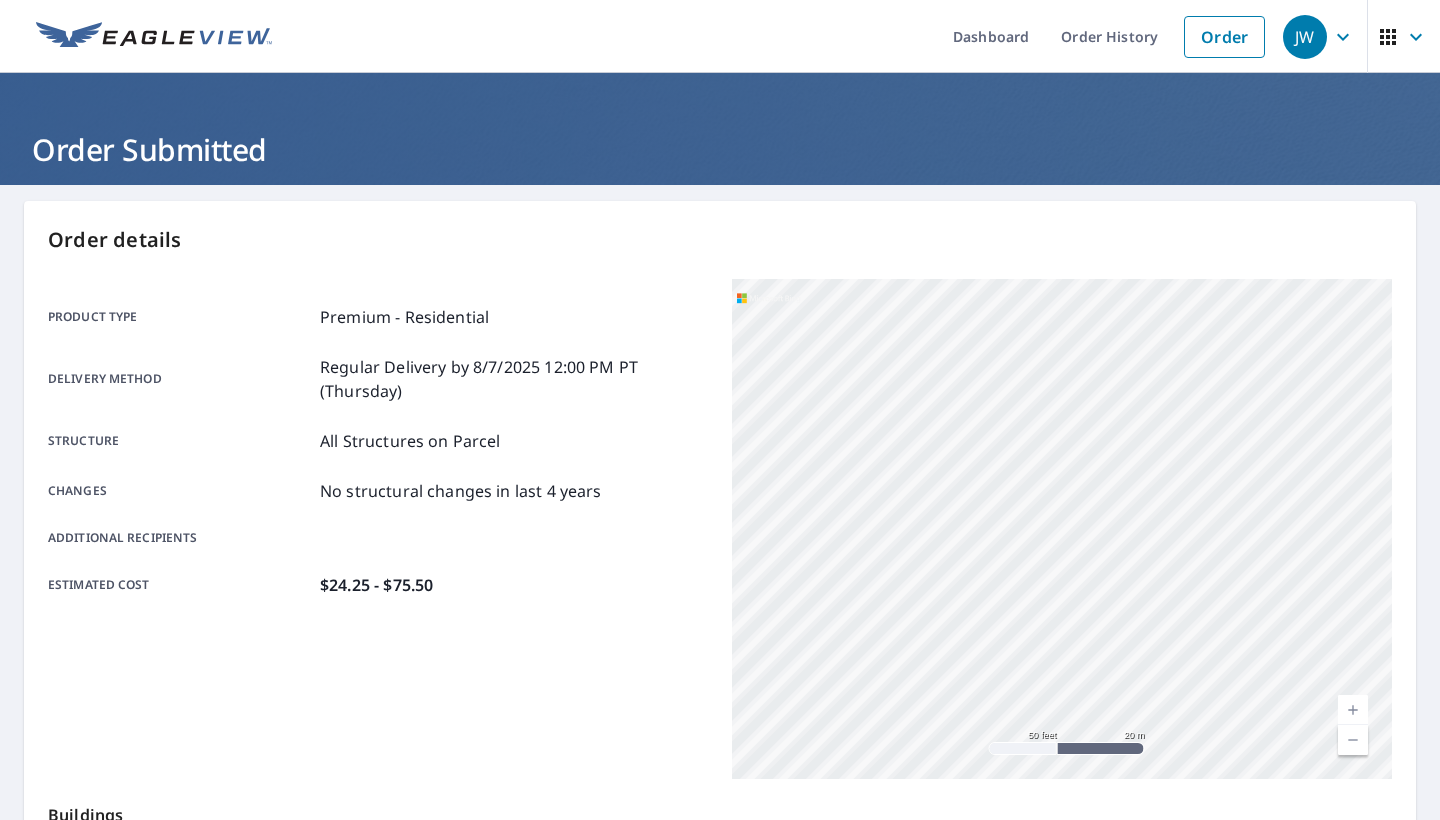 click at bounding box center [1353, 740] 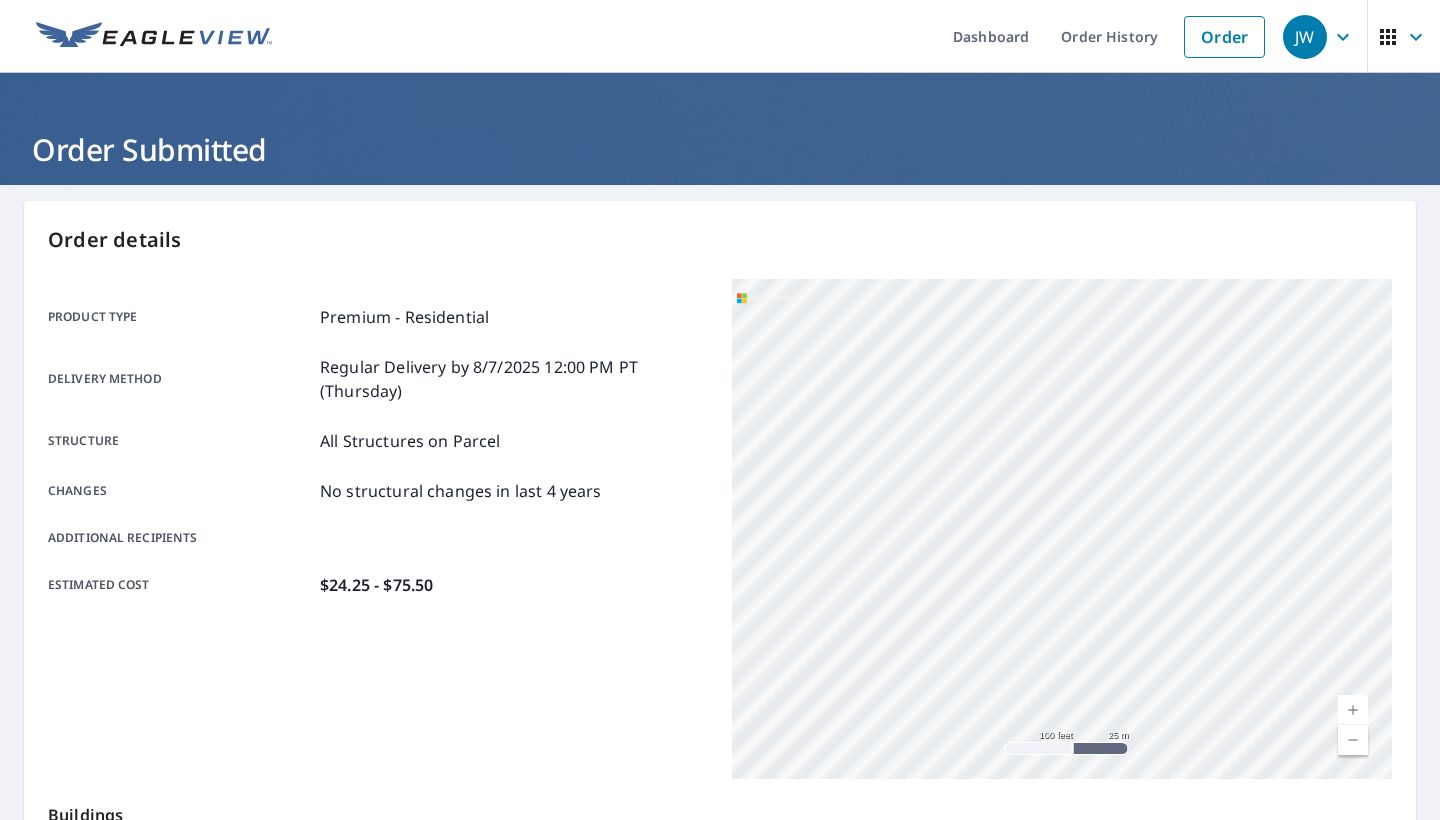 click at bounding box center [1353, 740] 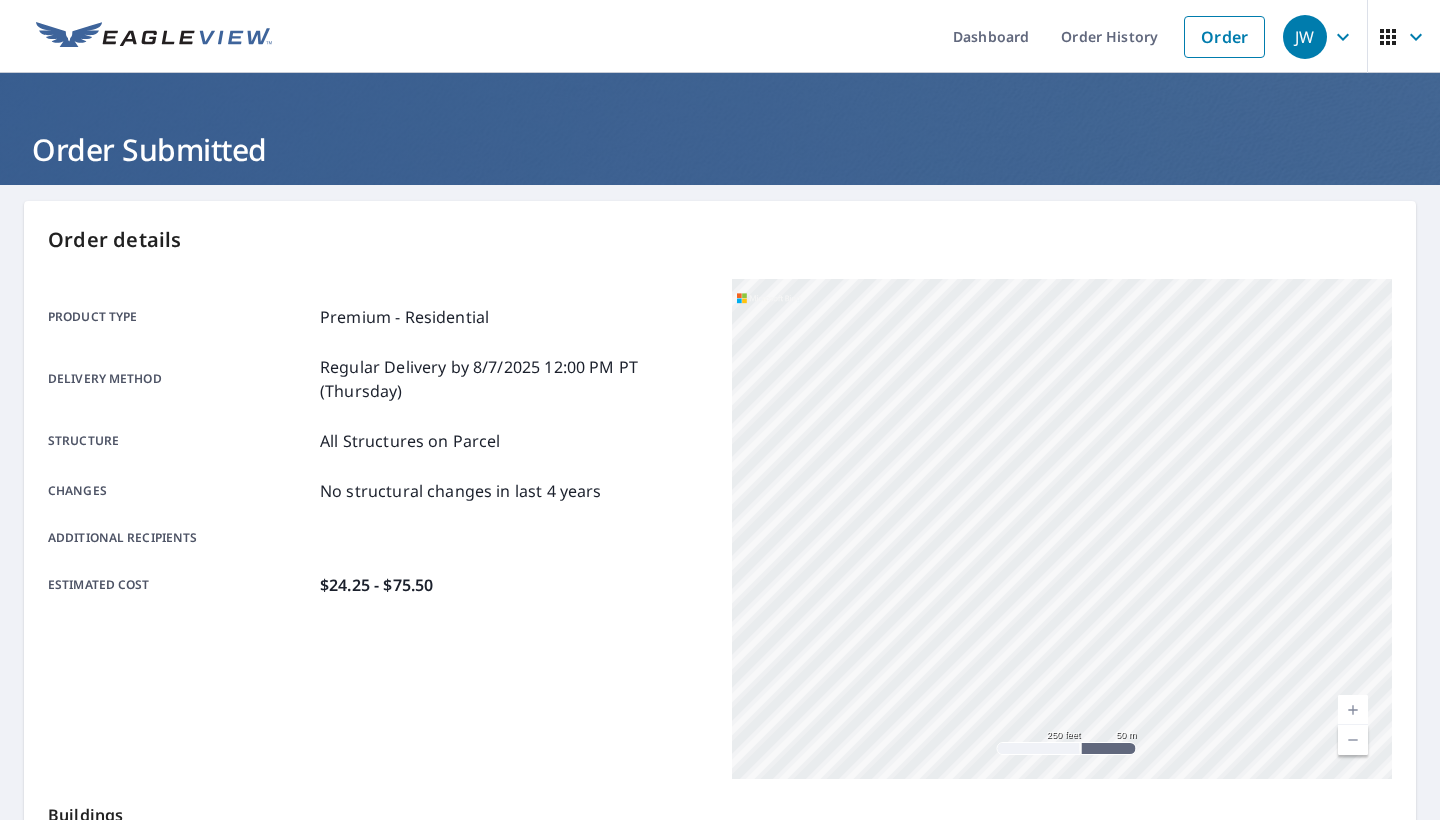 click at bounding box center (1353, 740) 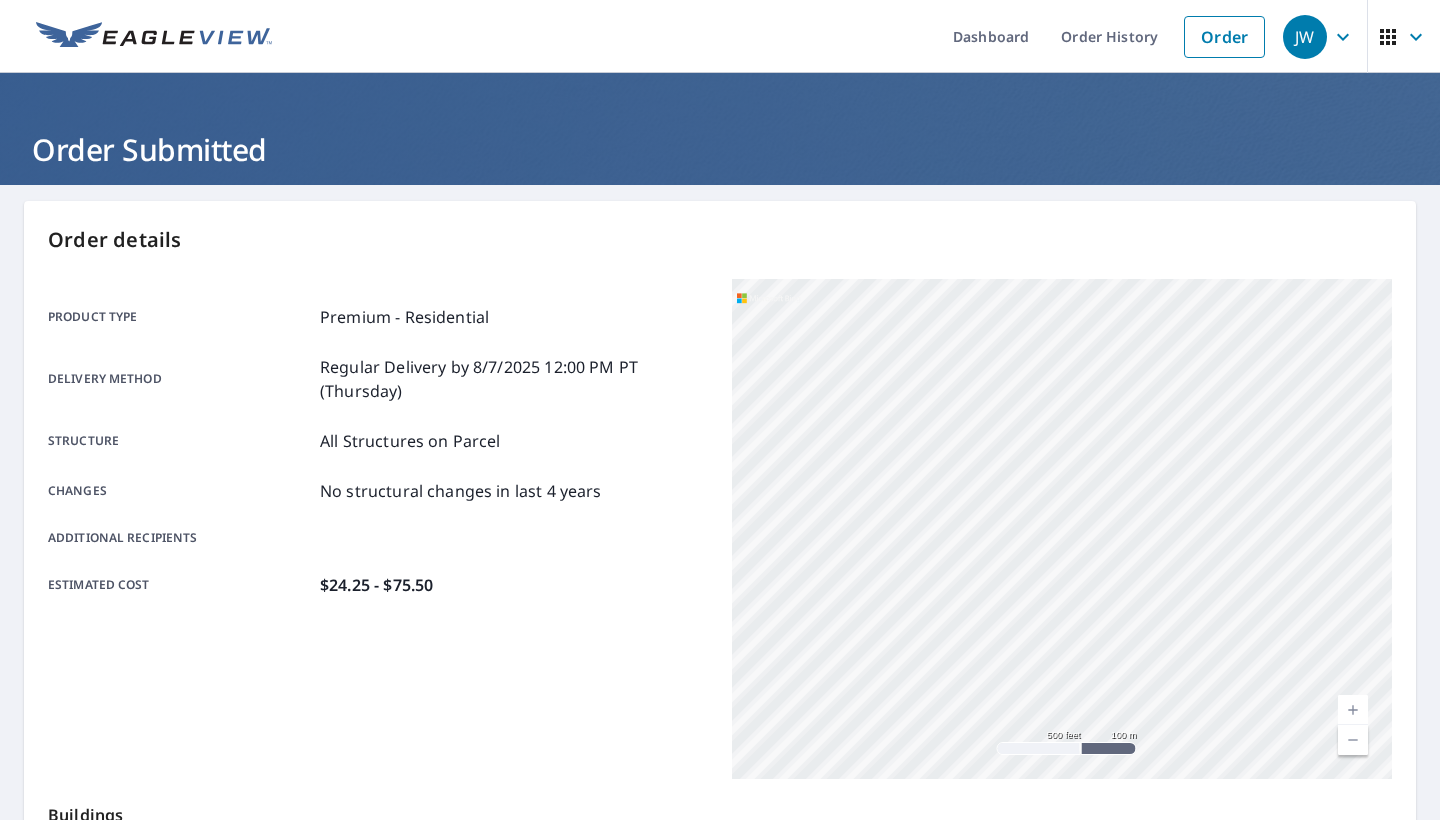 click at bounding box center (1353, 740) 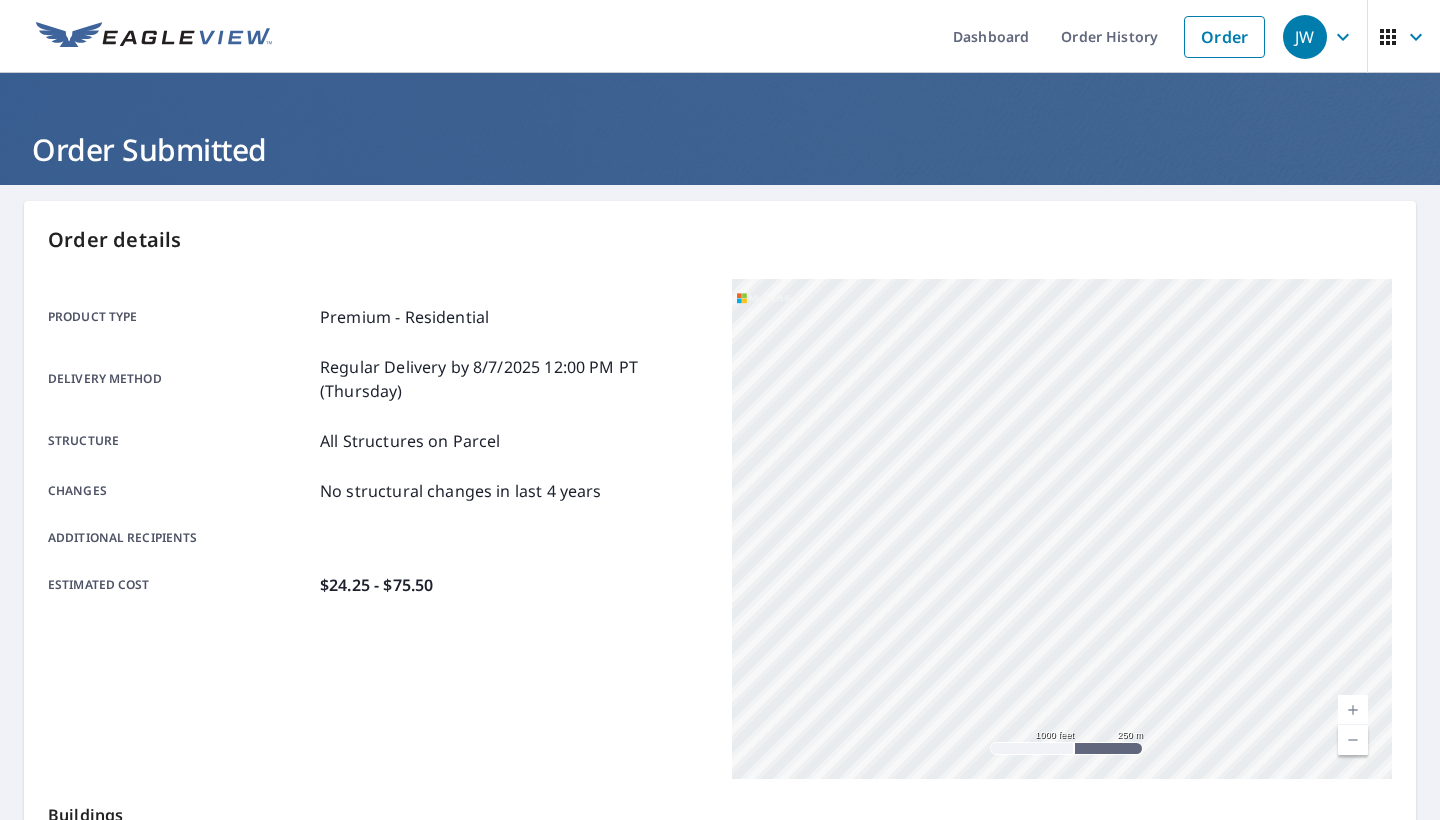 click at bounding box center (1353, 740) 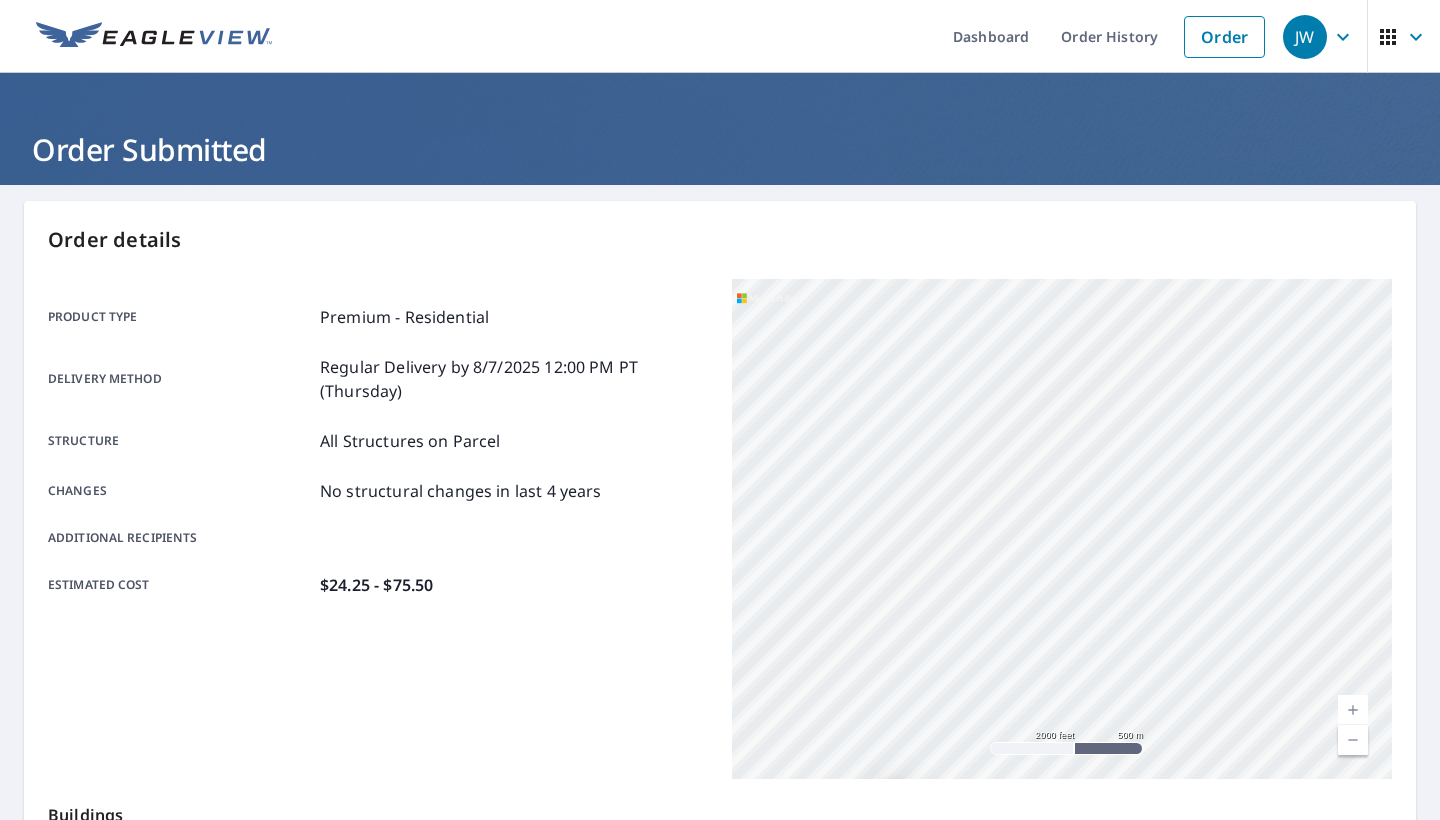 click at bounding box center (1353, 740) 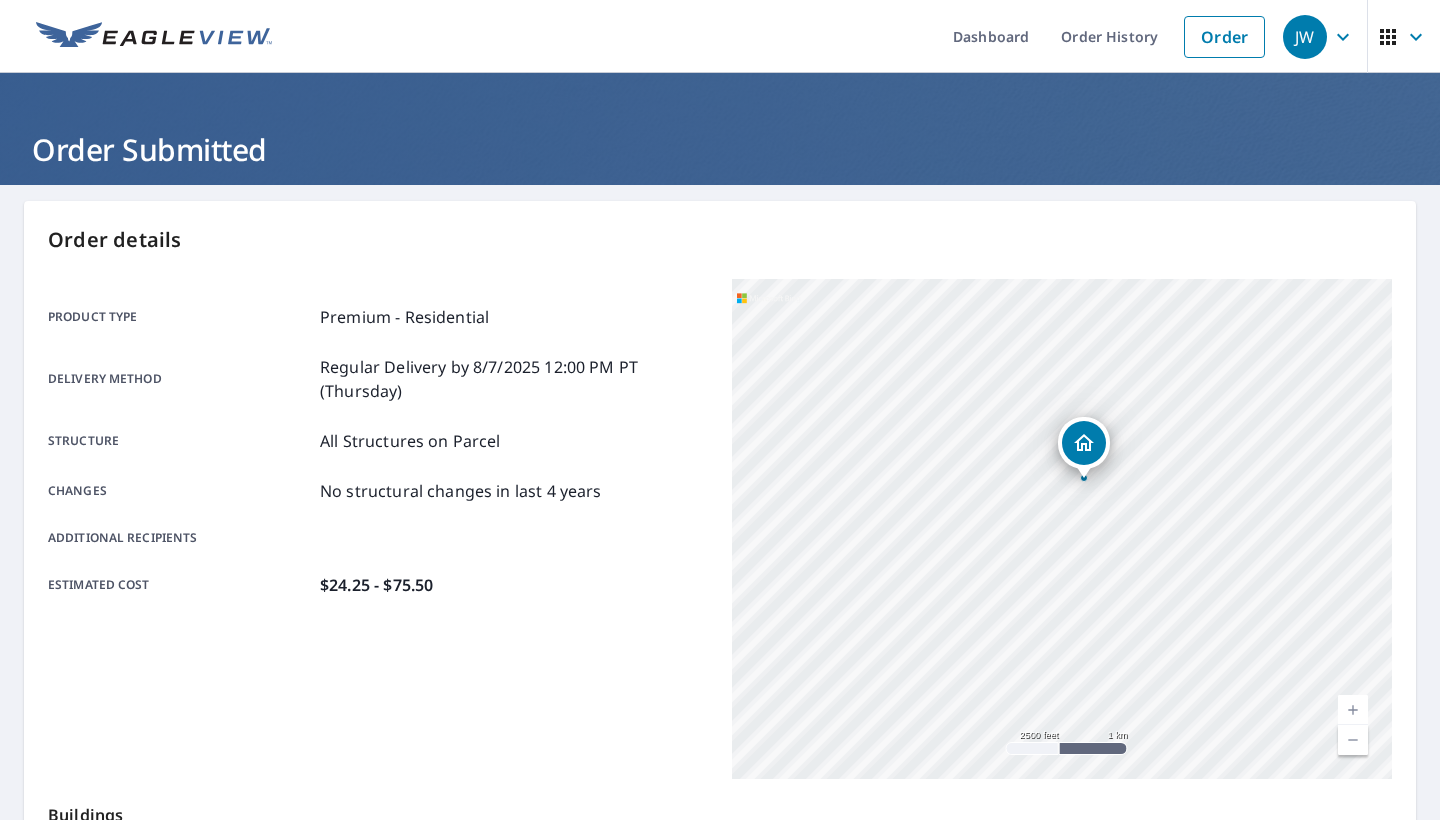 drag, startPoint x: 1055, startPoint y: 607, endPoint x: 1218, endPoint y: 458, distance: 220.83931 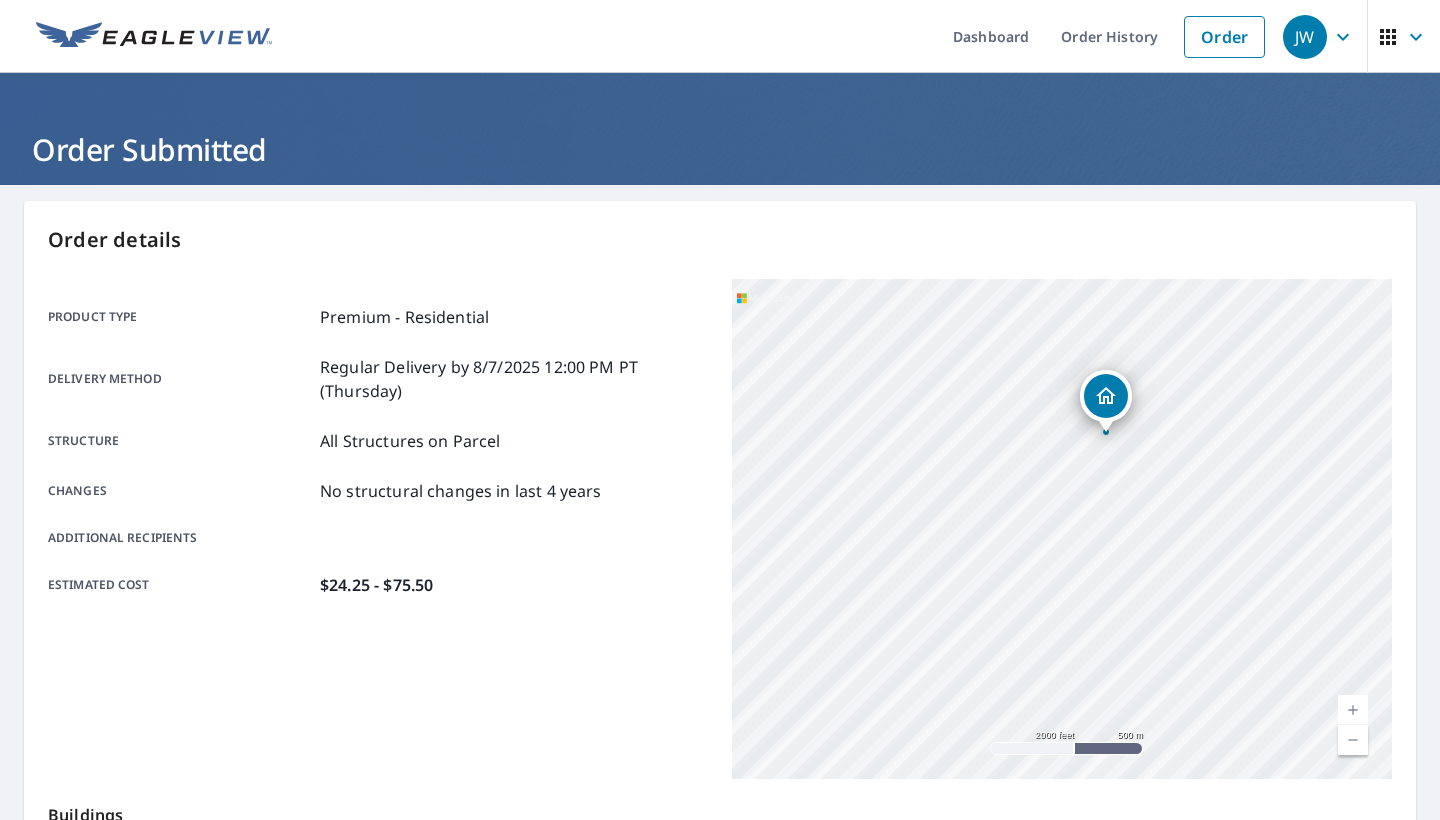 click at bounding box center (1353, 710) 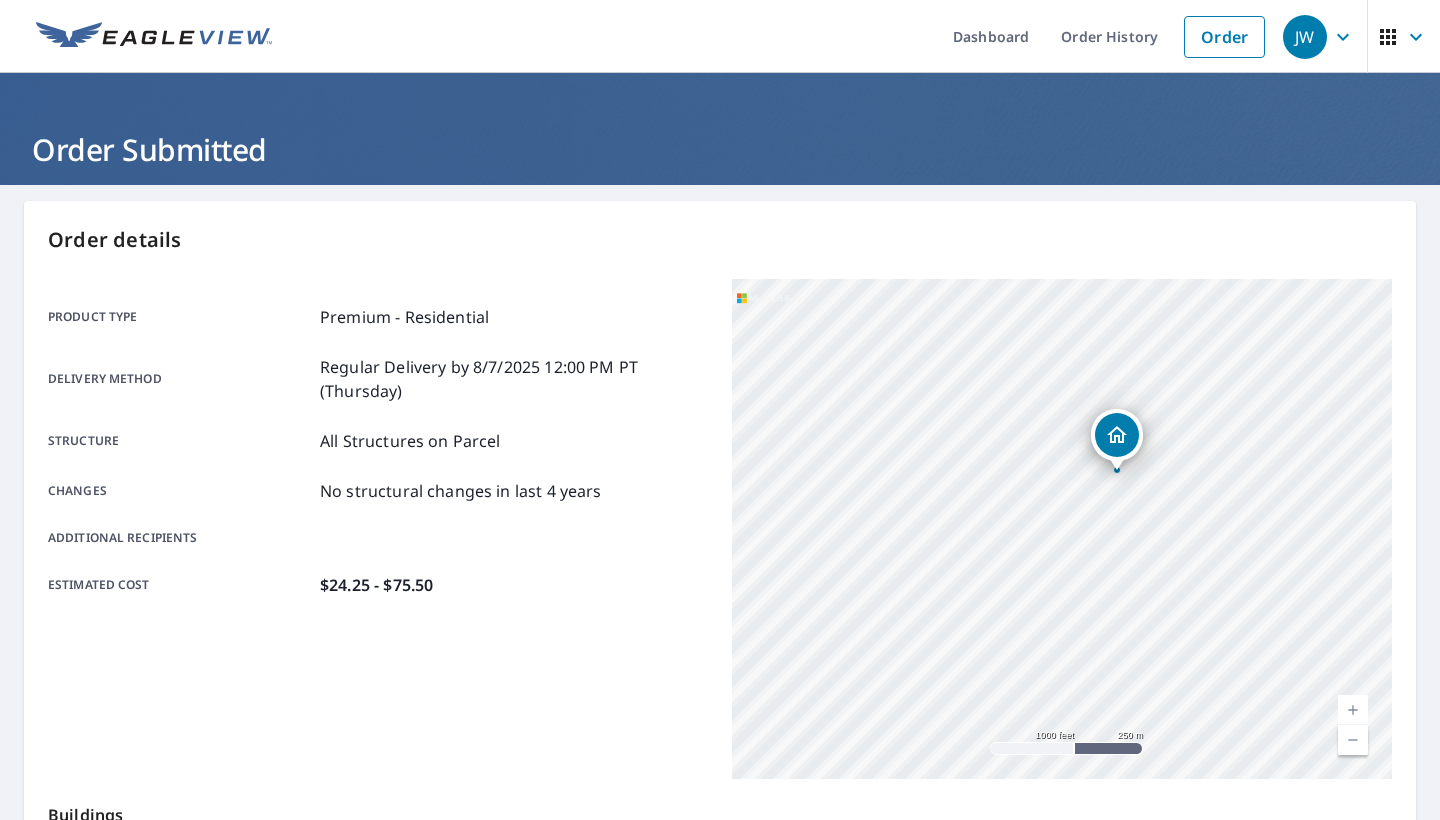 drag, startPoint x: 1278, startPoint y: 614, endPoint x: 1246, endPoint y: 746, distance: 135.82341 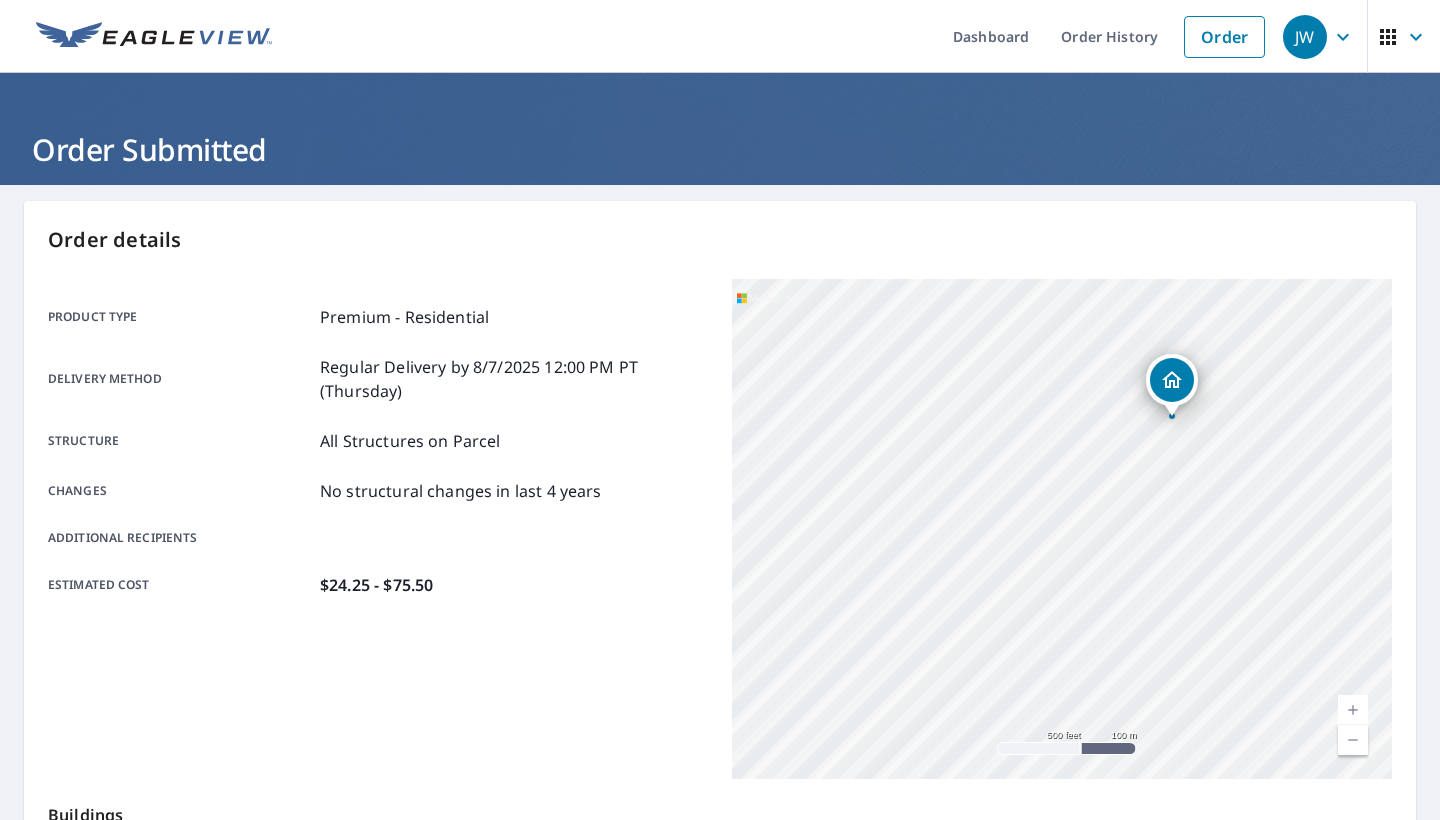 click at bounding box center [1353, 710] 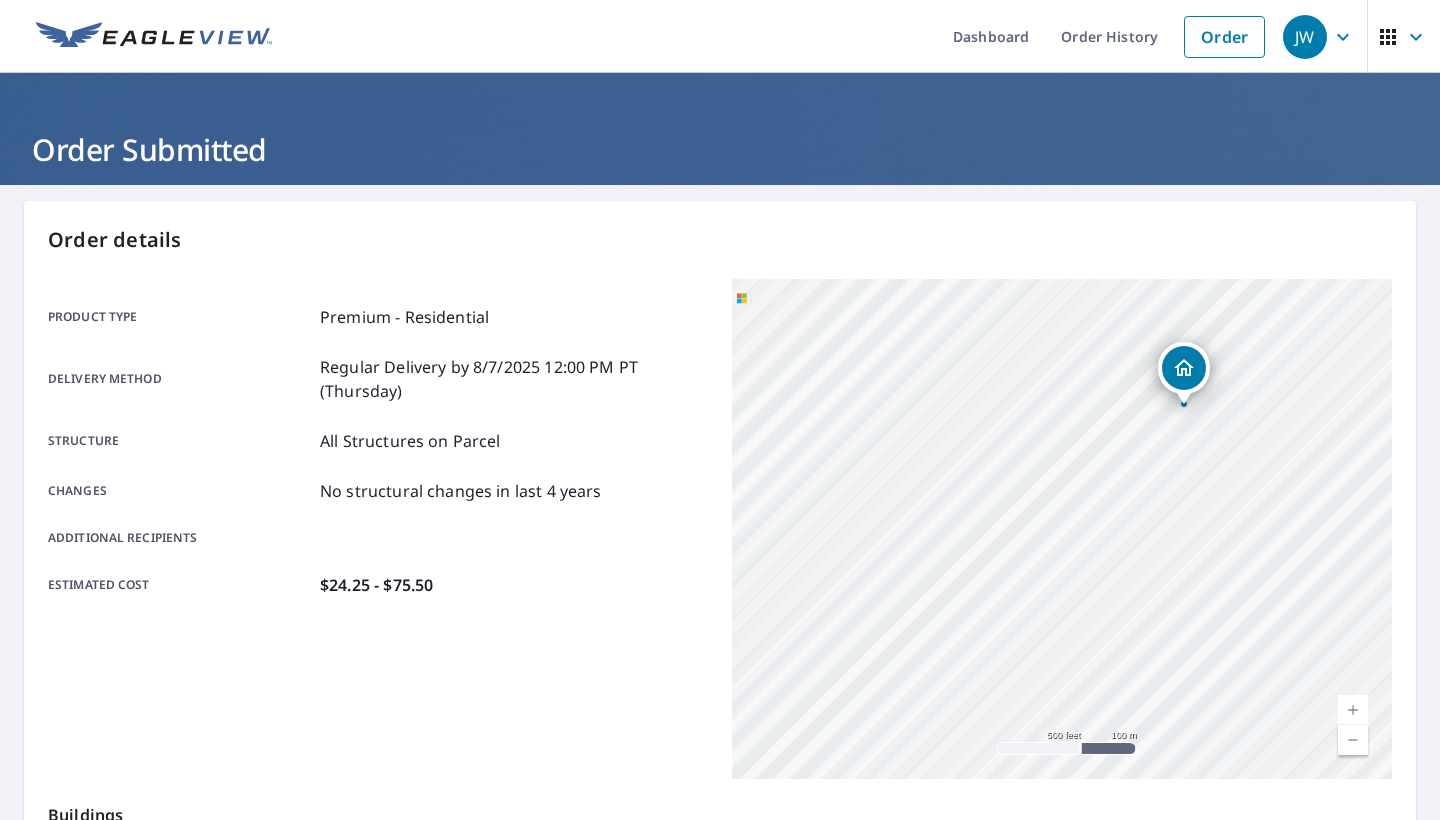 click at bounding box center [1353, 710] 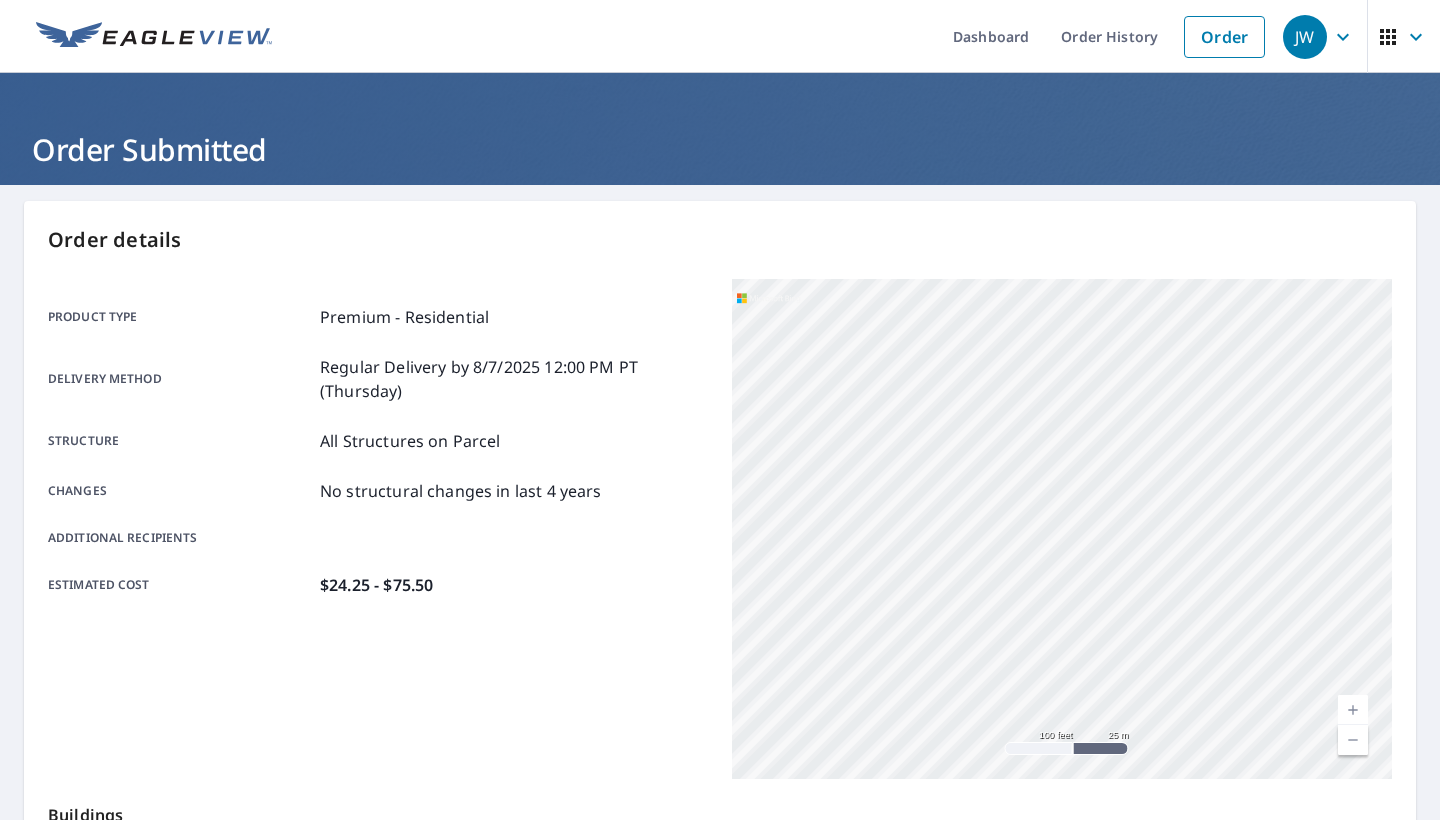 drag, startPoint x: 1290, startPoint y: 597, endPoint x: 692, endPoint y: 819, distance: 637.87775 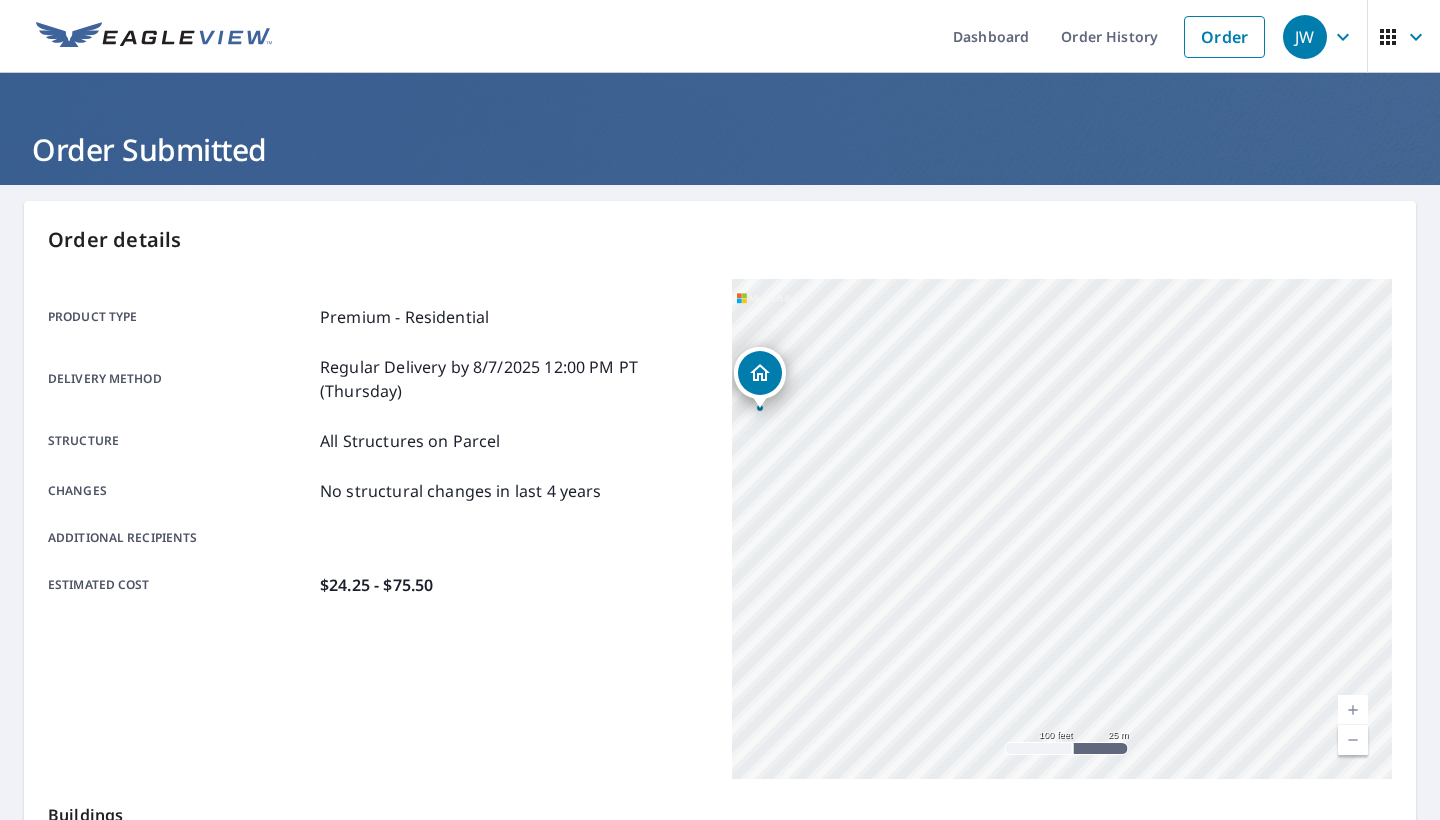 drag, startPoint x: 1228, startPoint y: 454, endPoint x: 1027, endPoint y: 819, distance: 416.68454 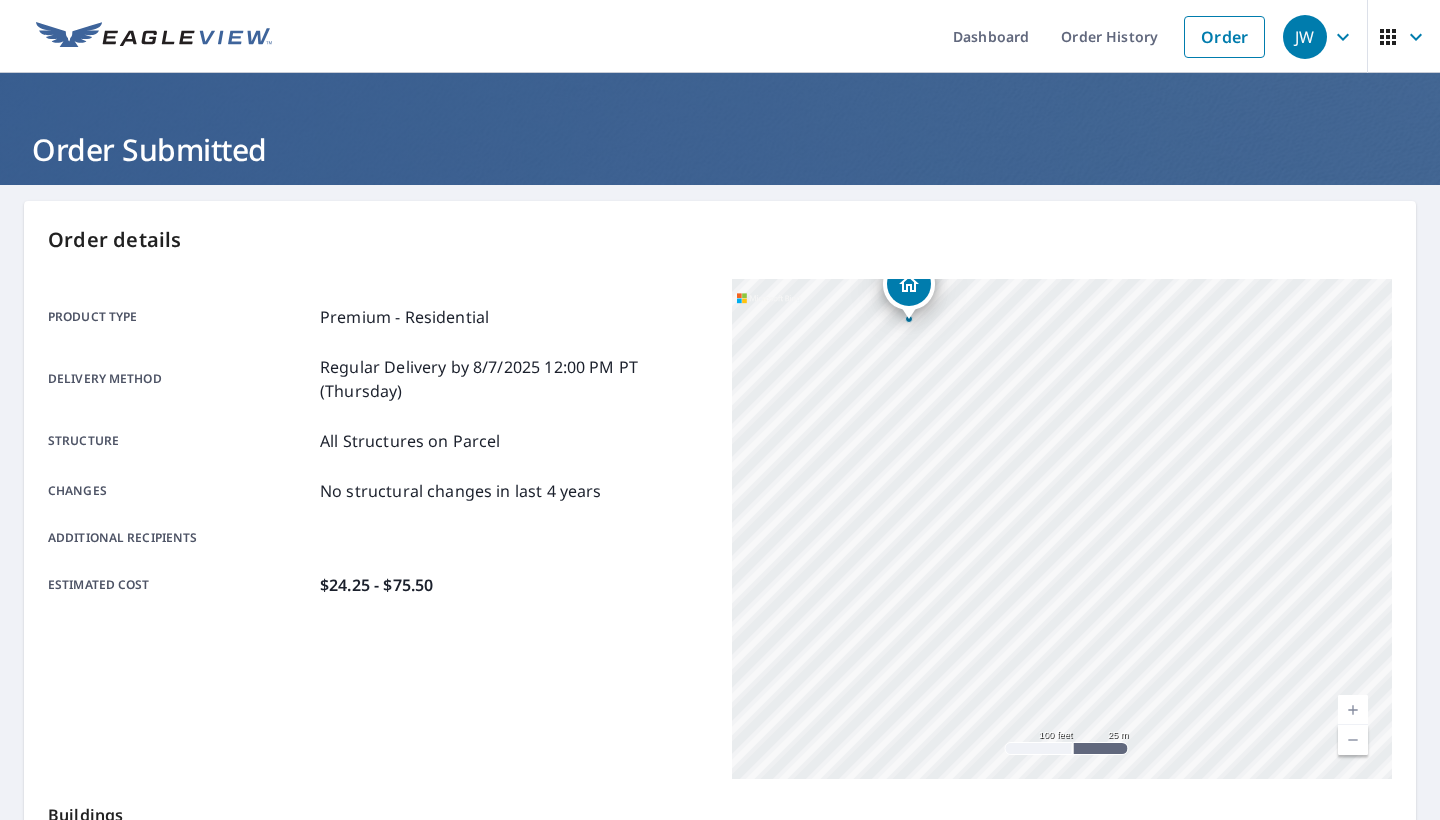 click on "[NUMBER] [STREET] [CITY], [STATE] [POSTAL_CODE]" at bounding box center (1062, 529) 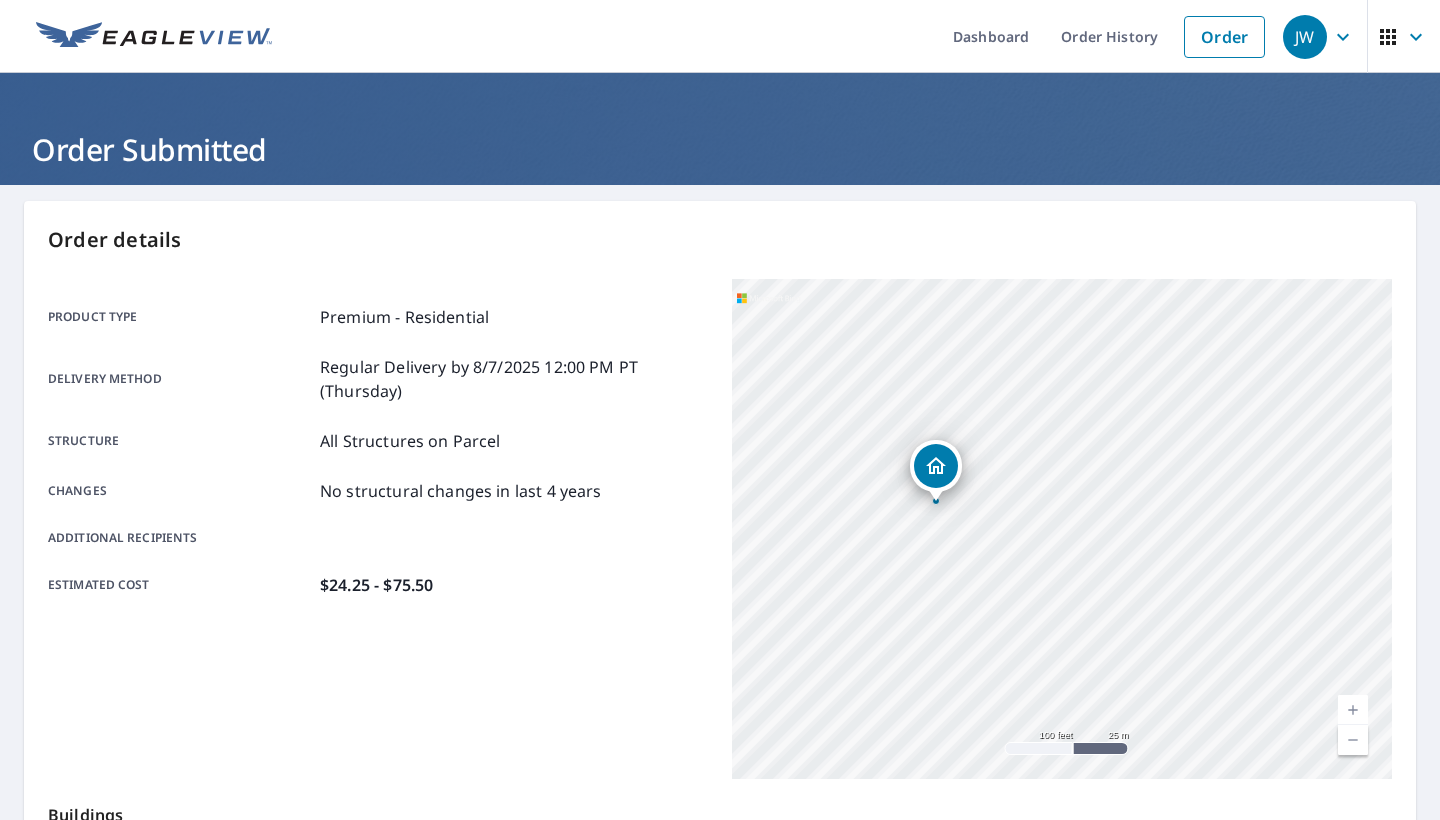 drag, startPoint x: 839, startPoint y: 356, endPoint x: 866, endPoint y: 538, distance: 183.99185 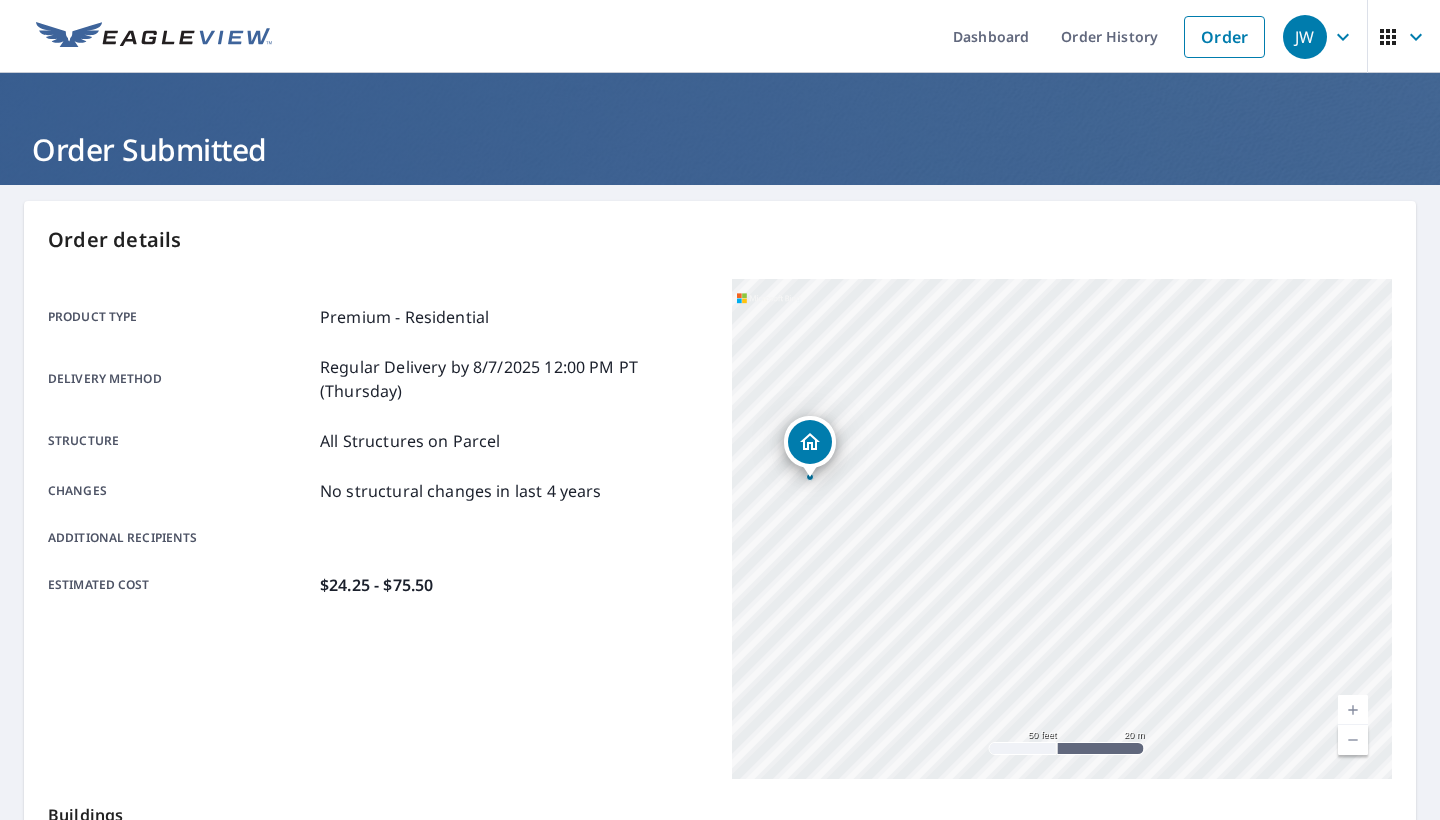 click at bounding box center (1353, 710) 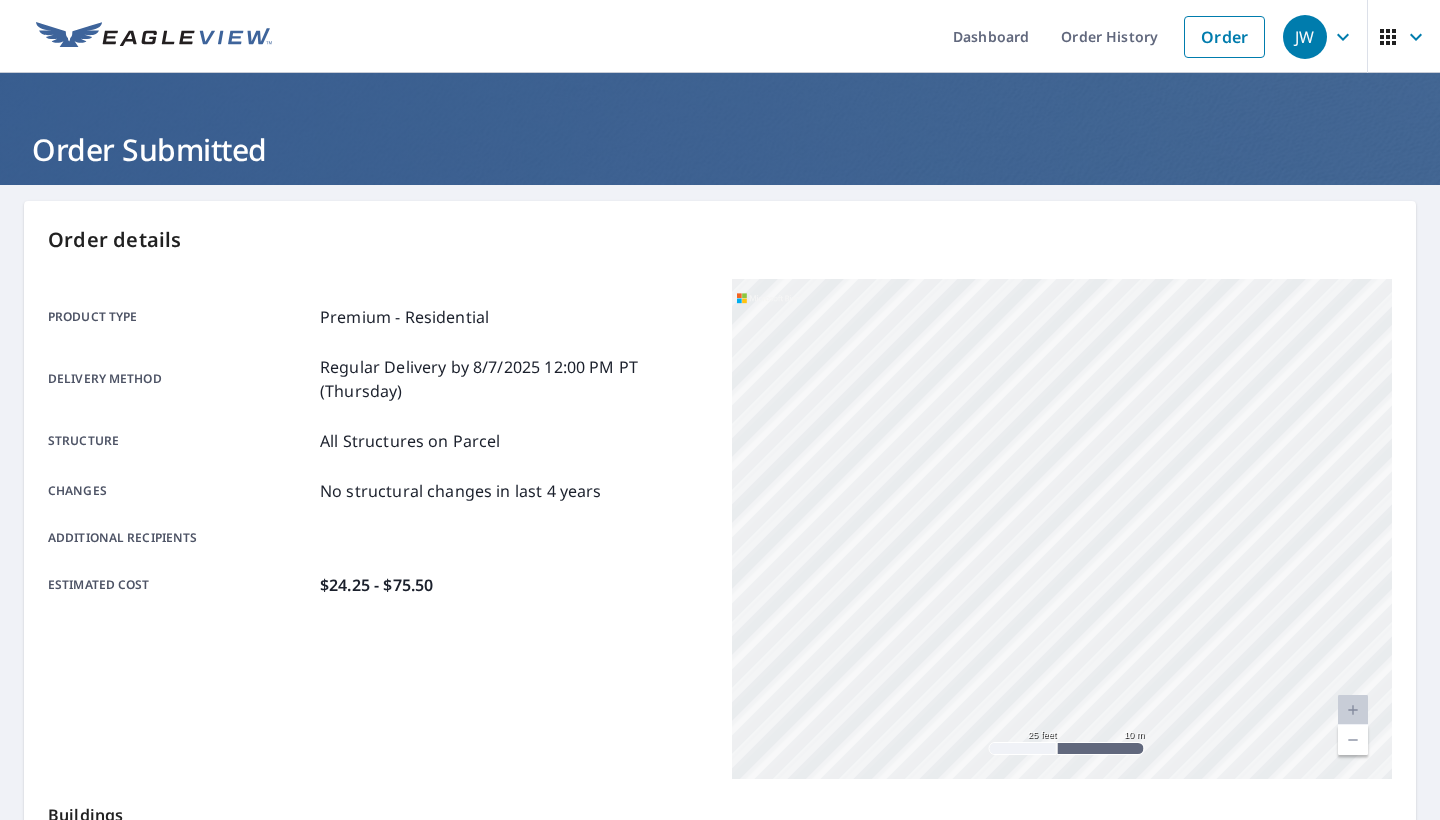 click at bounding box center (1353, 710) 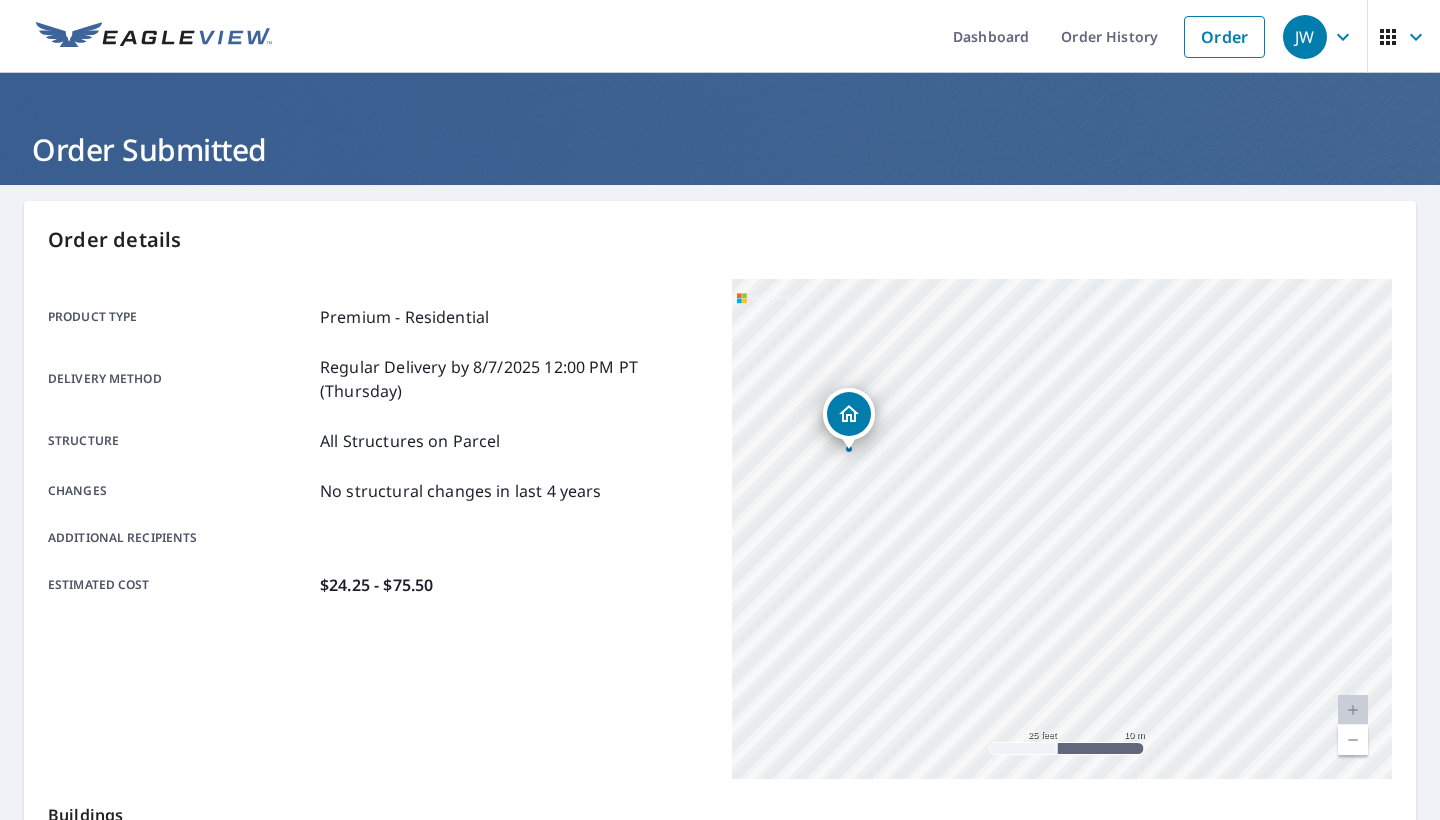 drag, startPoint x: 1007, startPoint y: 593, endPoint x: 1298, endPoint y: 613, distance: 291.68646 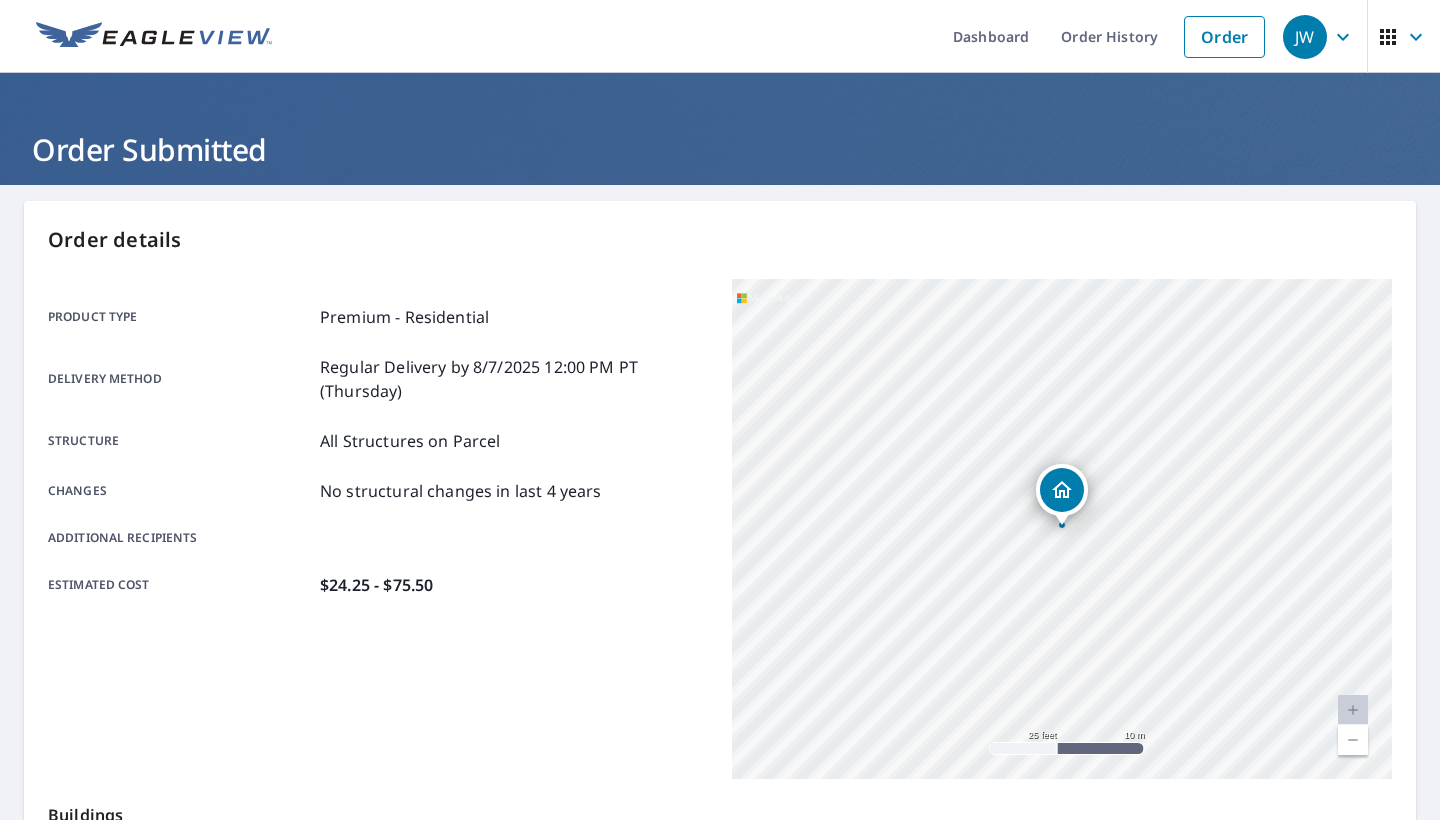 click on "[NUMBER] [STREET] [CITY], [STATE] [POSTAL_CODE]" at bounding box center [1062, 529] 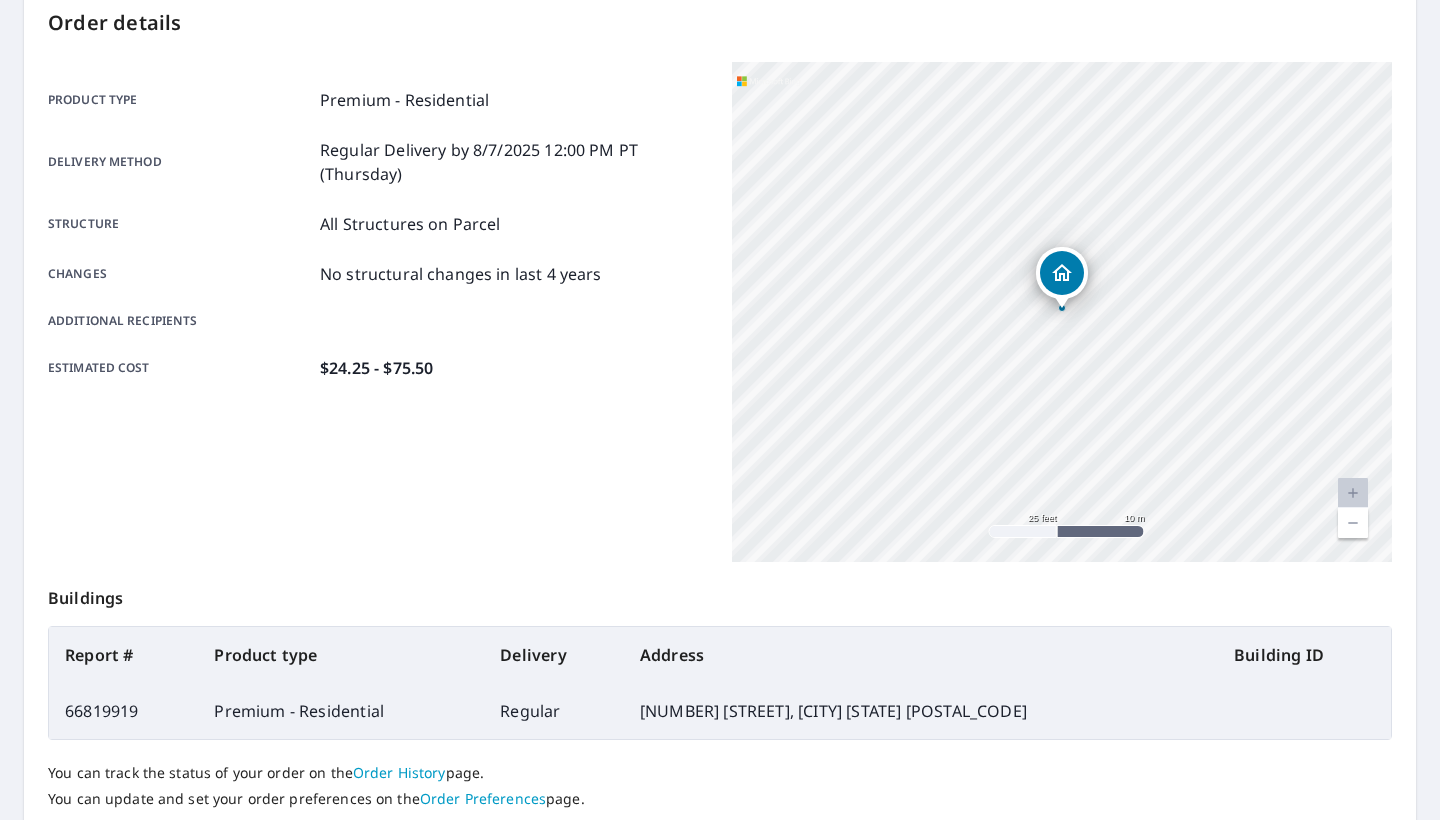 scroll, scrollTop: 222, scrollLeft: 0, axis: vertical 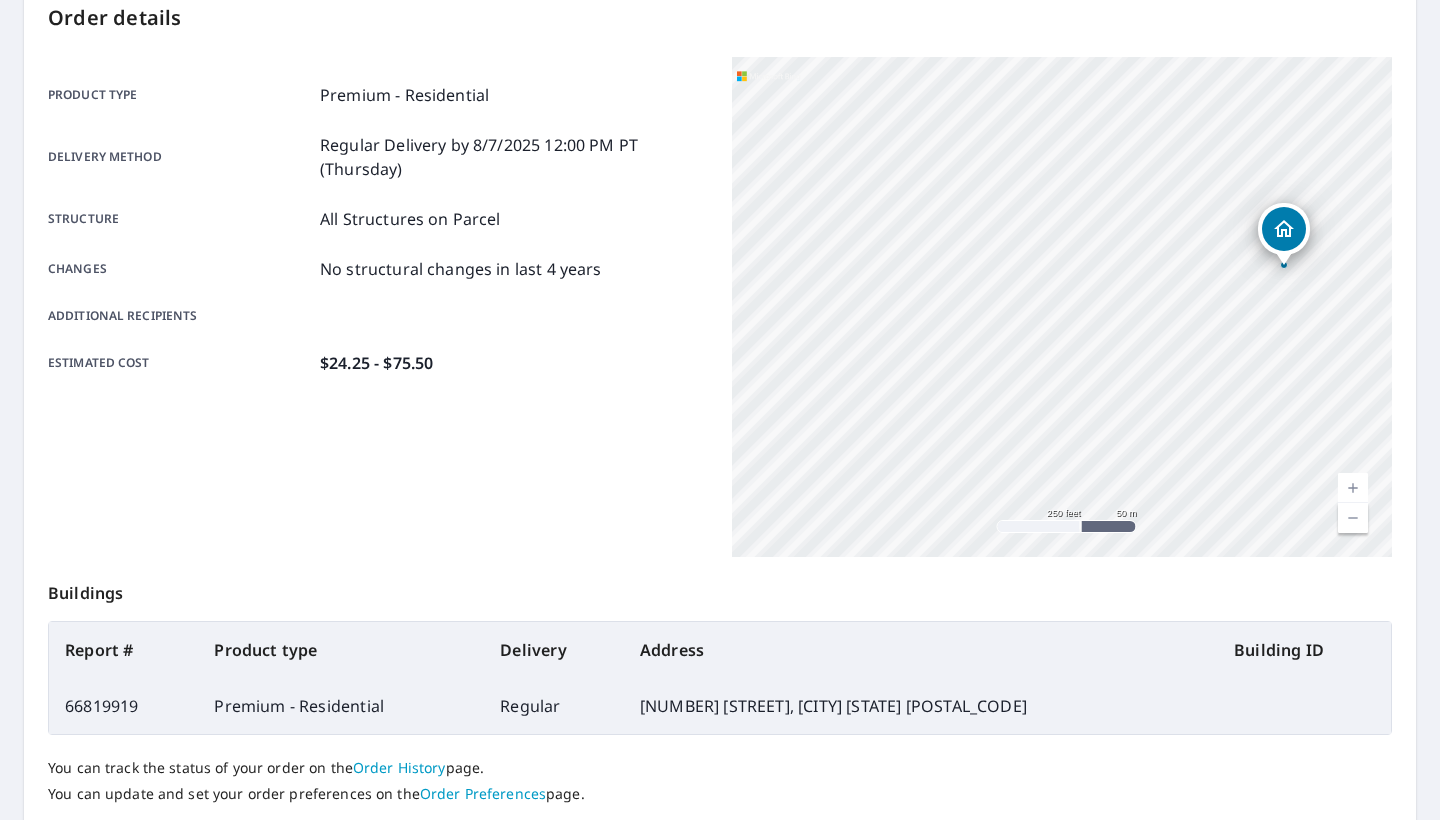 click on "[NUMBER] [STREET], [CITY] [STATE] [POSTAL_CODE]" at bounding box center (921, 706) 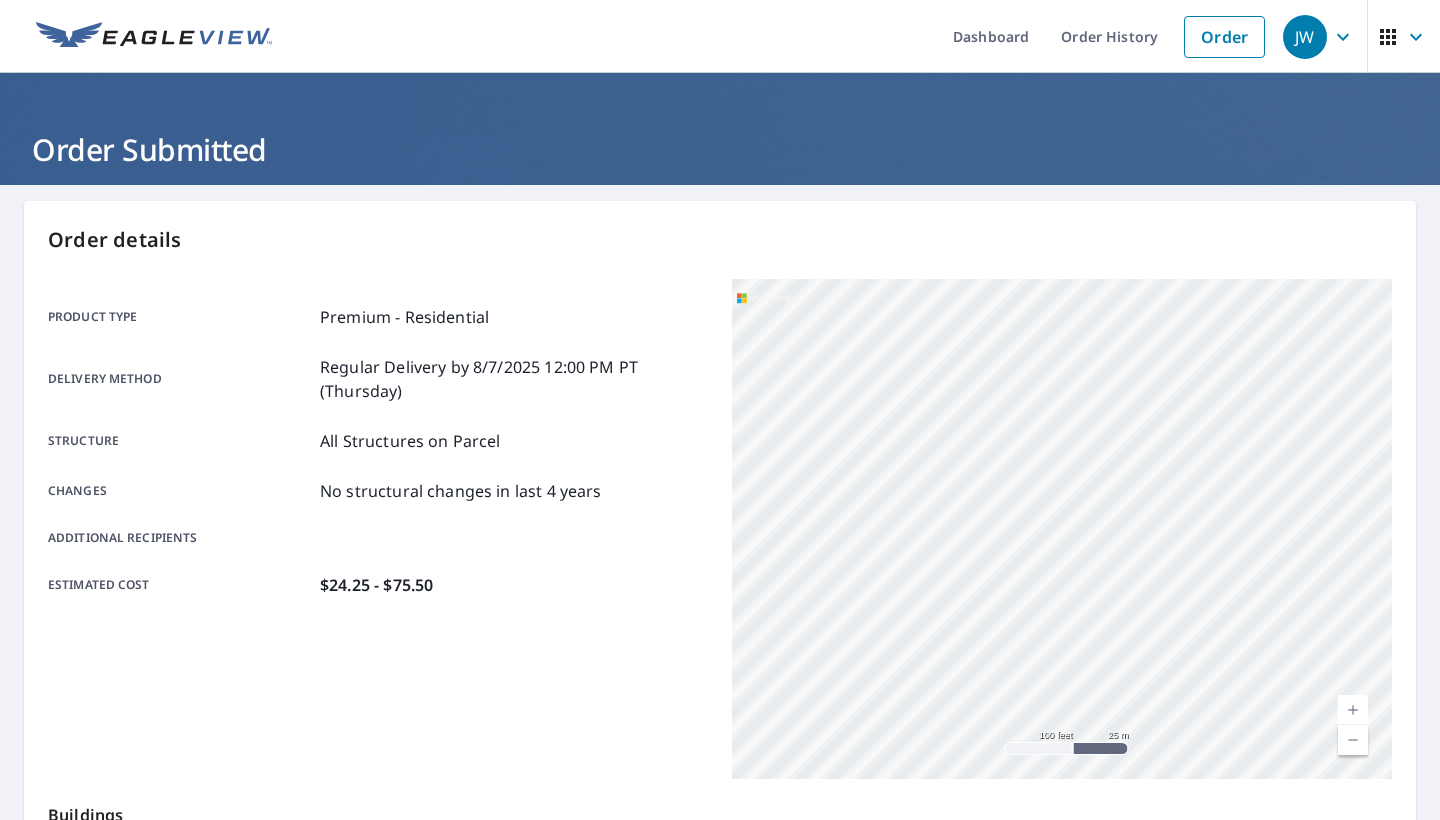 scroll, scrollTop: 0, scrollLeft: 0, axis: both 